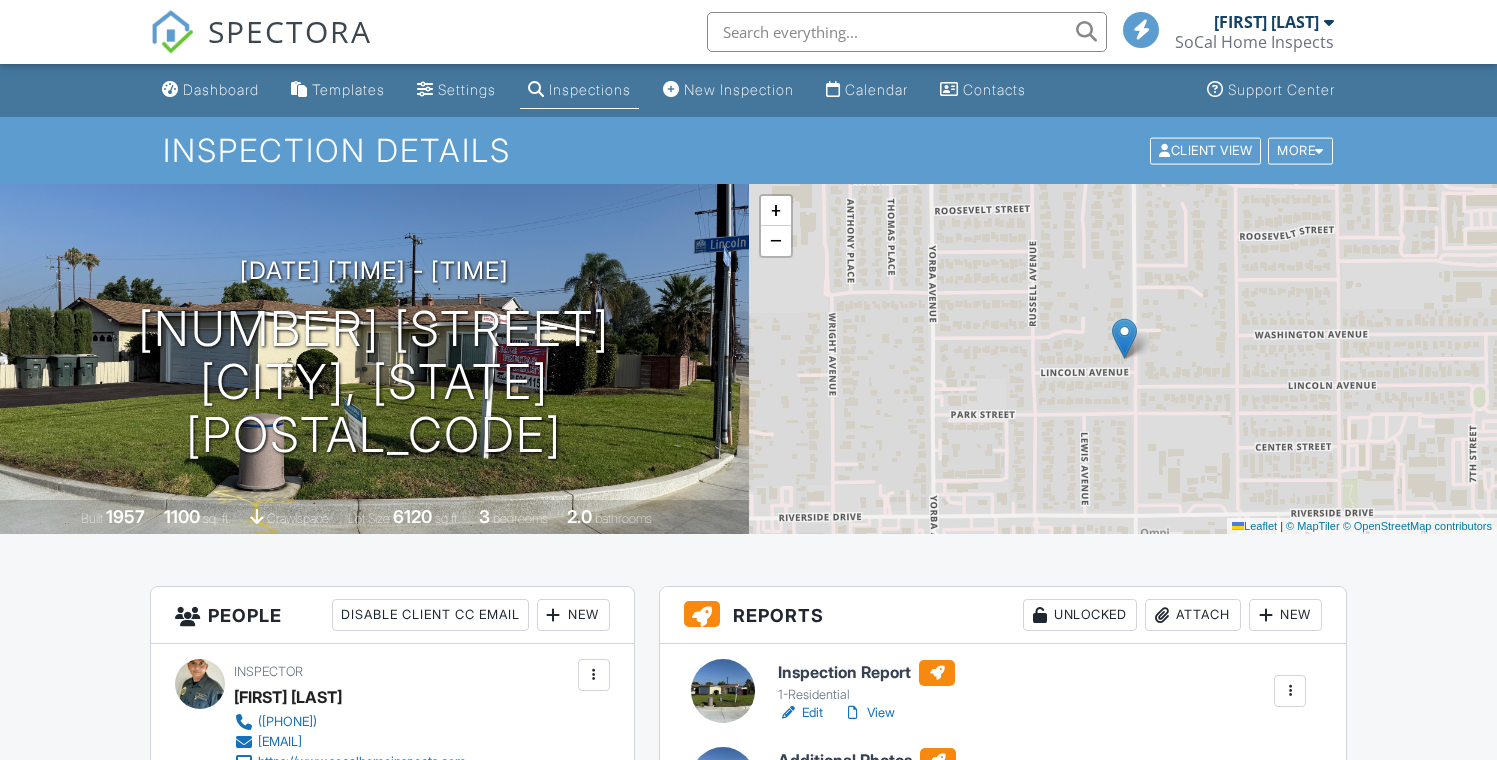 scroll, scrollTop: 9, scrollLeft: 0, axis: vertical 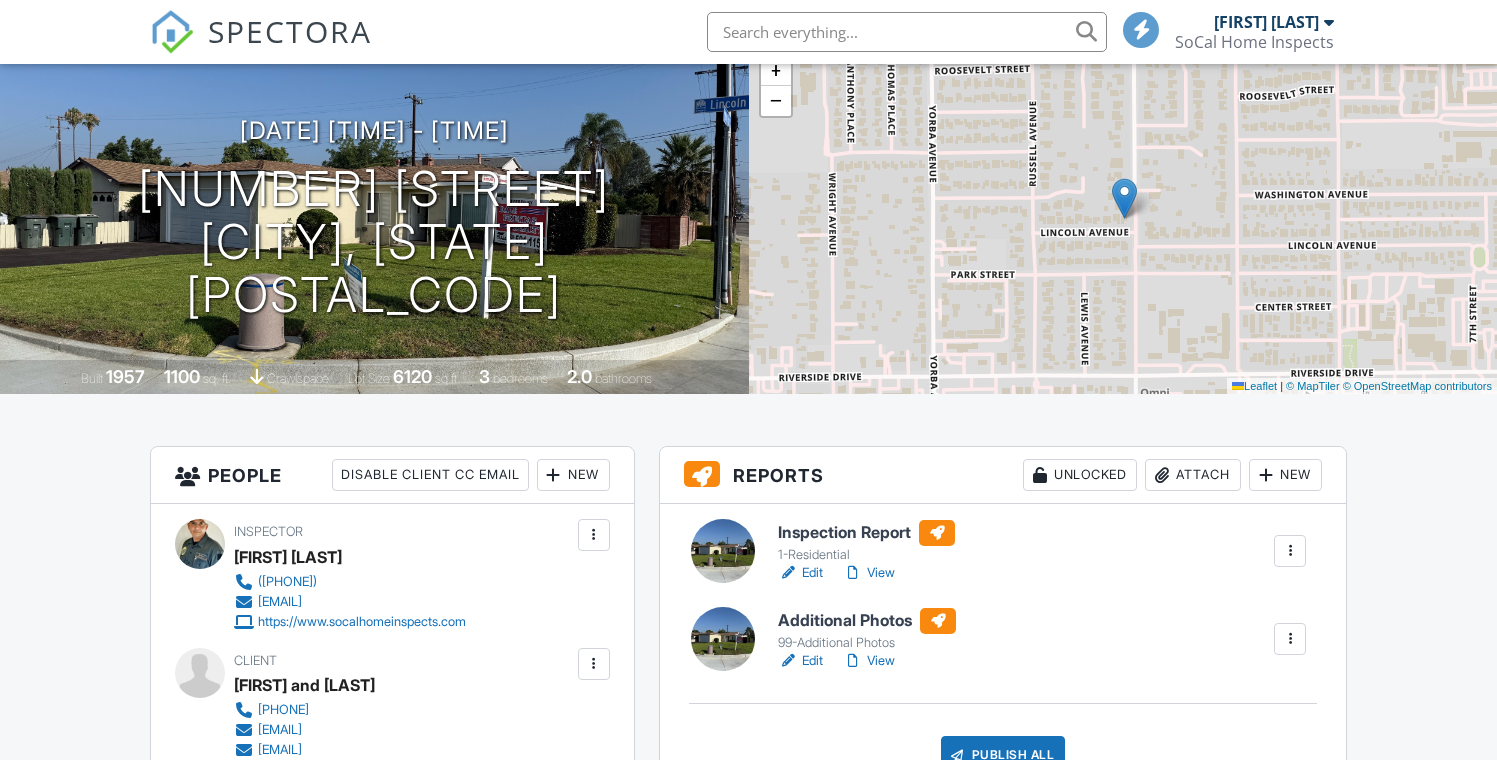 click on "View" at bounding box center (869, 573) 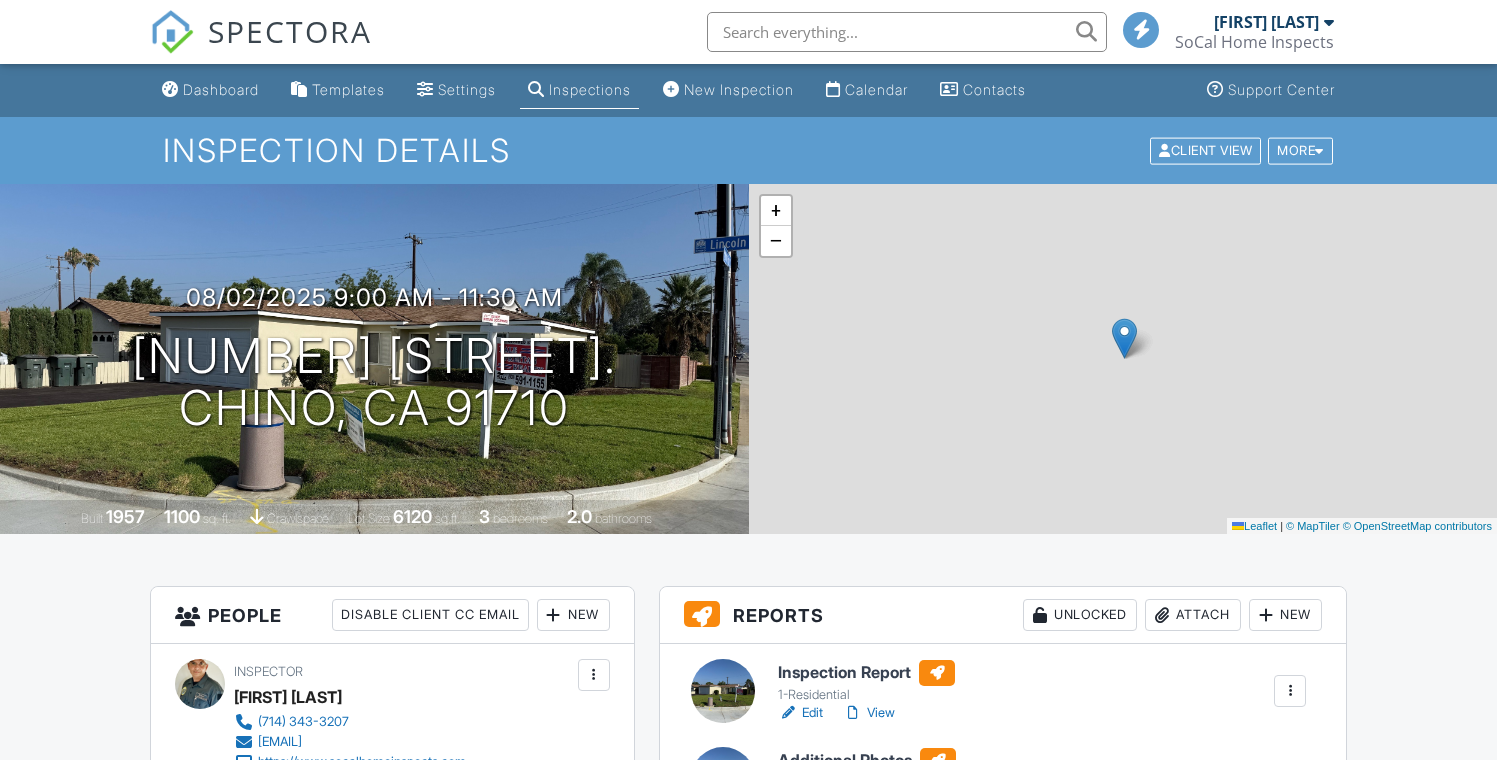 scroll, scrollTop: 0, scrollLeft: 0, axis: both 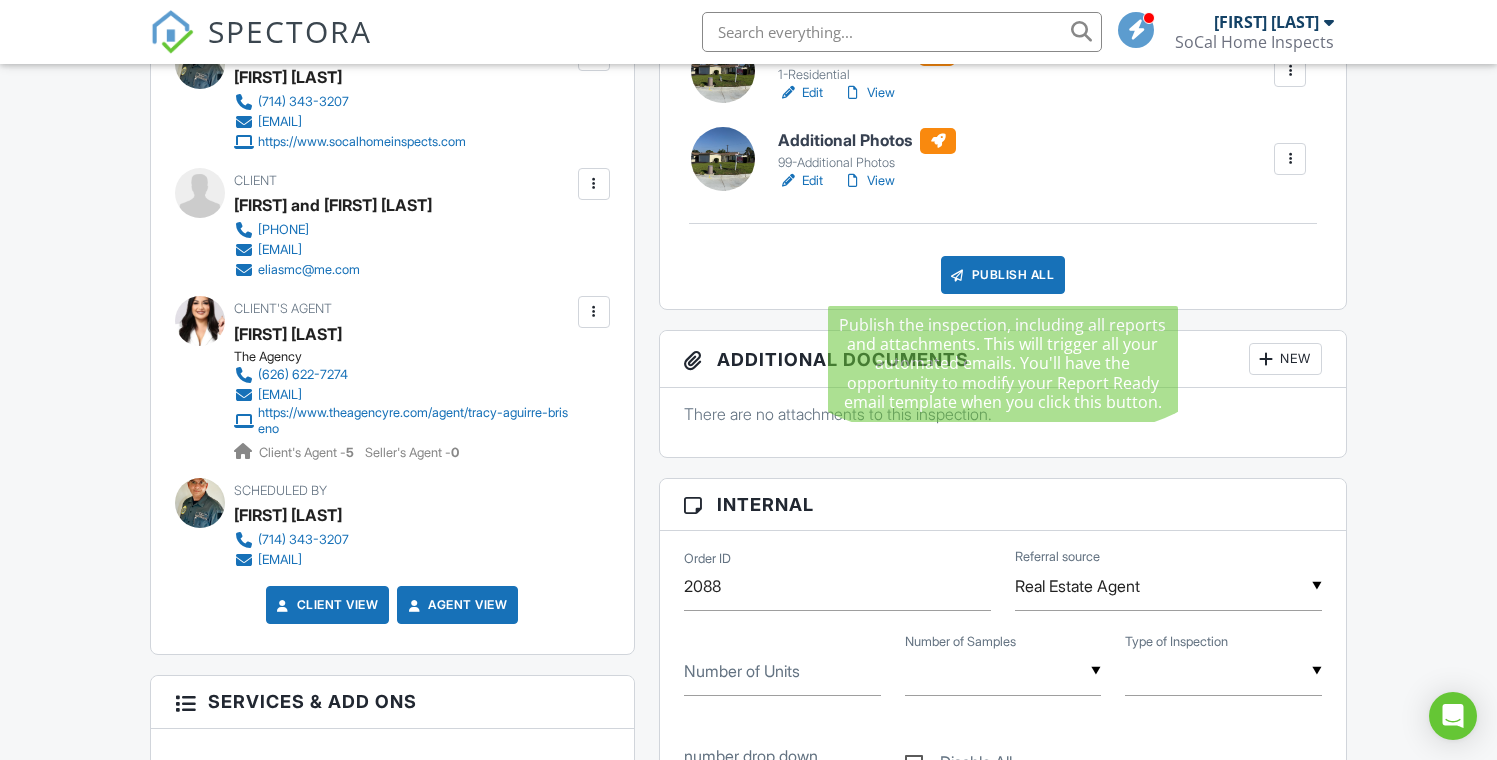 click on "Publish All" at bounding box center (1003, 275) 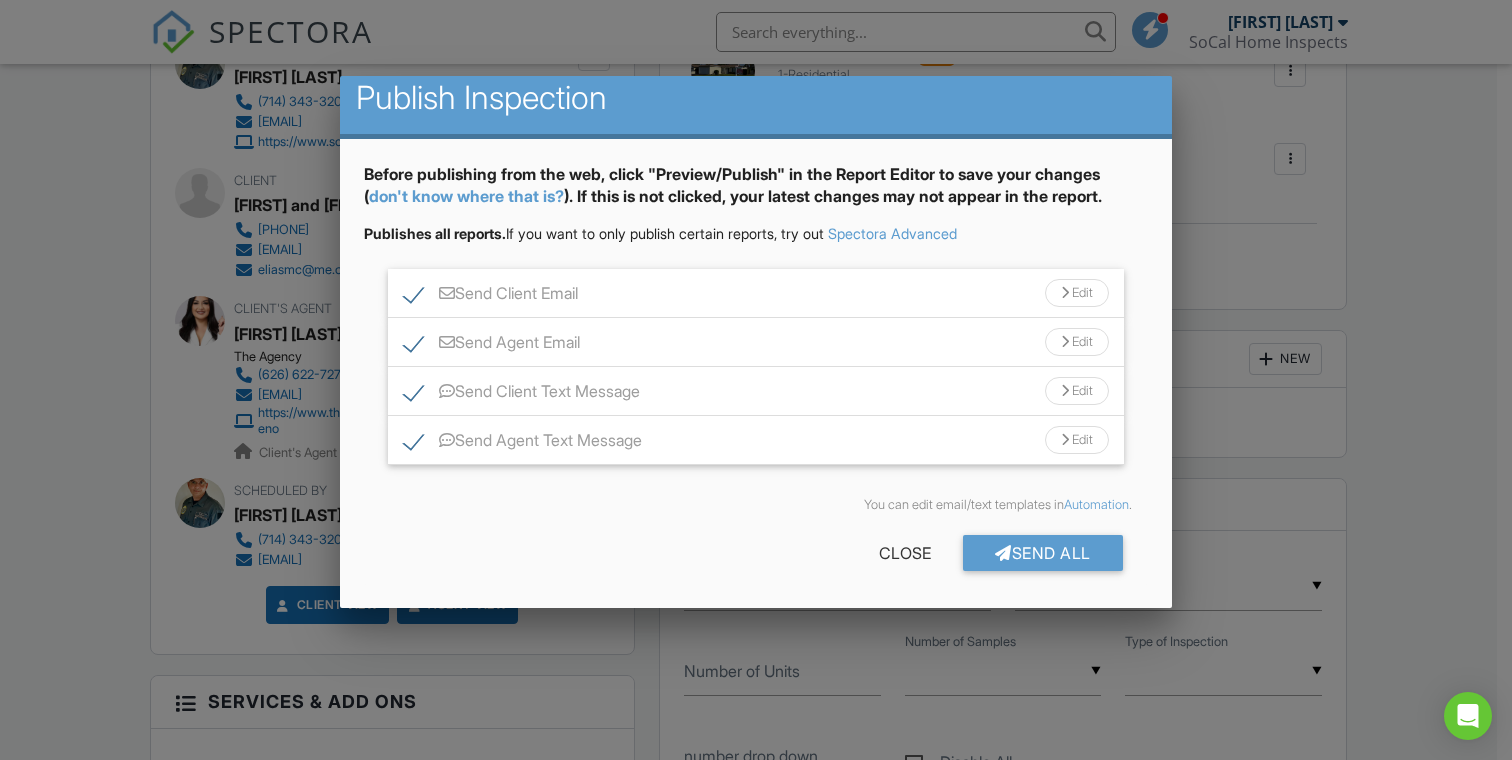 scroll, scrollTop: 15, scrollLeft: 0, axis: vertical 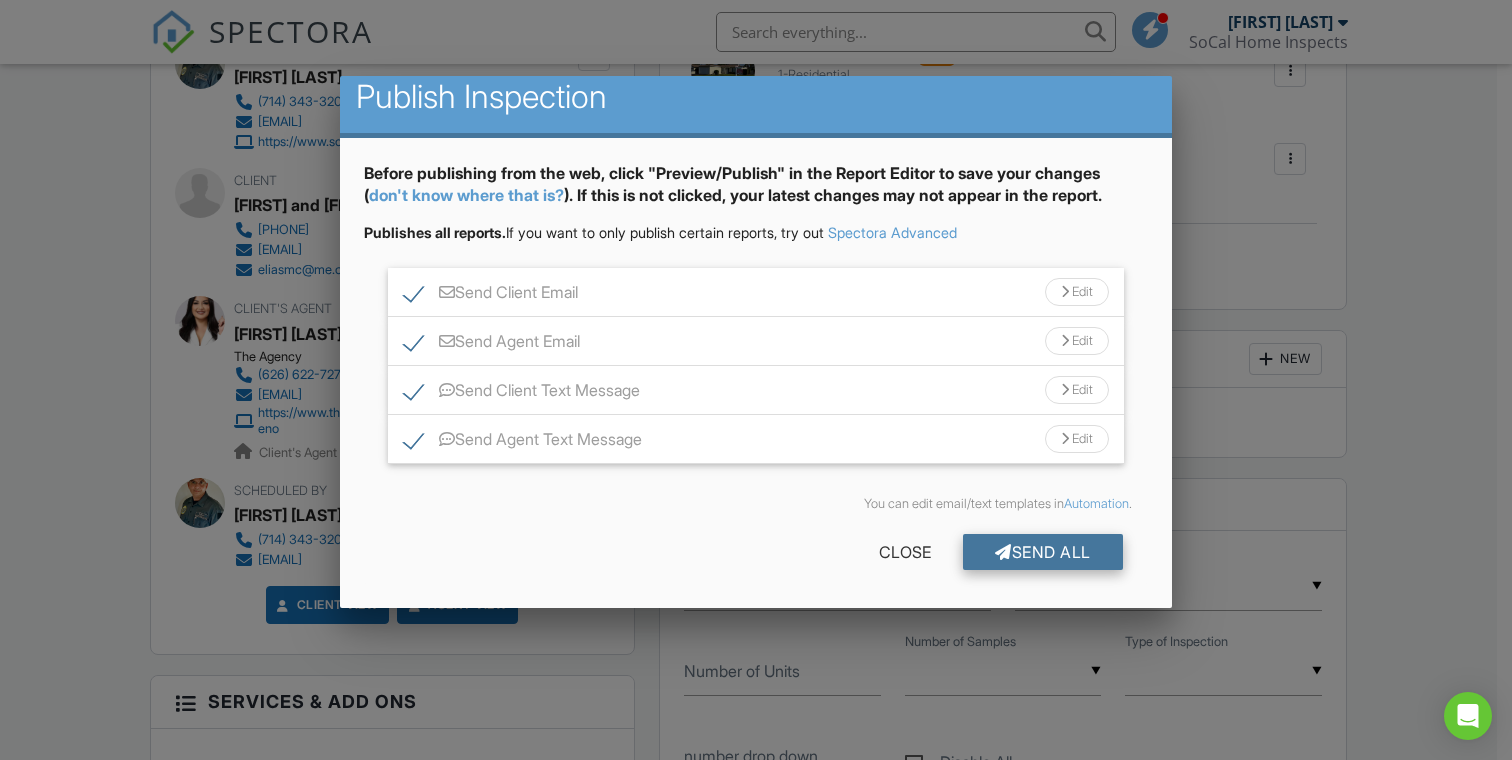 click on "Send All" at bounding box center [1043, 552] 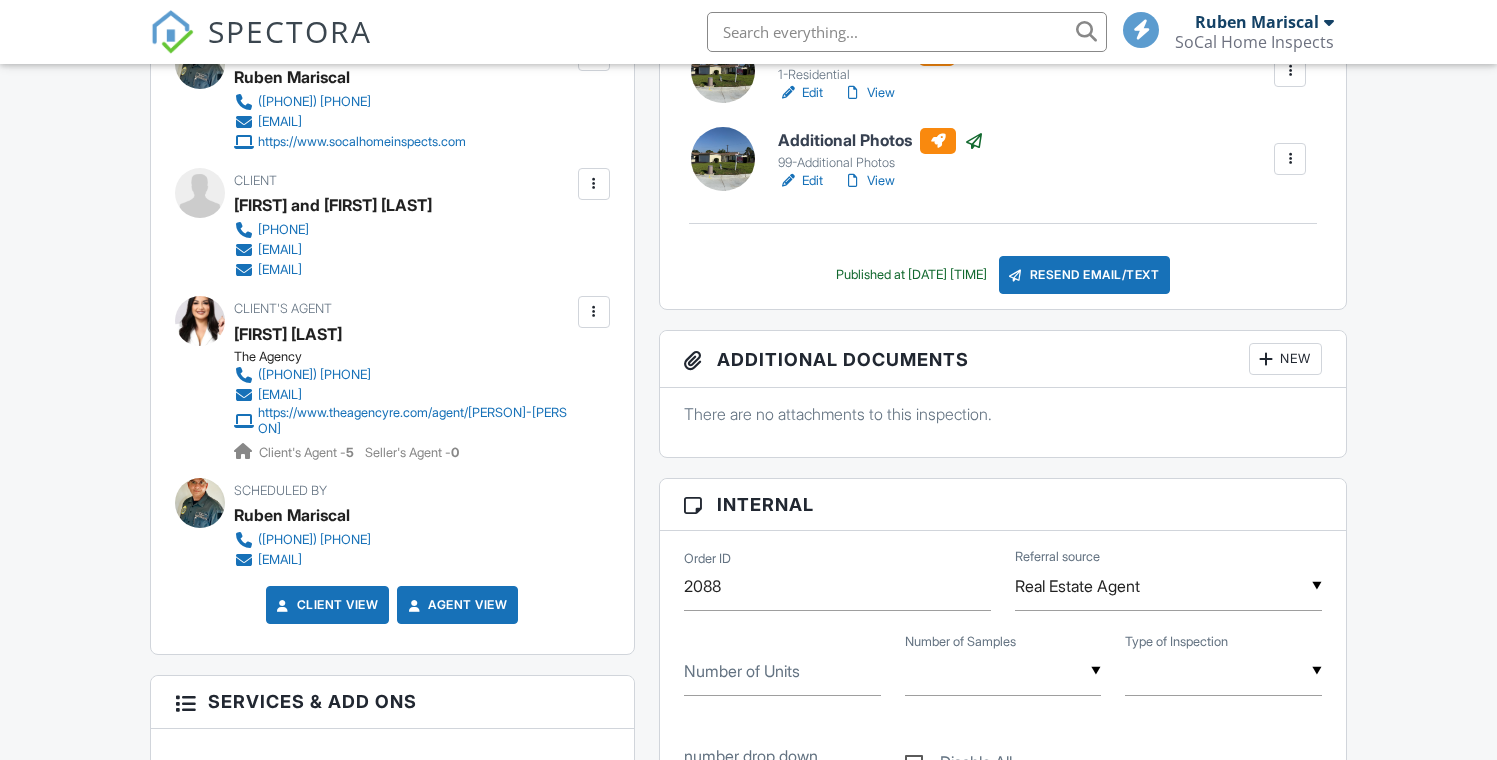 scroll, scrollTop: 0, scrollLeft: 0, axis: both 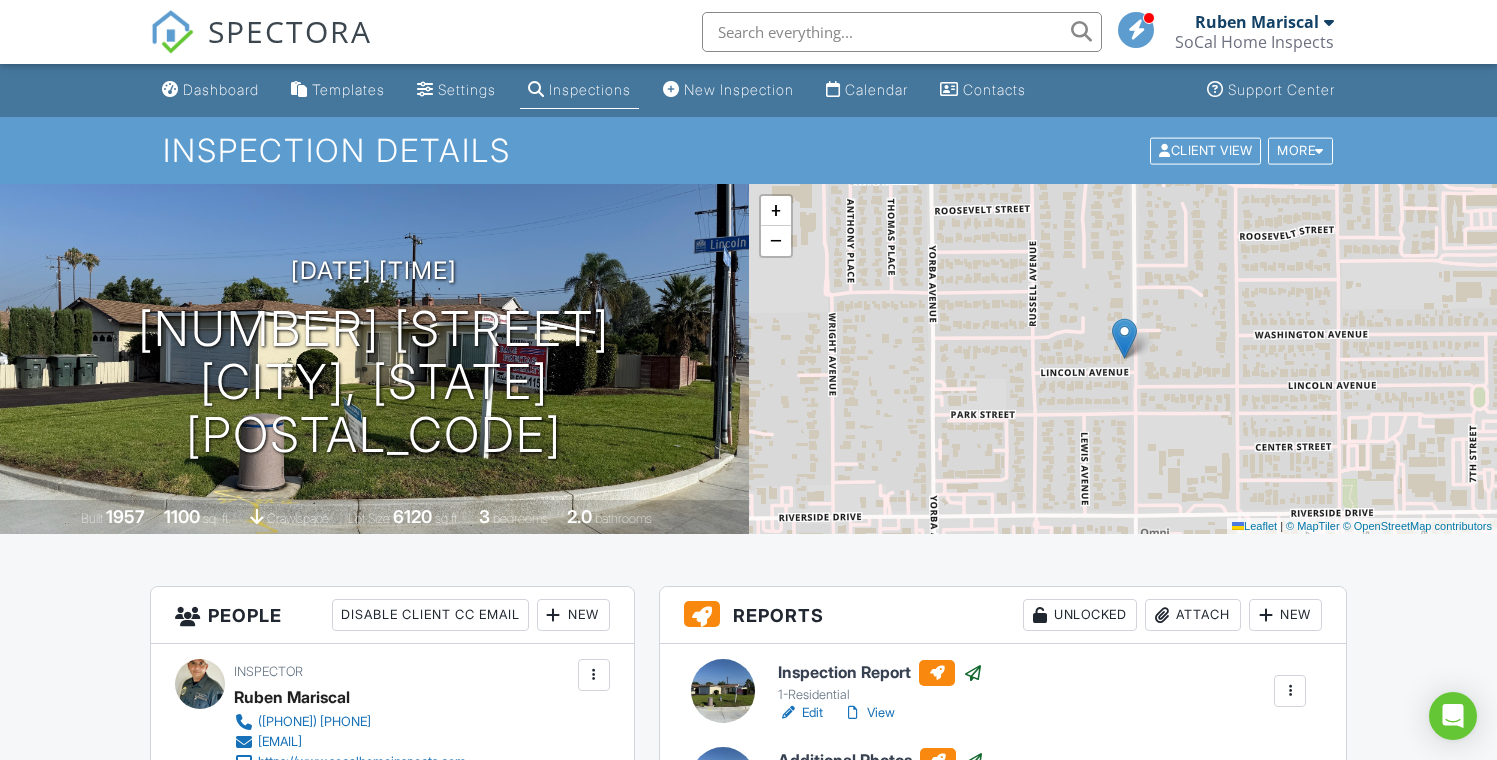 click on "Inspections" at bounding box center (590, 89) 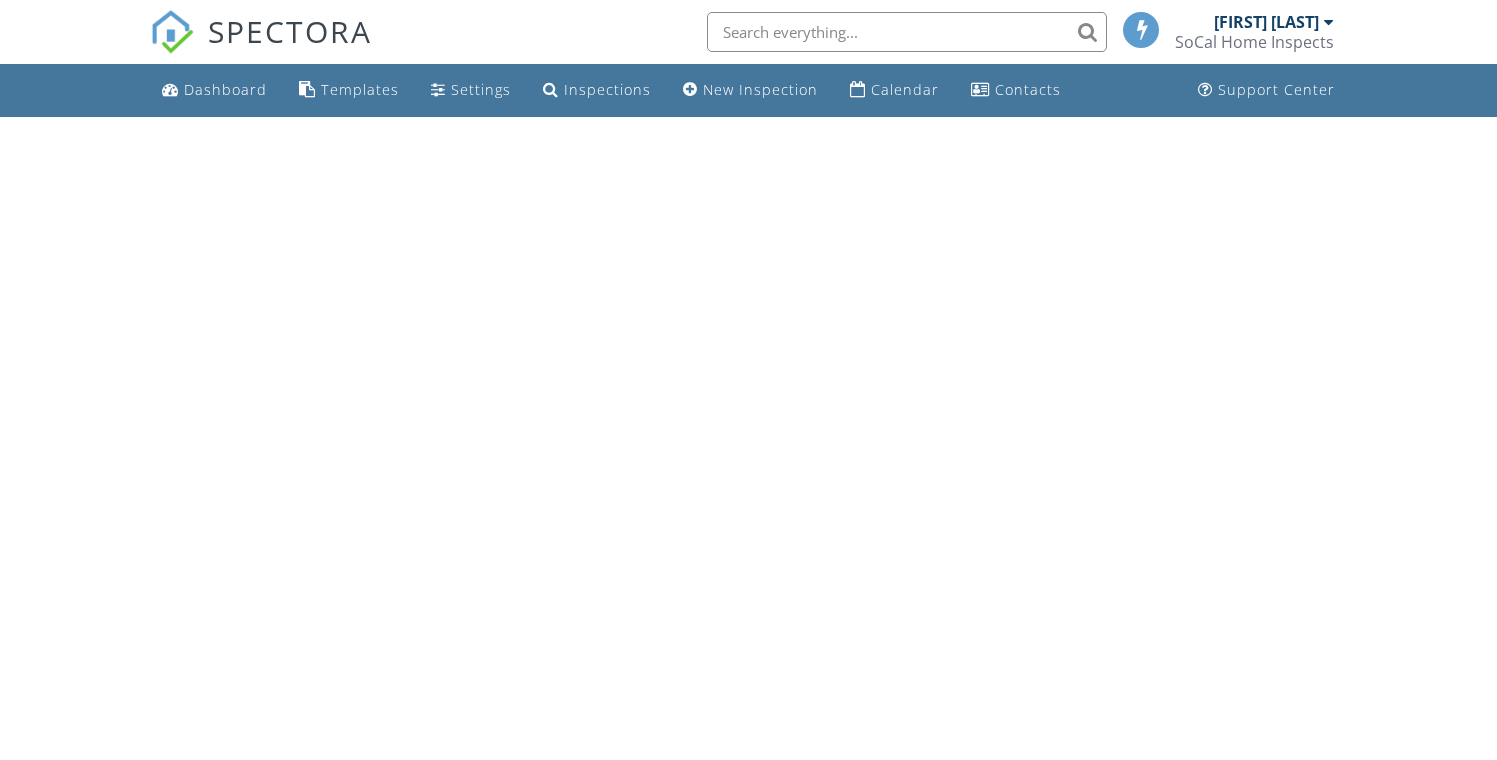 scroll, scrollTop: 0, scrollLeft: 0, axis: both 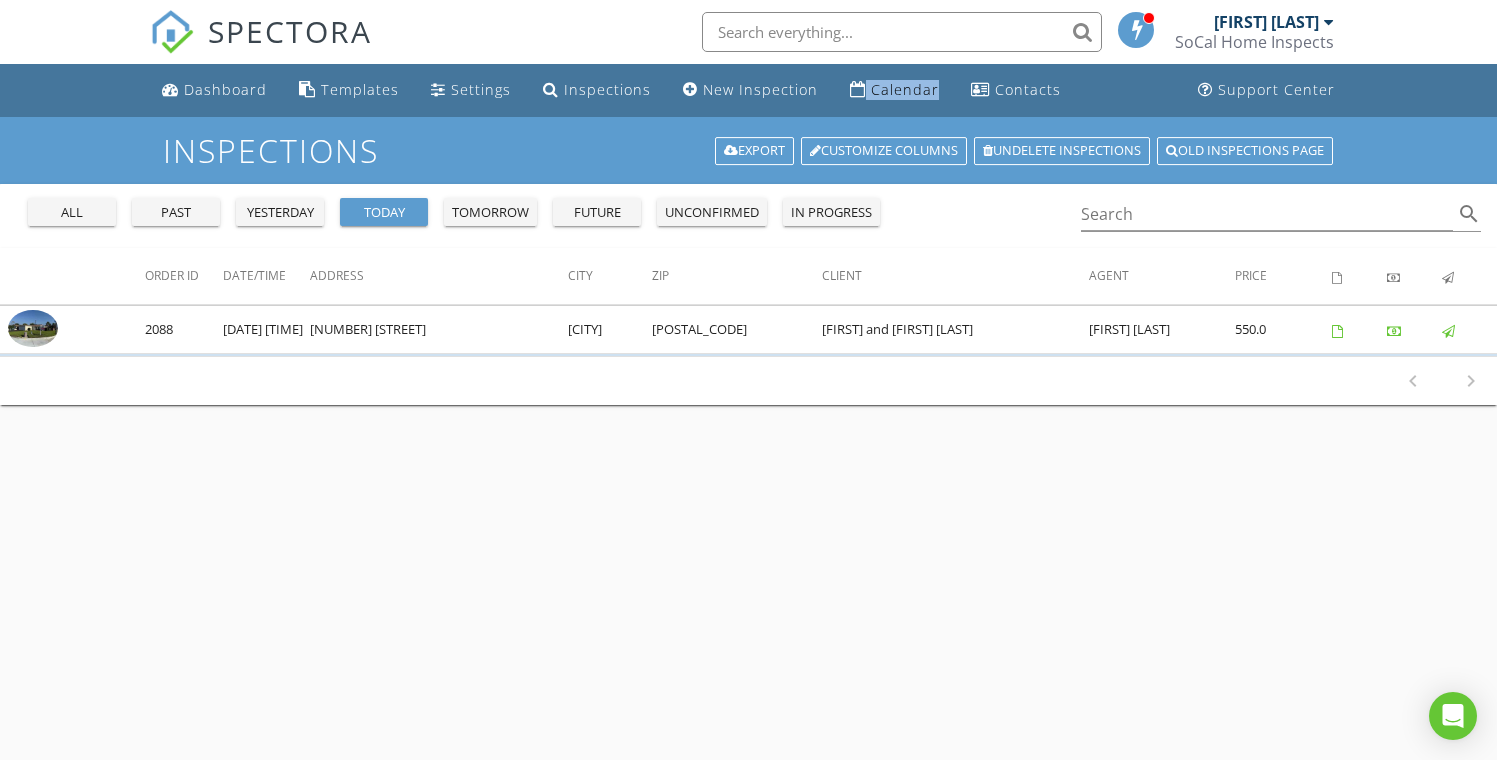 click on "all" at bounding box center (72, 213) 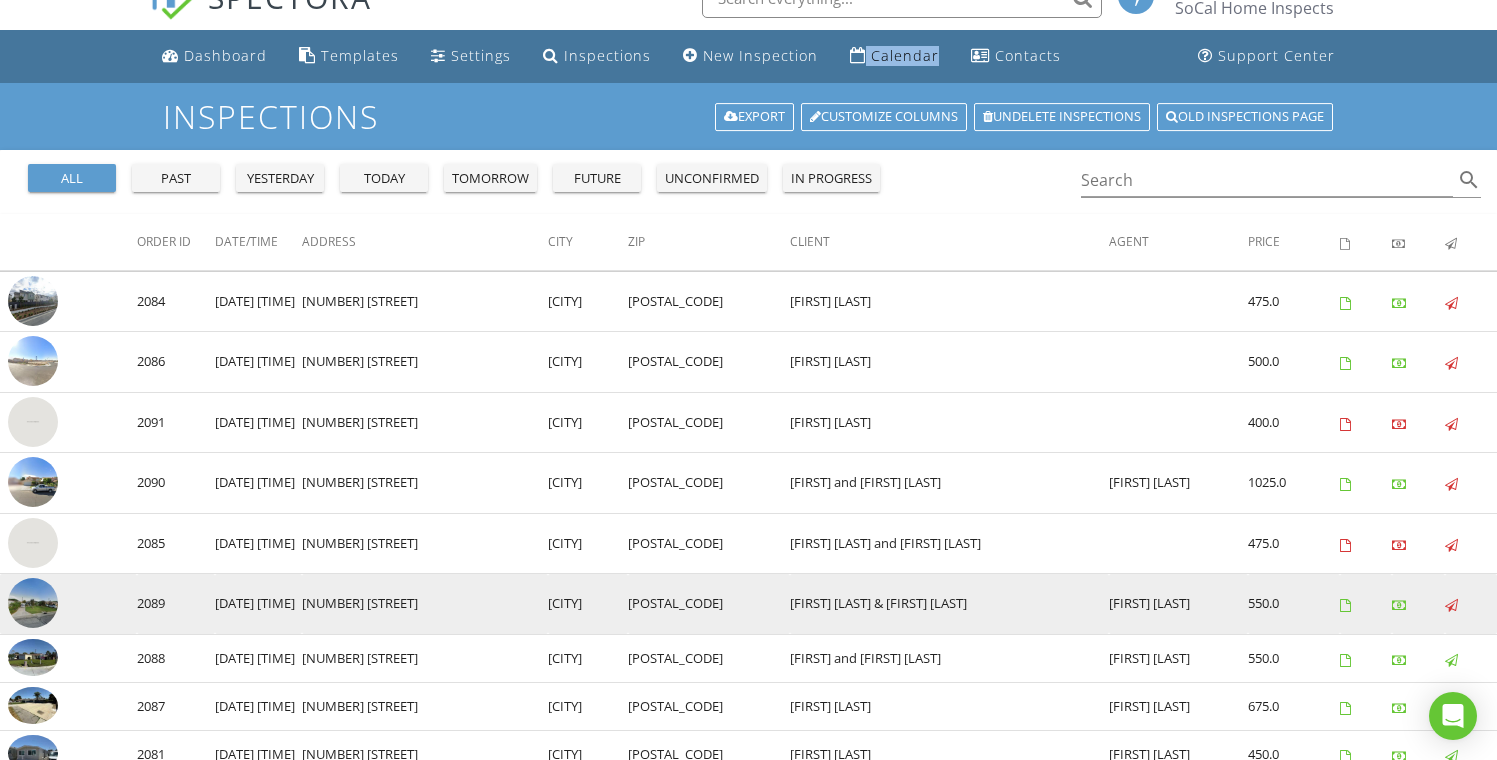 scroll, scrollTop: 38, scrollLeft: 0, axis: vertical 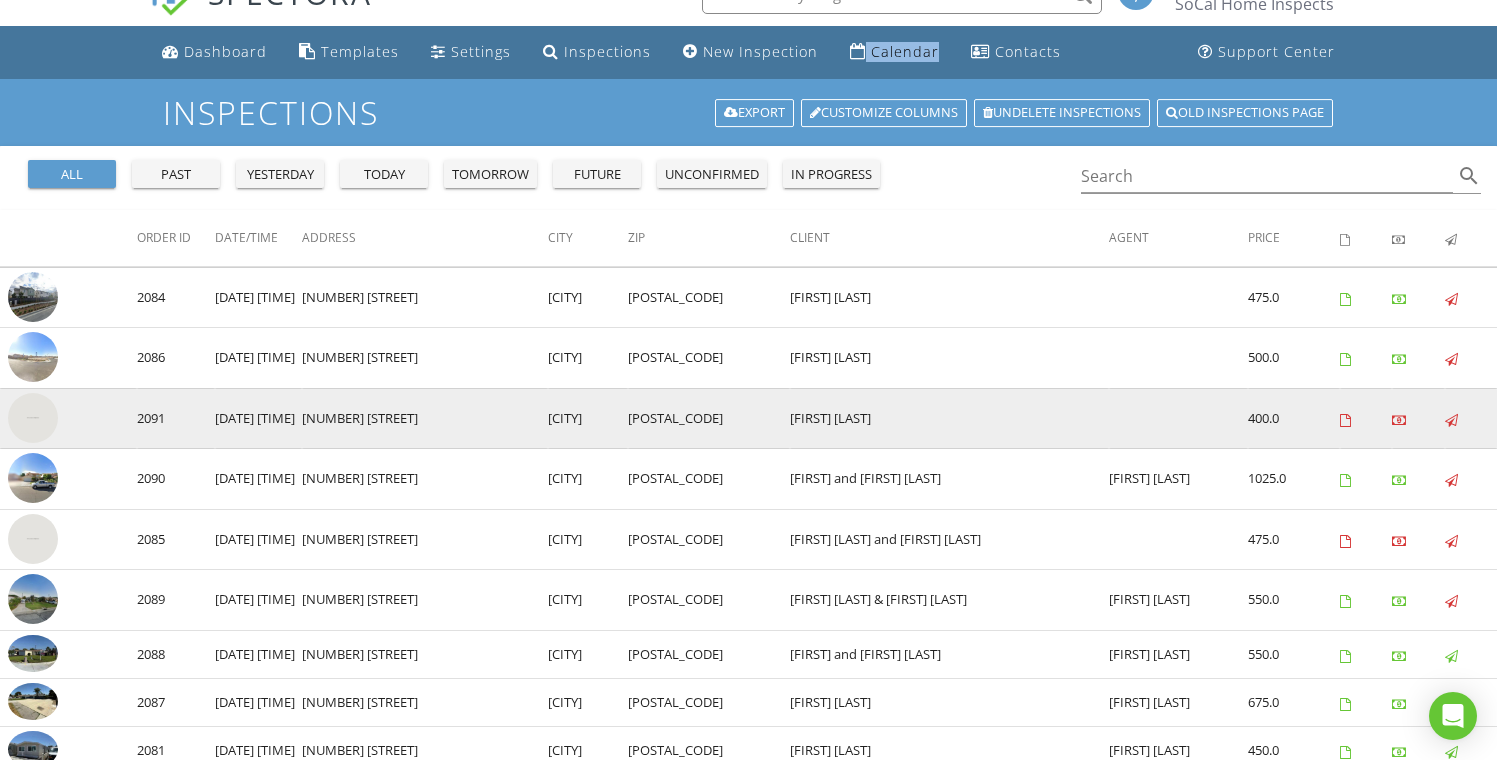 click at bounding box center (33, 418) 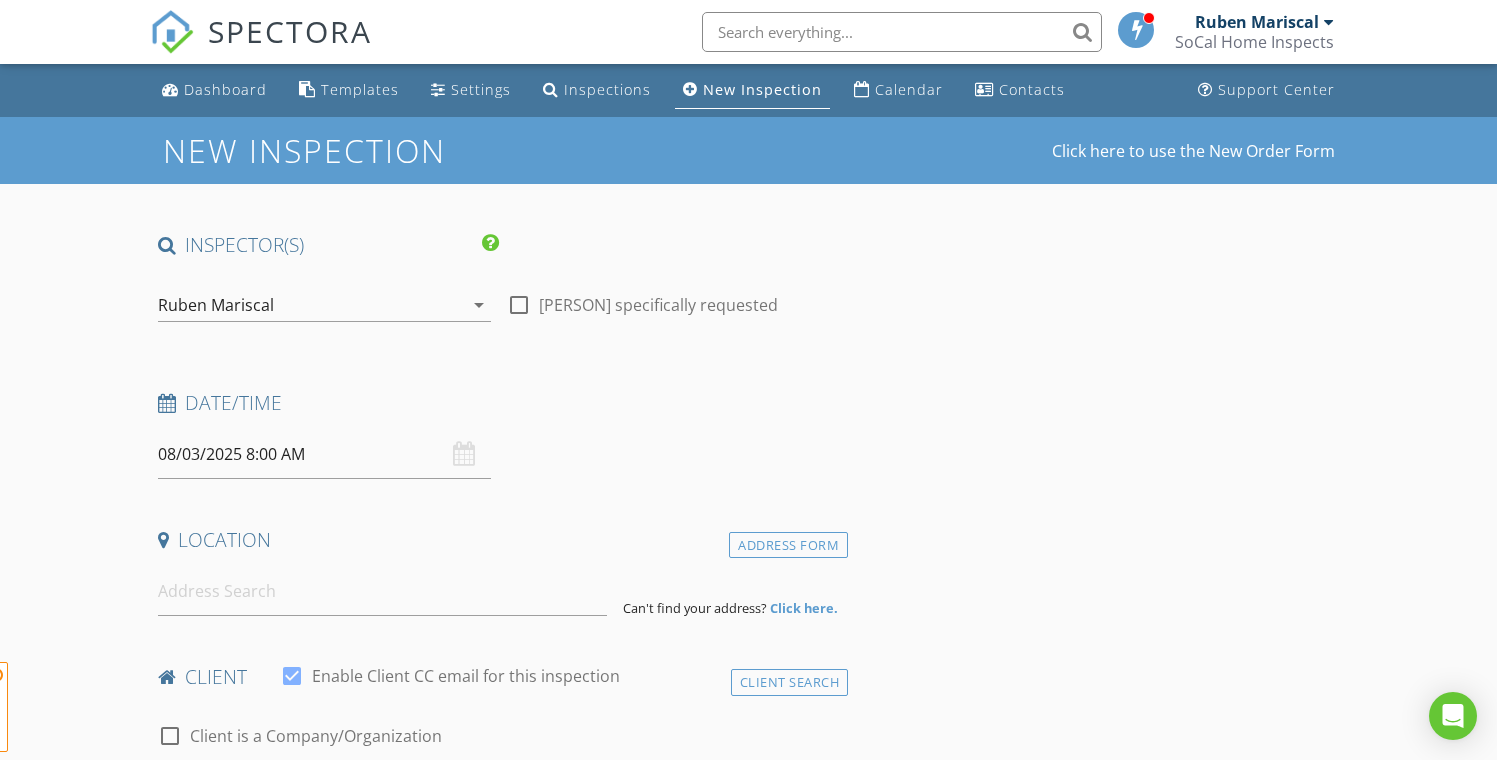 scroll, scrollTop: 0, scrollLeft: 0, axis: both 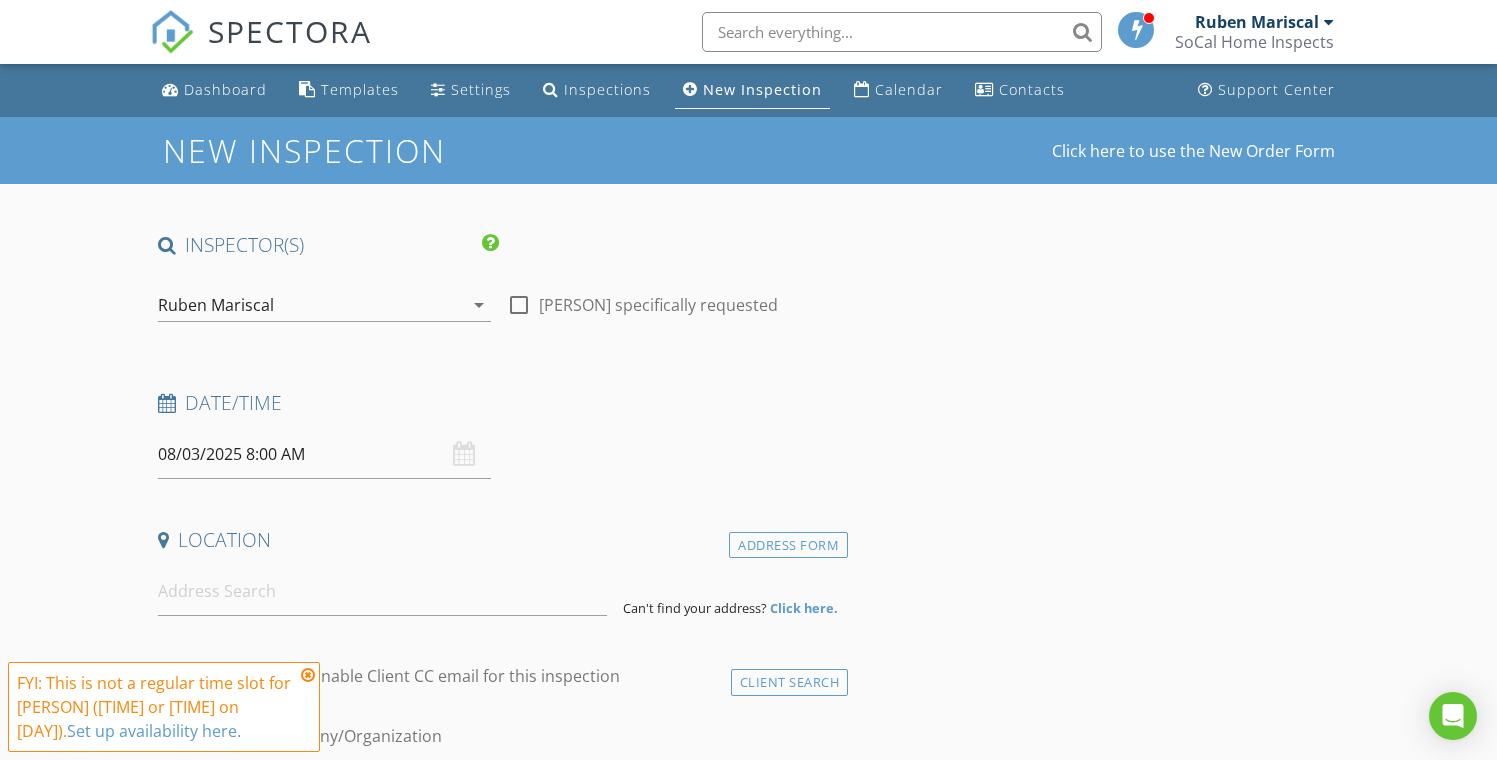 click on "08/03/2025 8:00 AM" at bounding box center [324, 454] 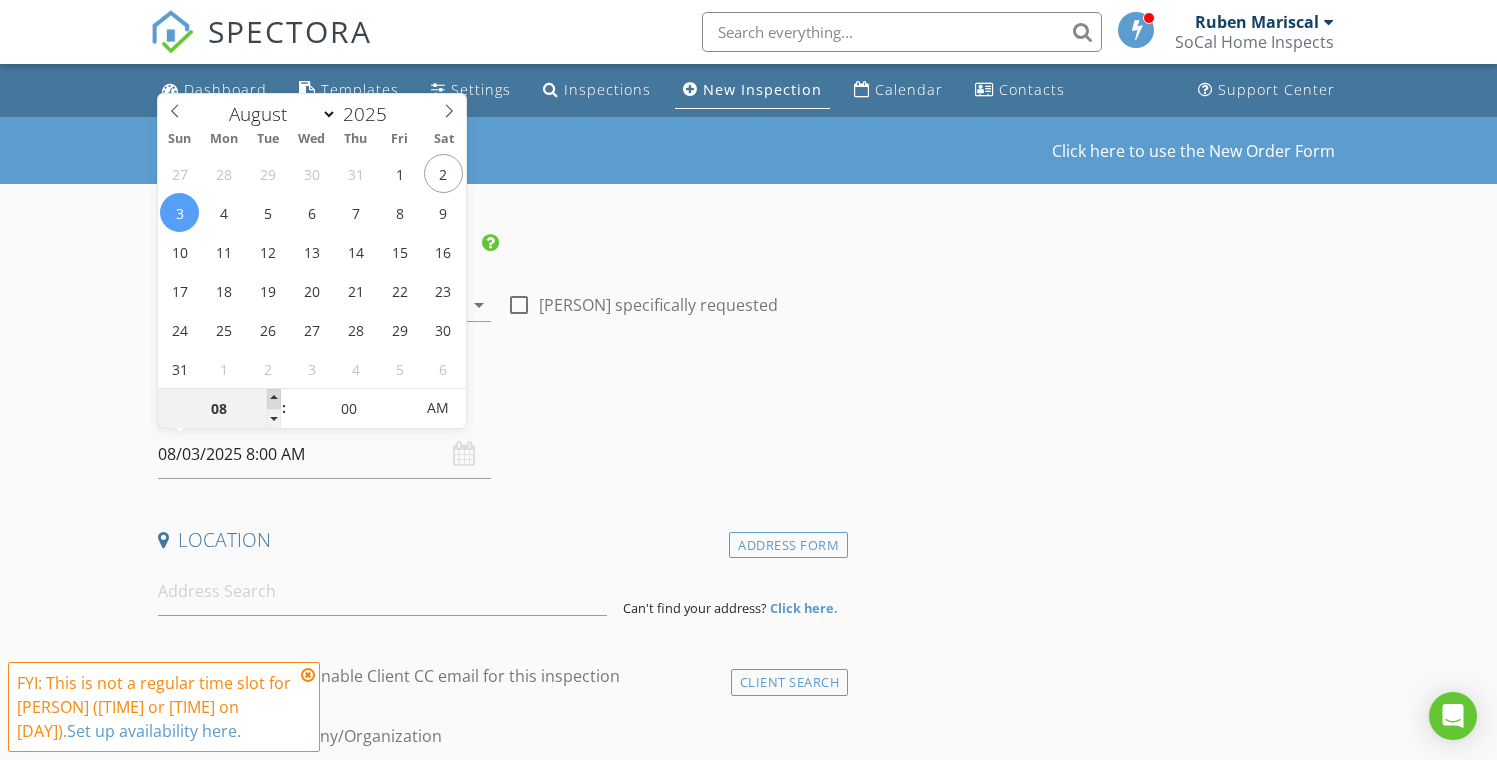 type on "08/03/2025 9:00 AM" 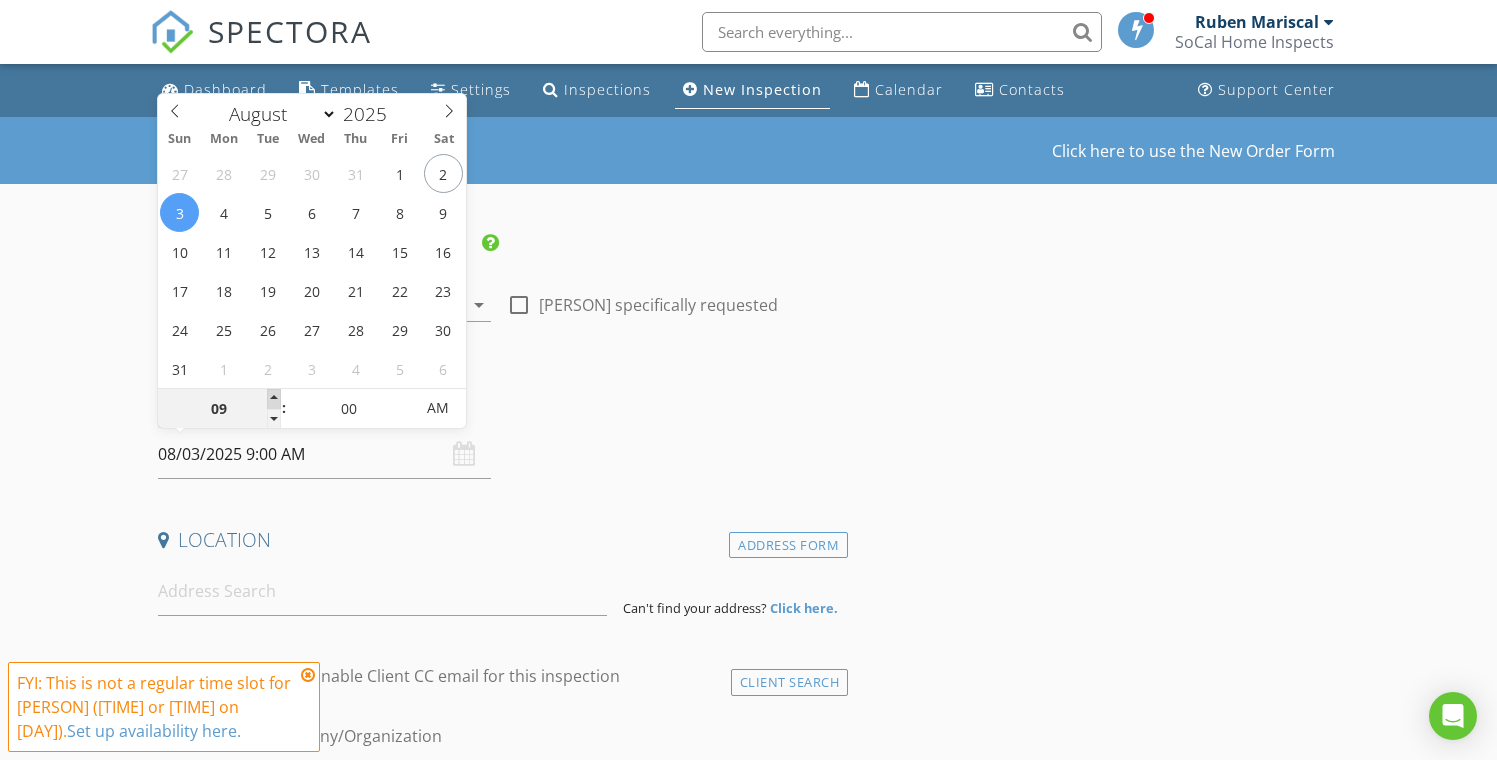 click at bounding box center (274, 399) 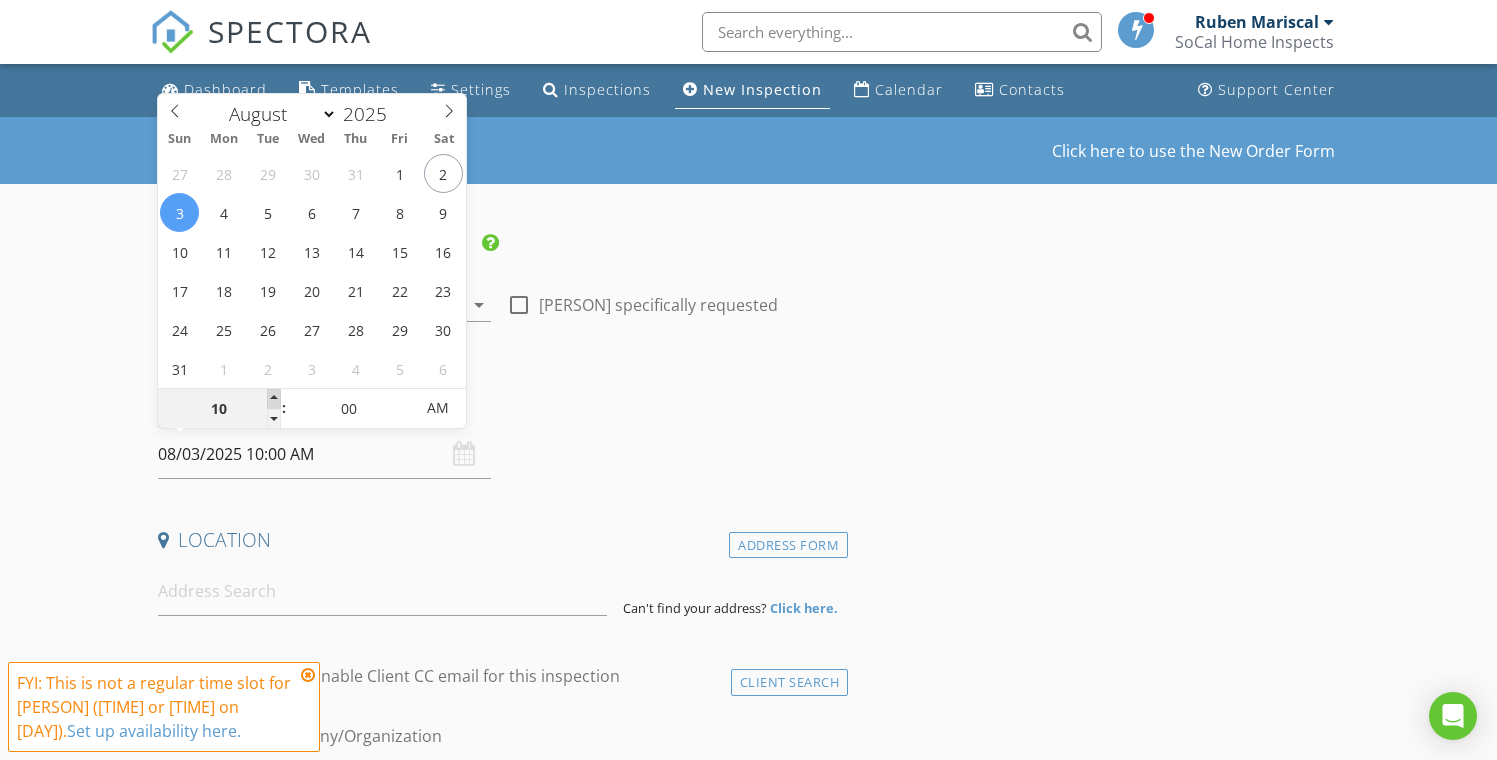 click at bounding box center (274, 399) 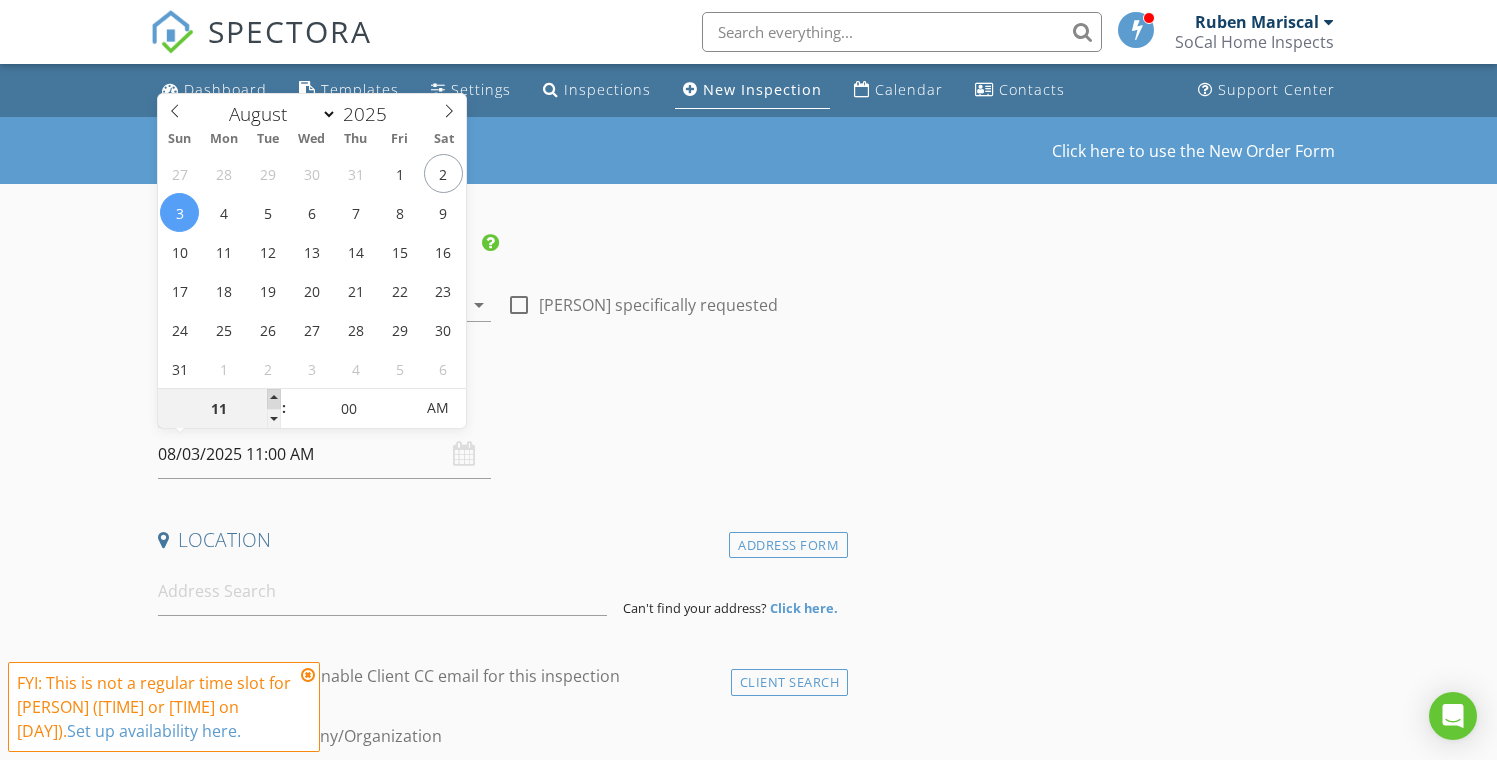 click at bounding box center (274, 399) 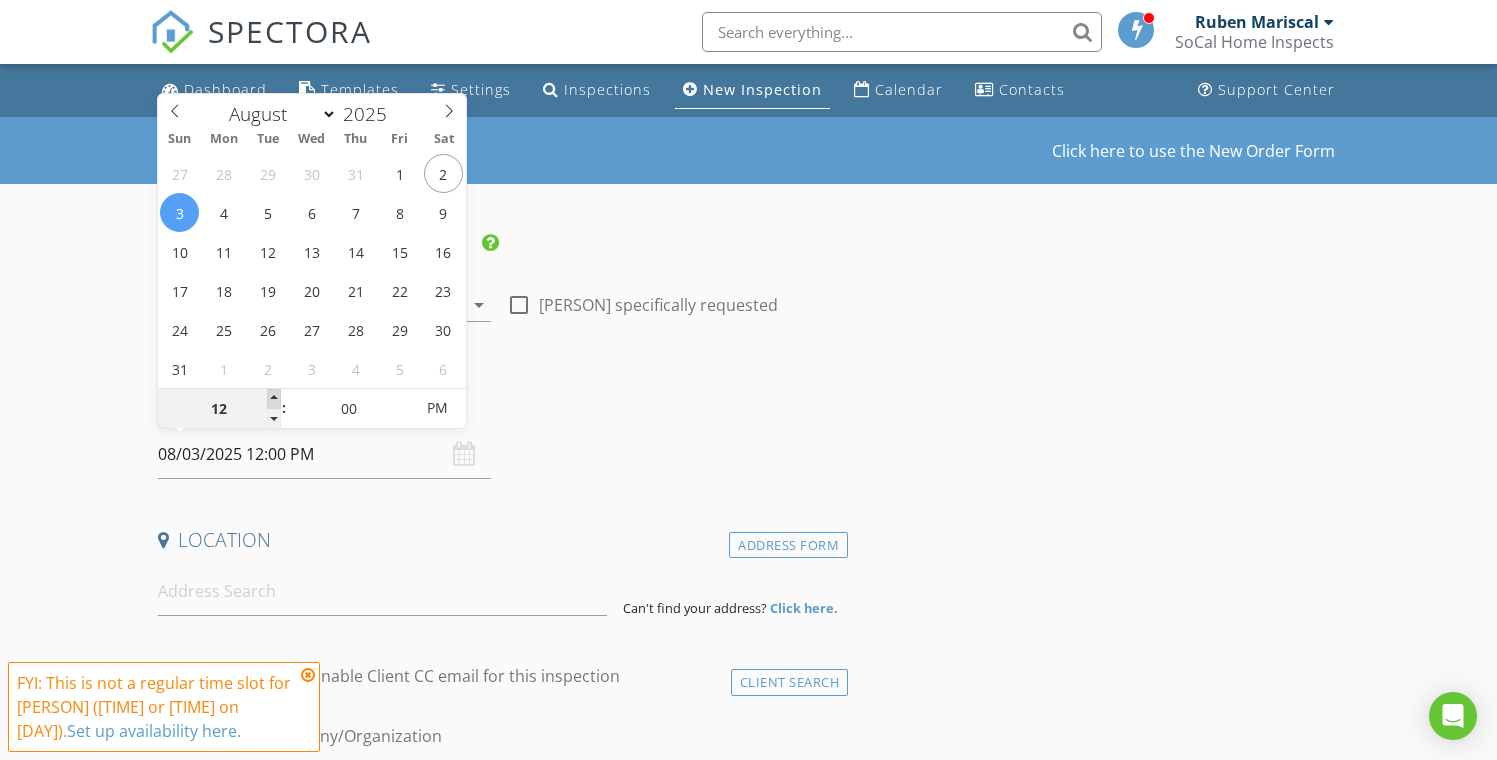 click at bounding box center [274, 399] 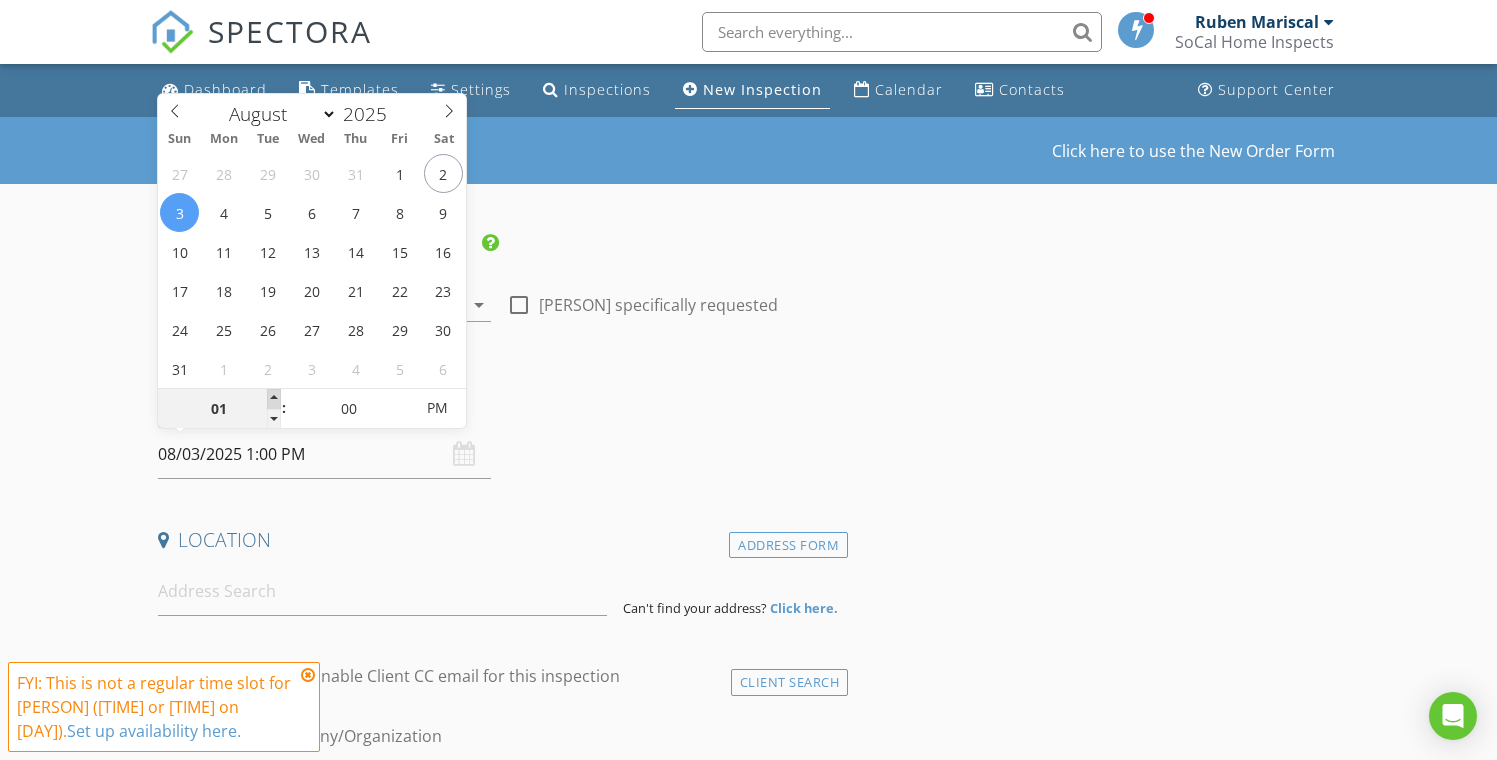 click at bounding box center (274, 399) 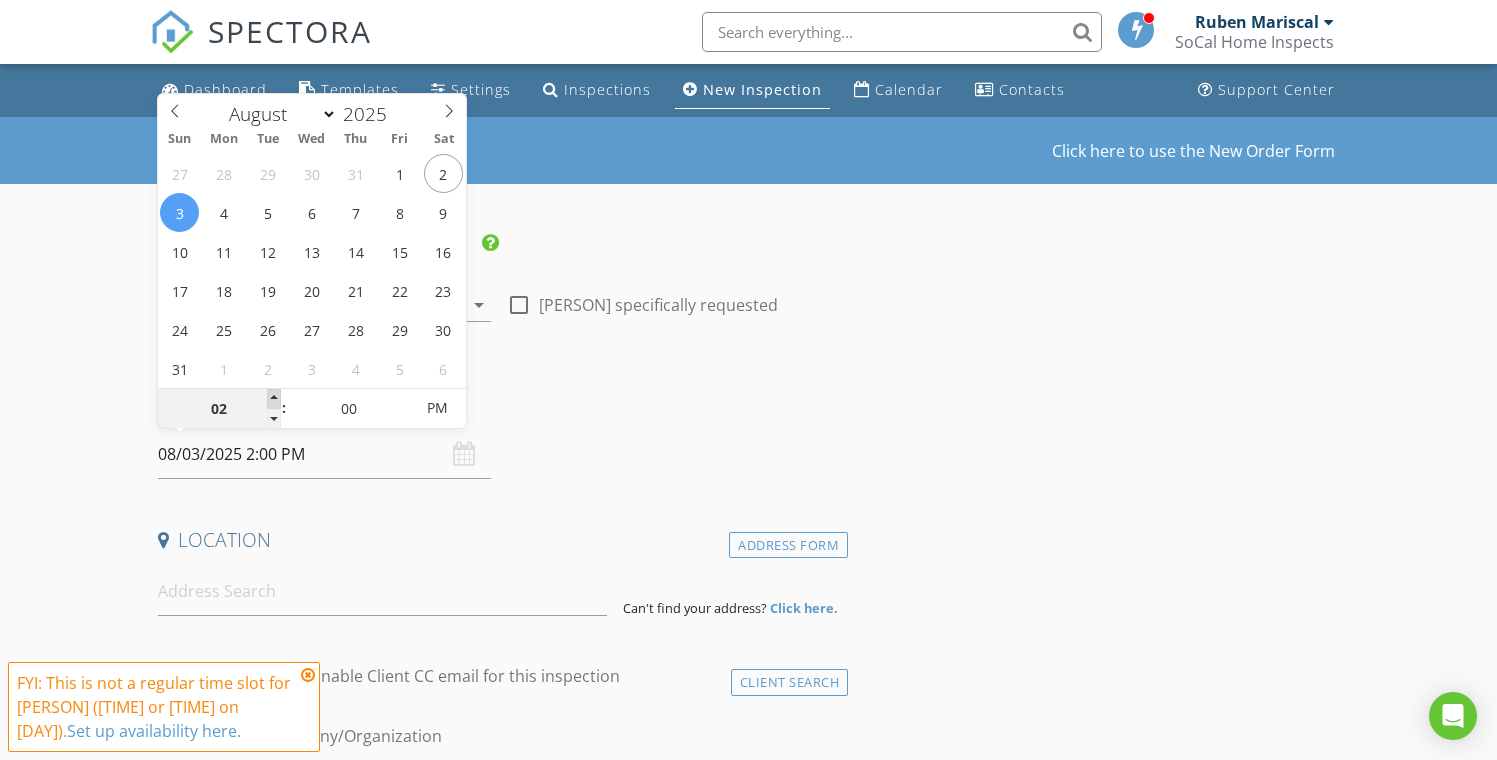 click at bounding box center (274, 399) 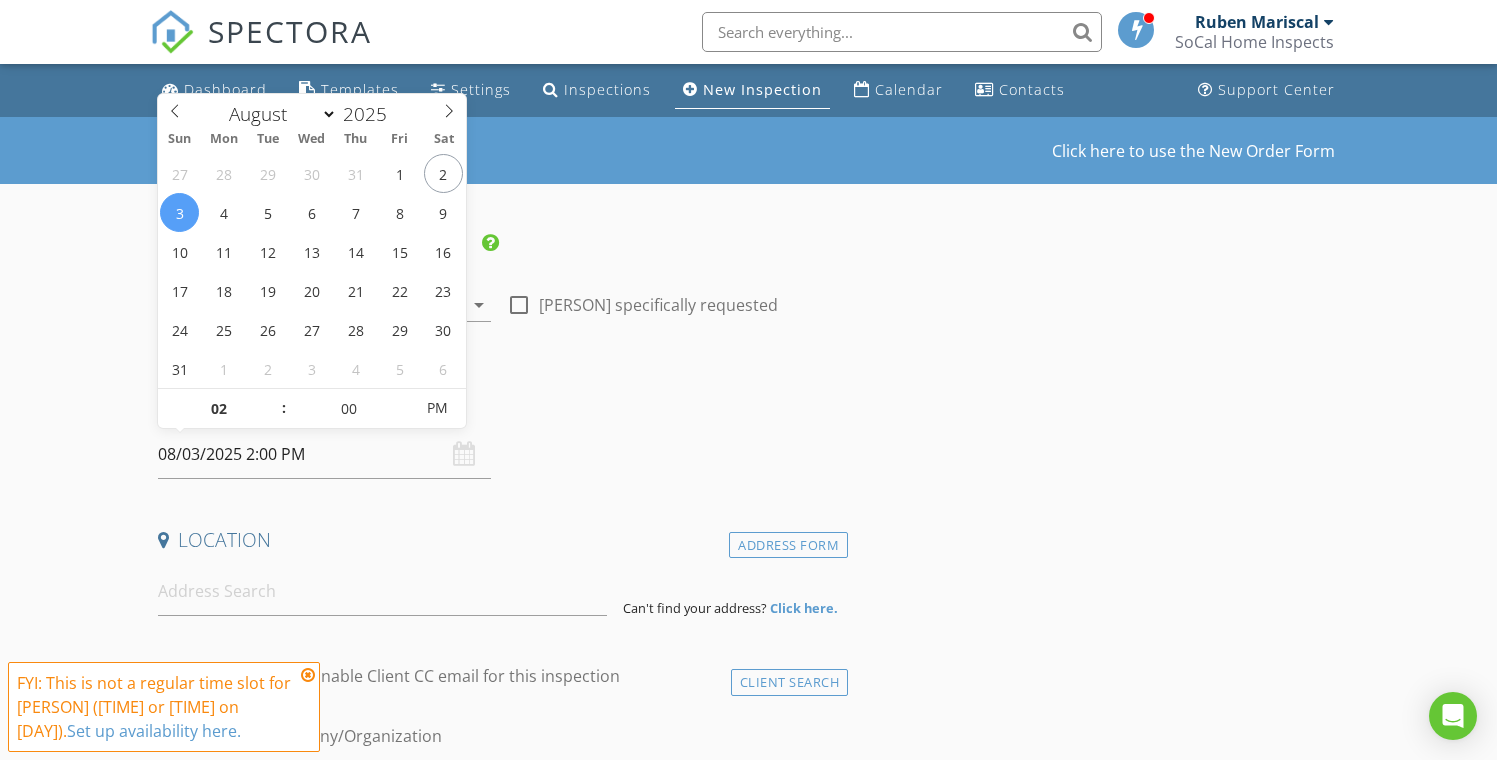 click at bounding box center [308, 675] 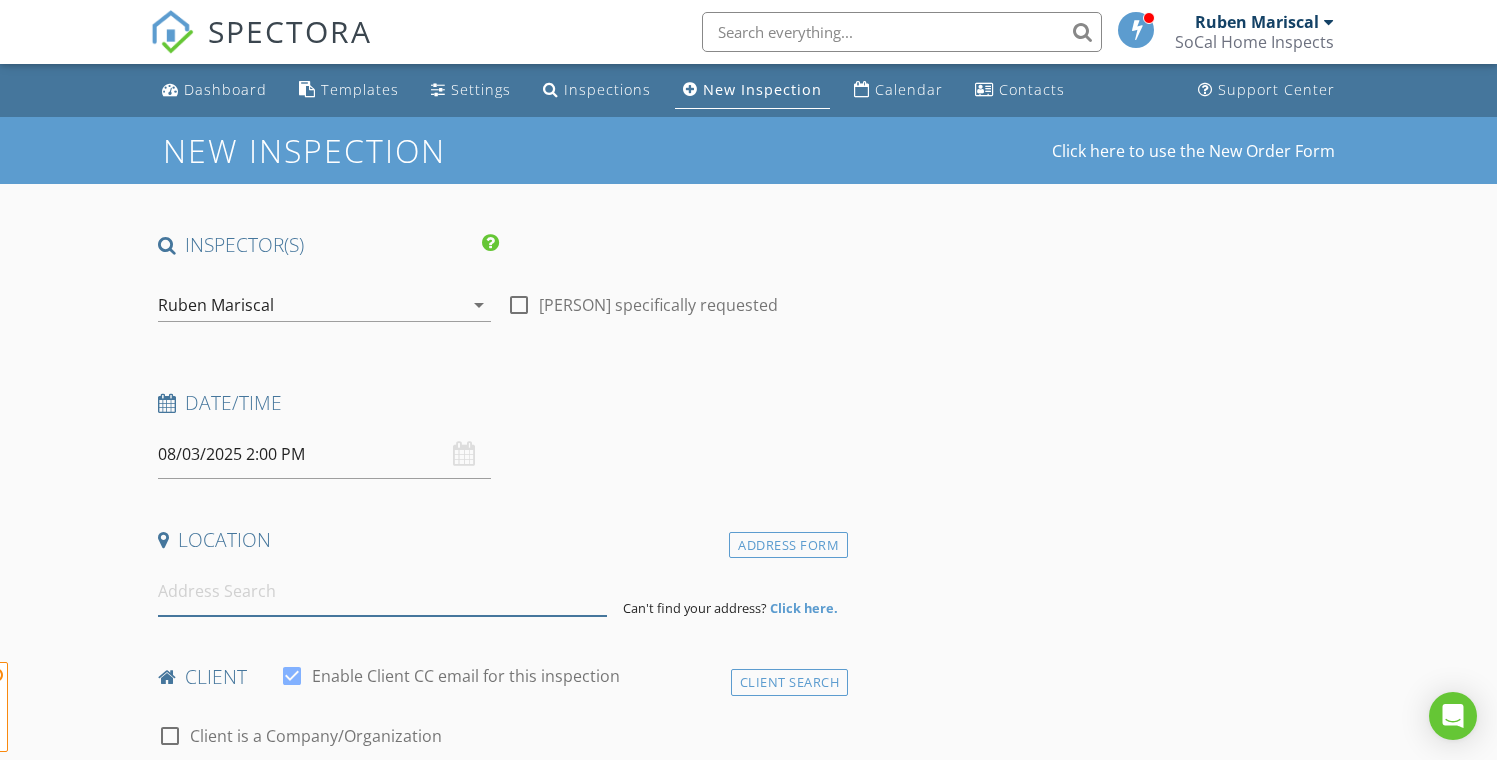 click at bounding box center [383, 591] 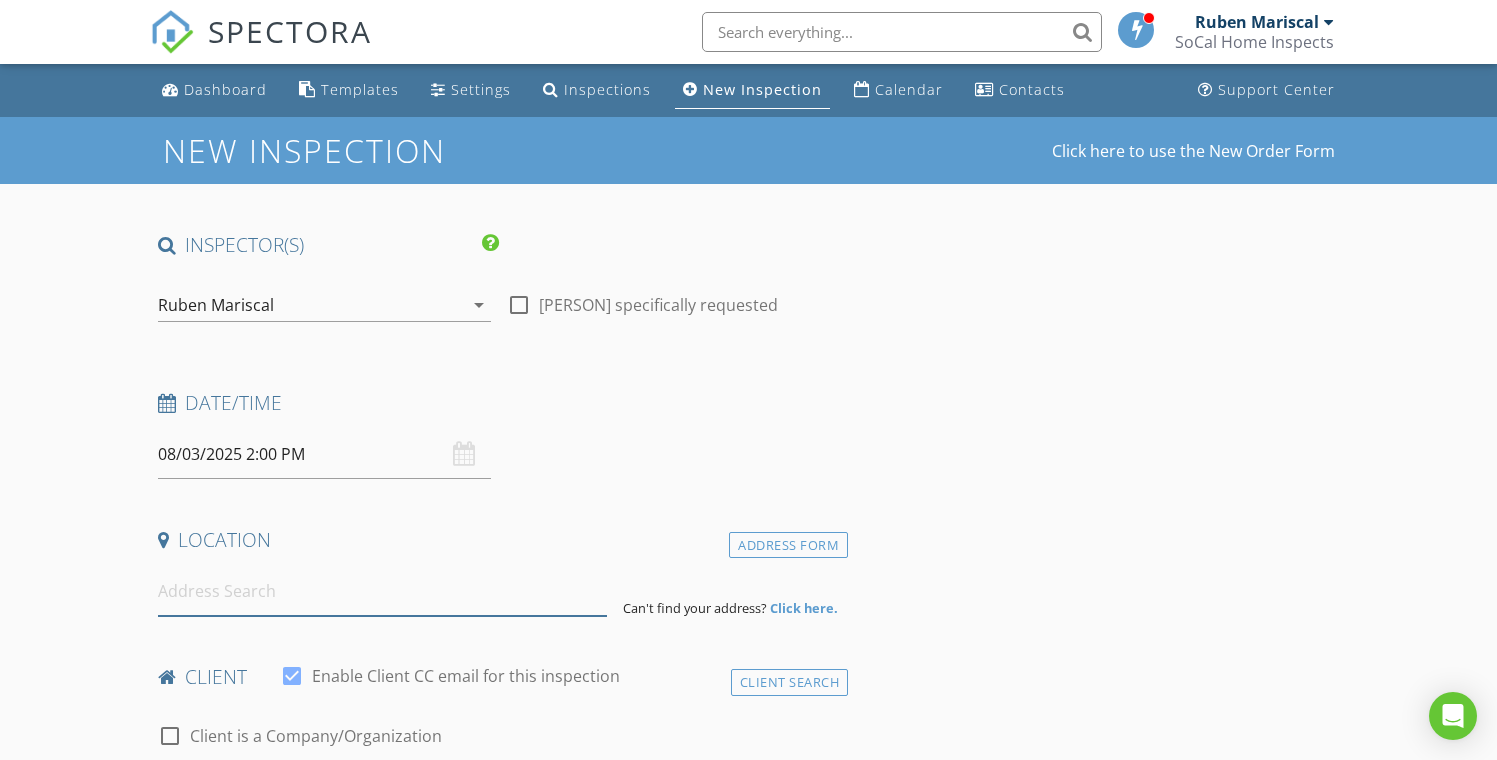 click at bounding box center [383, 591] 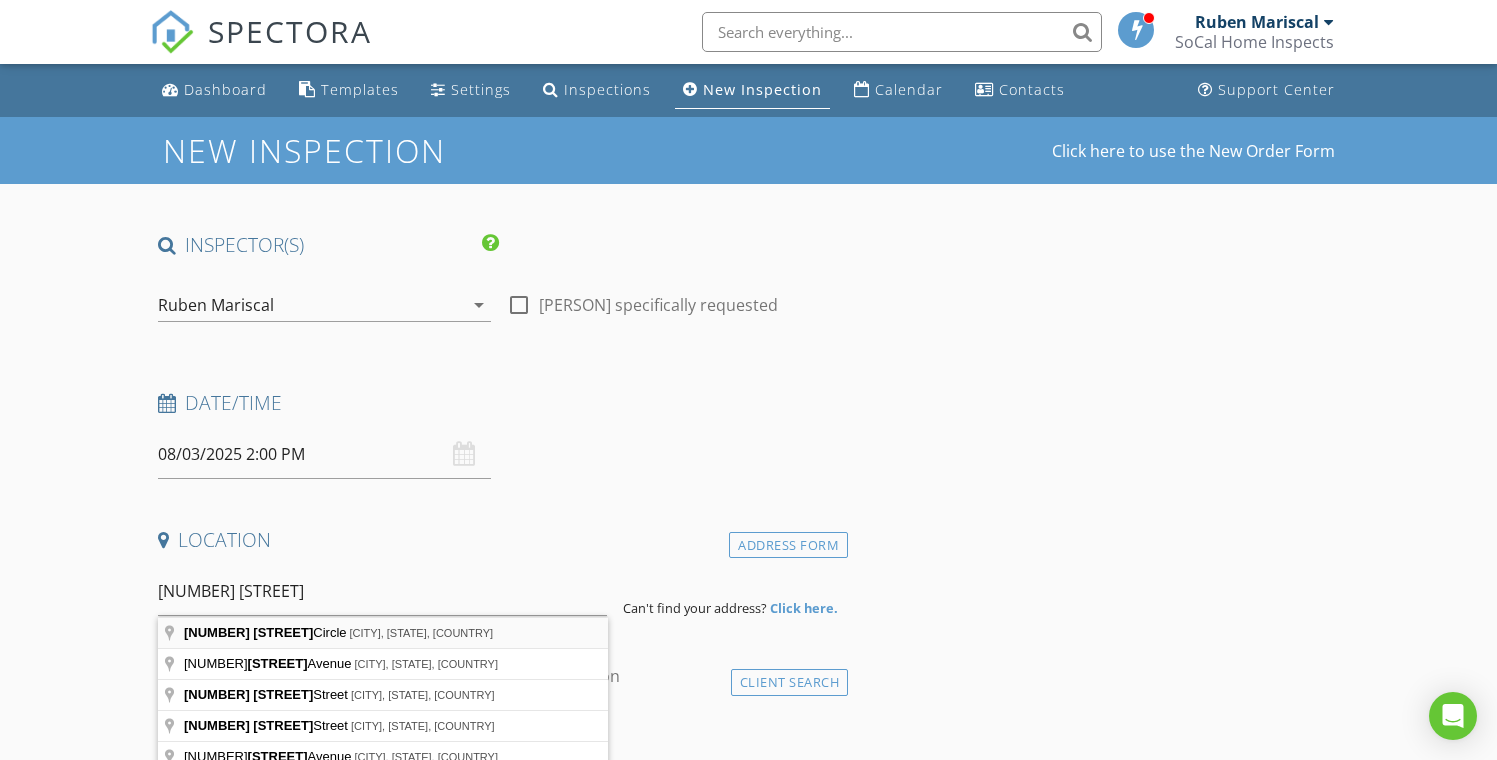 type on "1724 Sinclair Circle, Placentia, CA, USA" 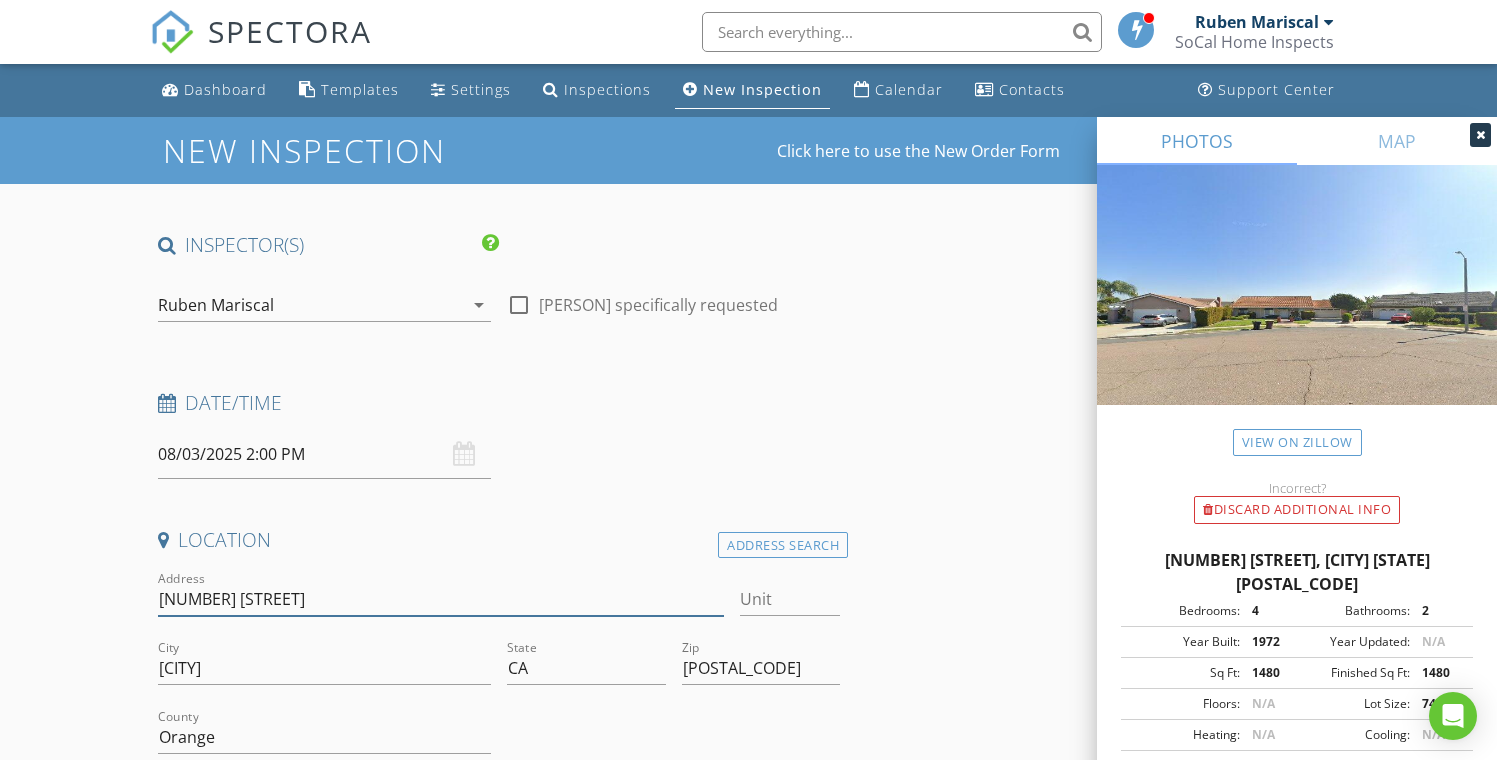 click on "1724 Sinclair Cir" at bounding box center [441, 599] 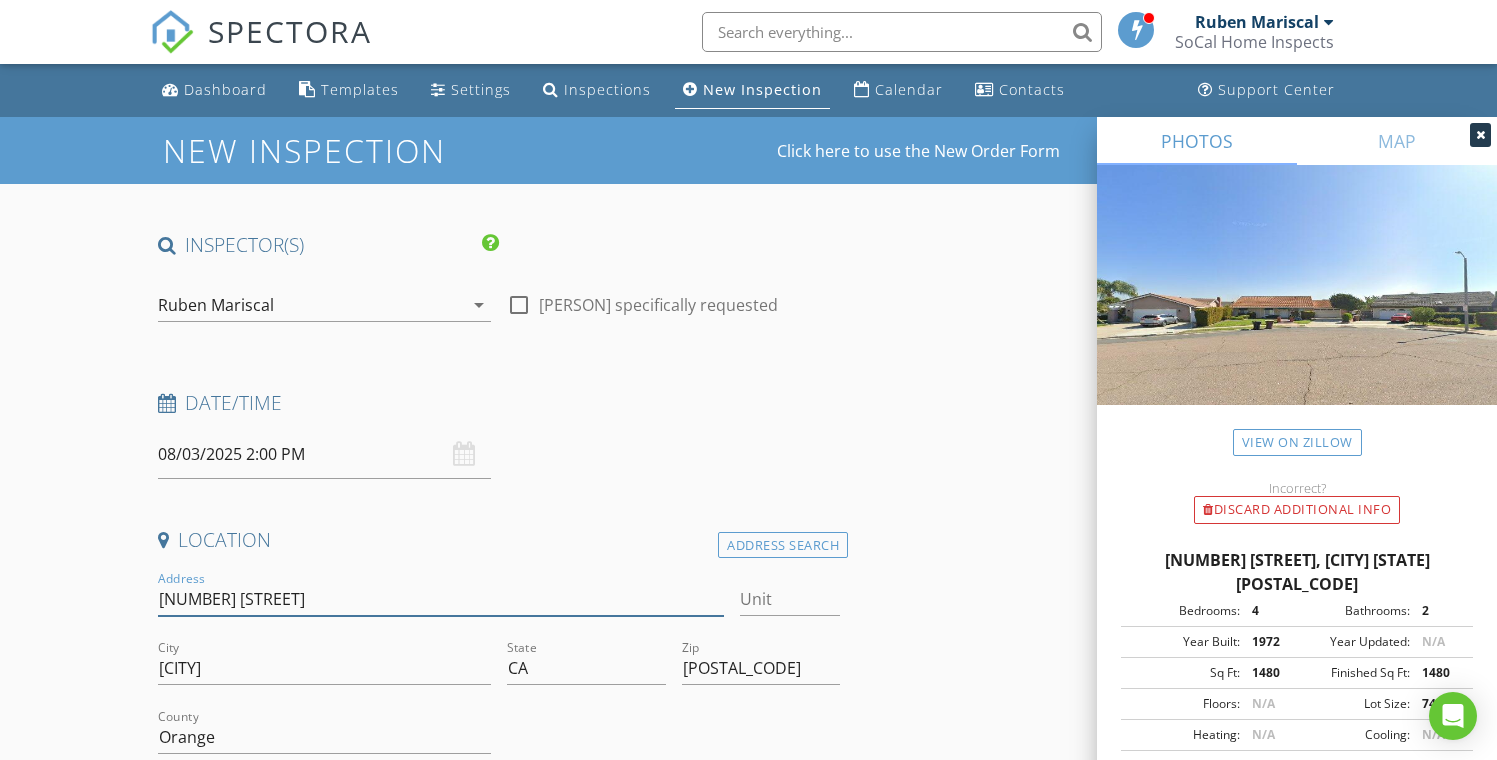 type on "1724 Sinclair Cir." 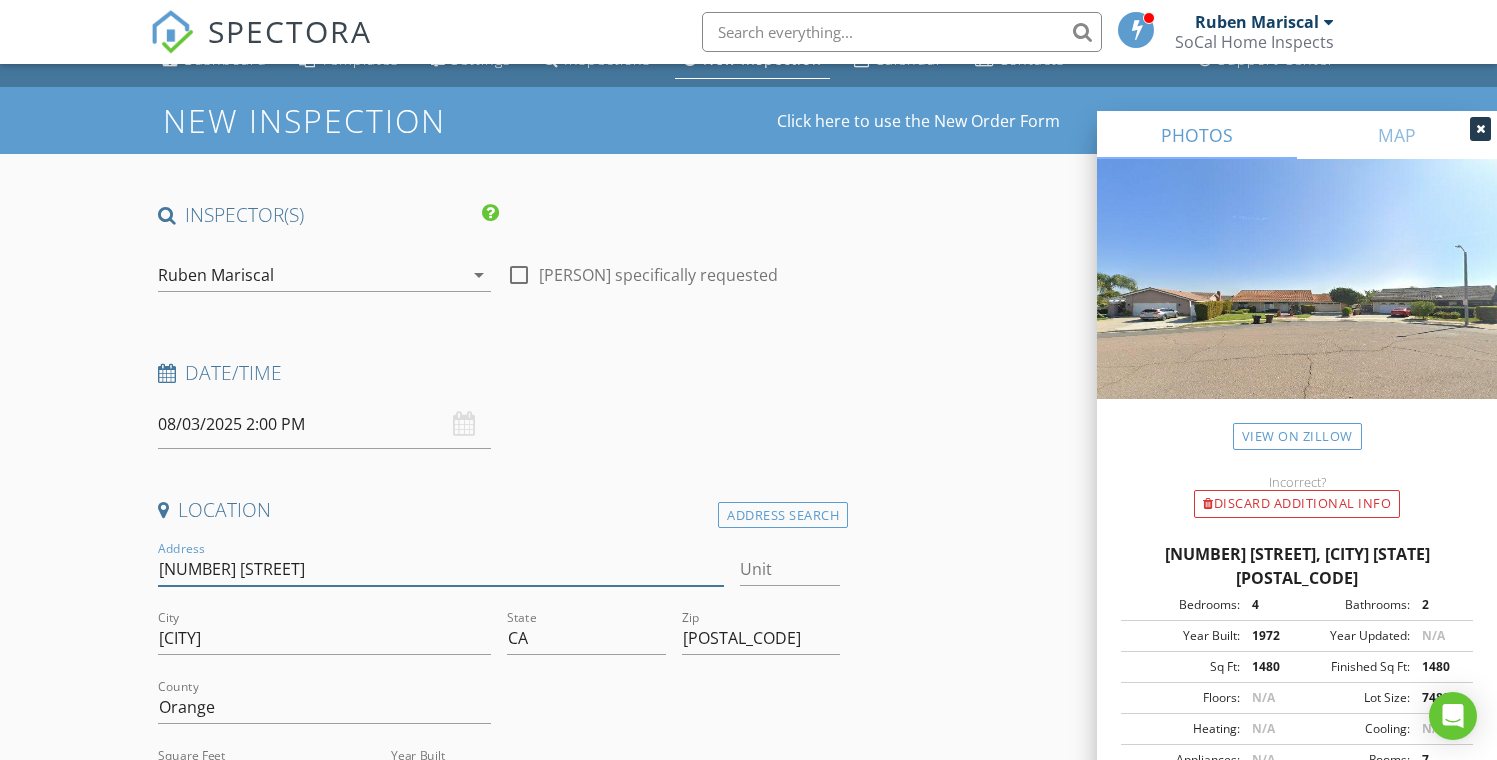scroll, scrollTop: 286, scrollLeft: 0, axis: vertical 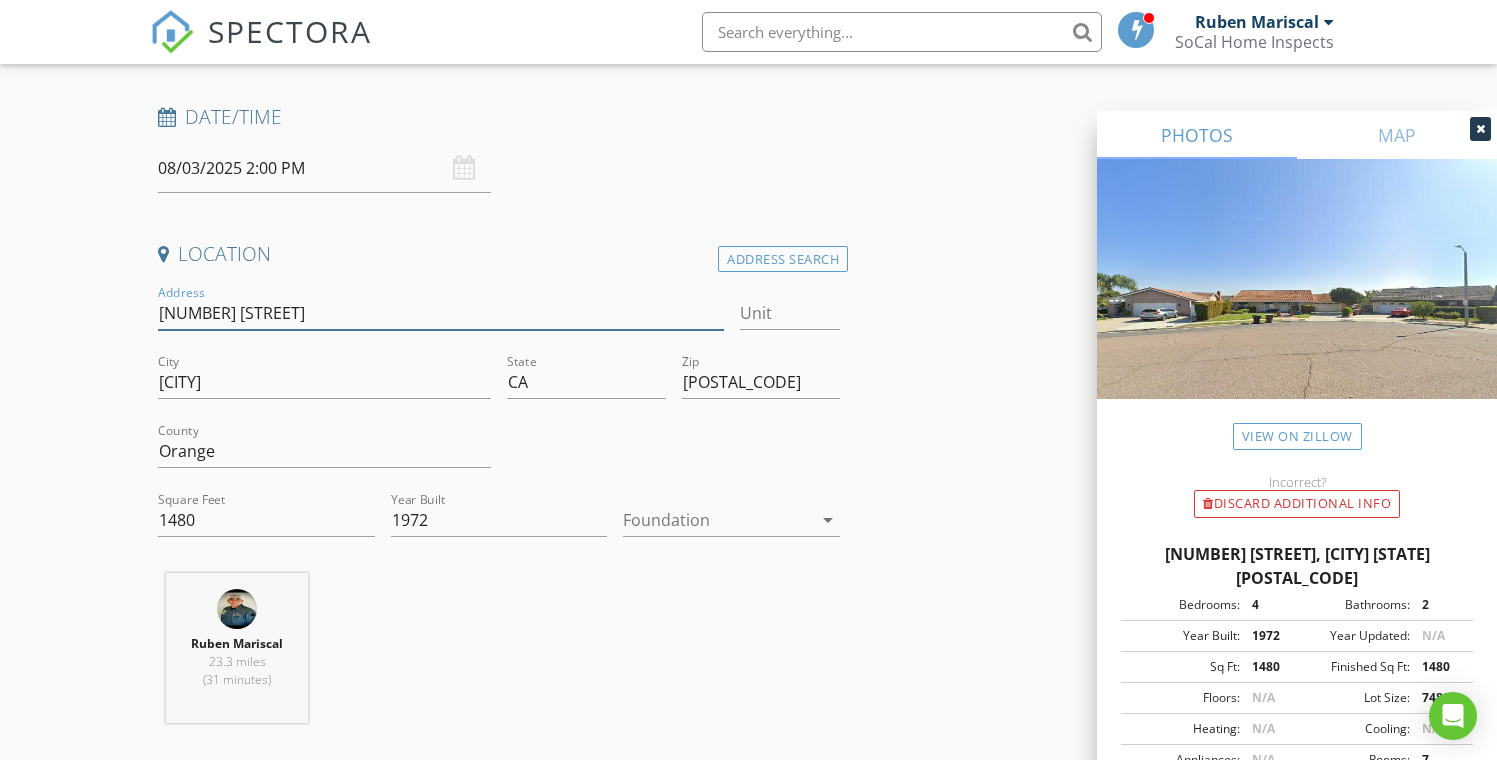 type 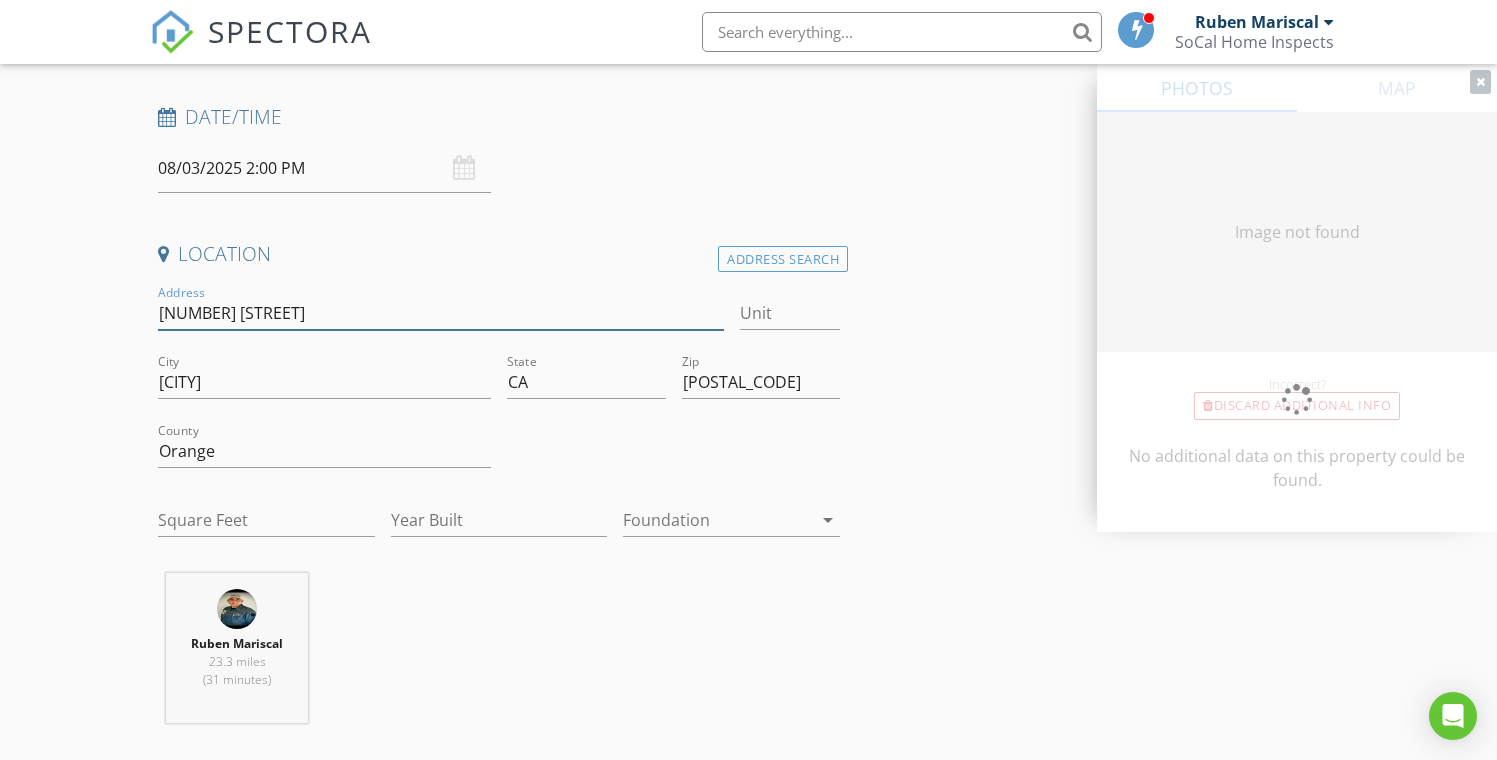 type on "1480" 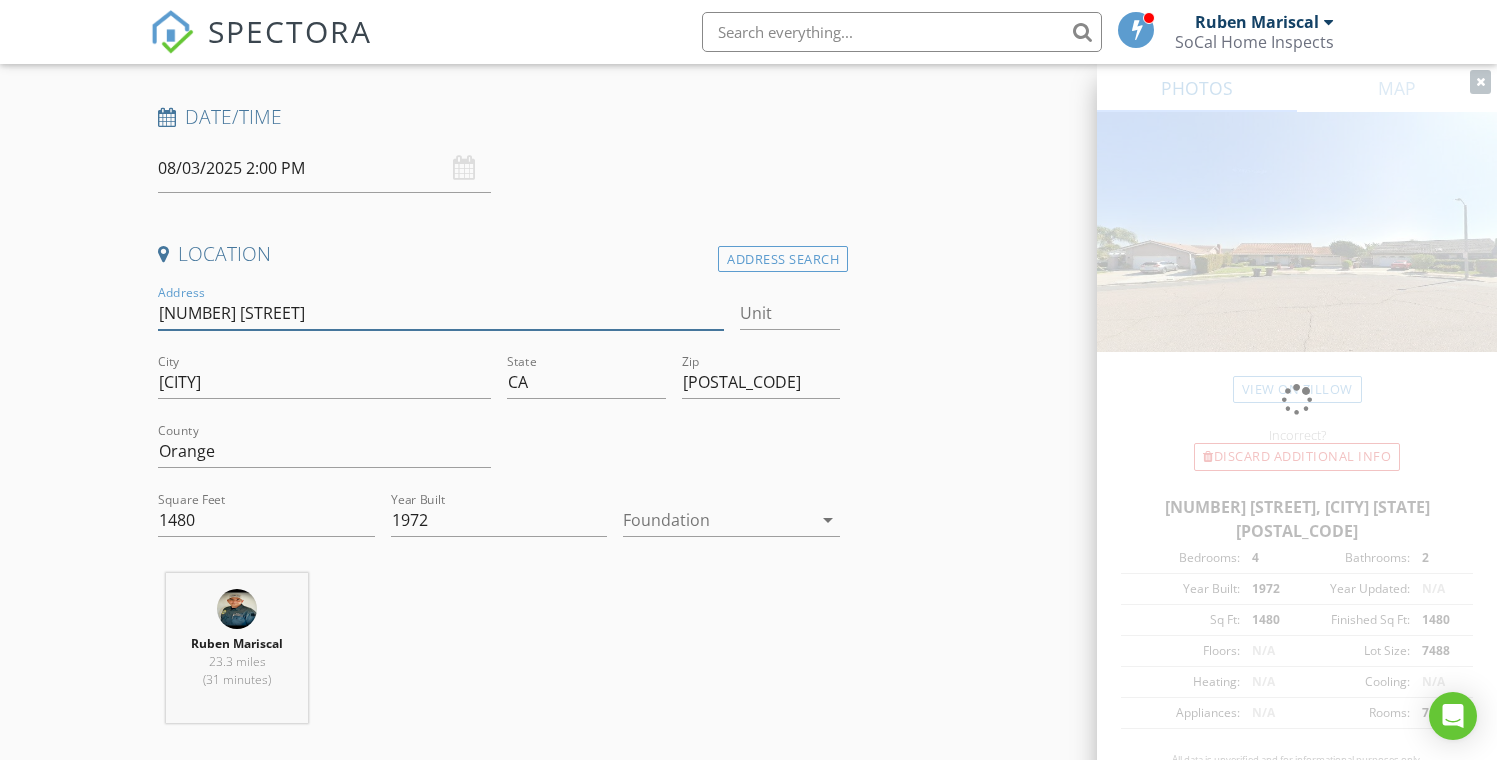 type on "1724 Sinclair Cir." 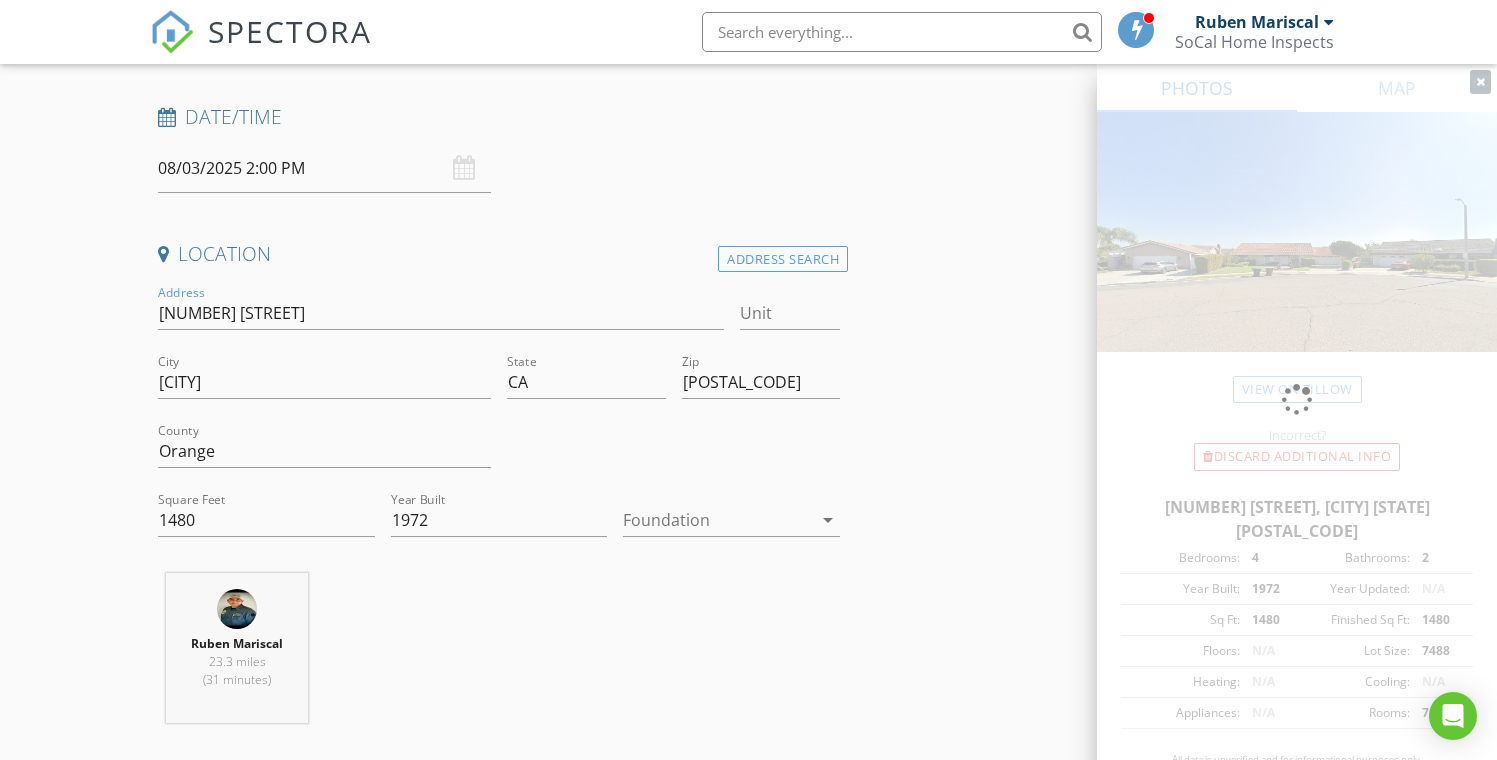 click at bounding box center [717, 520] 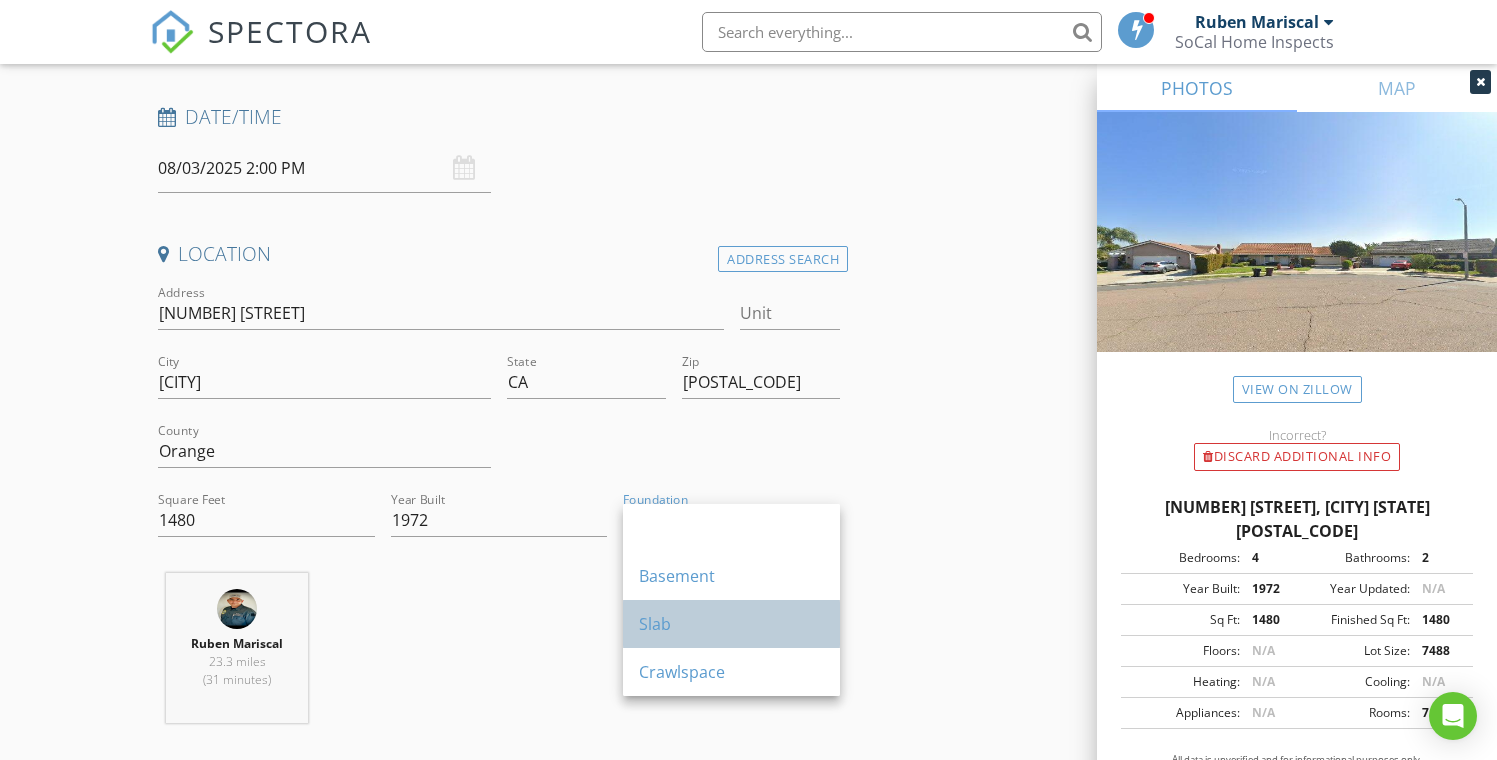 click on "Slab" at bounding box center (731, 624) 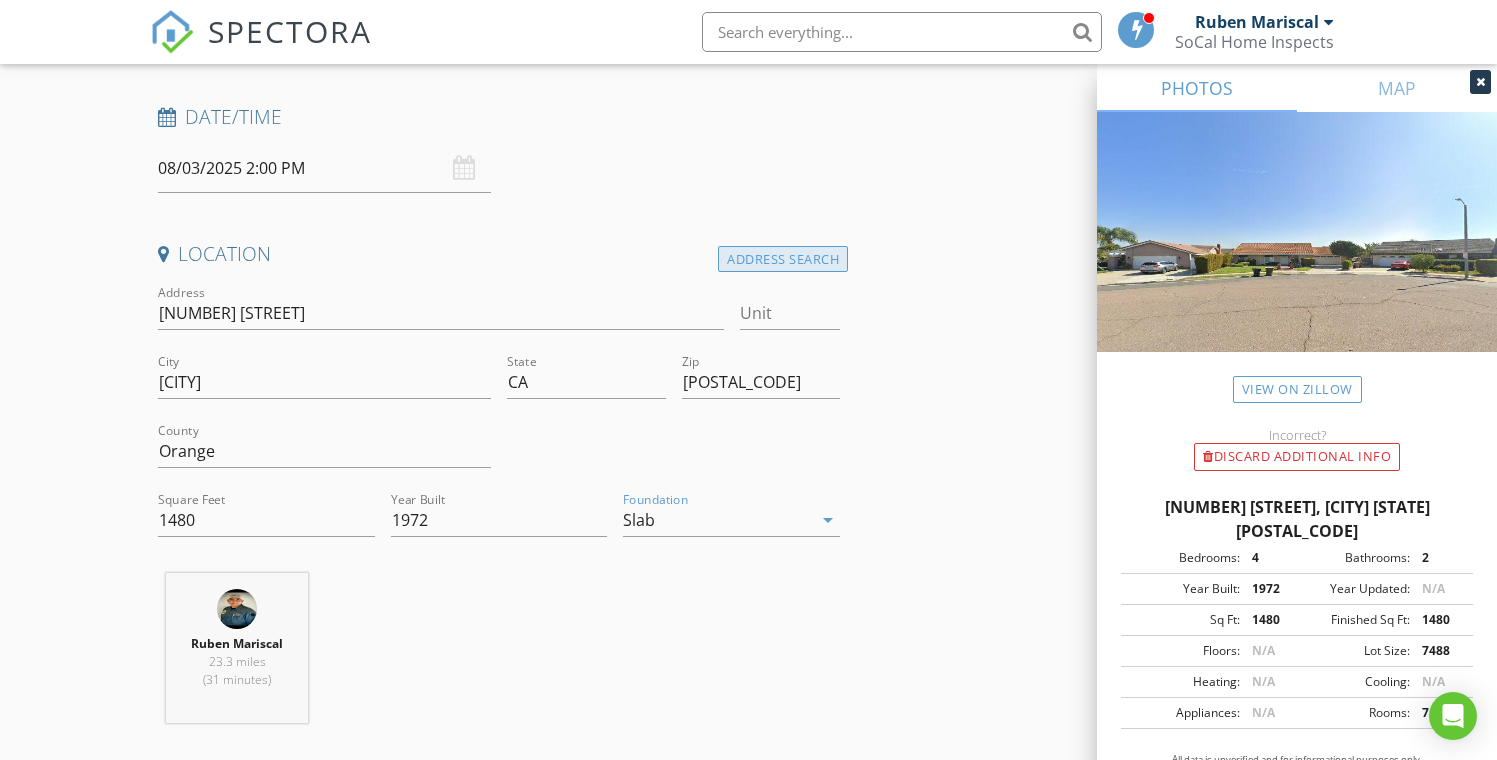 click on "Address Search" at bounding box center (783, 259) 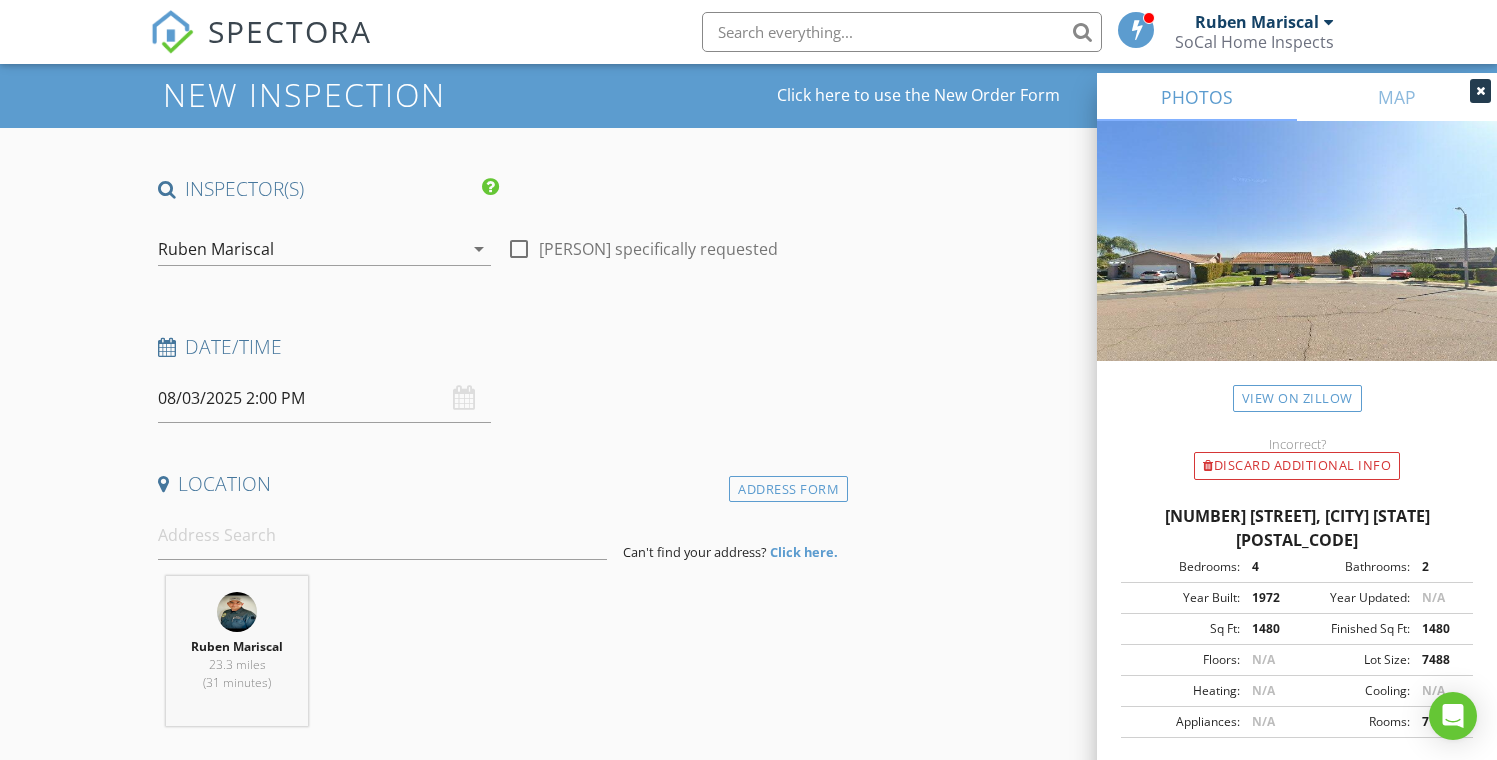 scroll, scrollTop: 44, scrollLeft: 0, axis: vertical 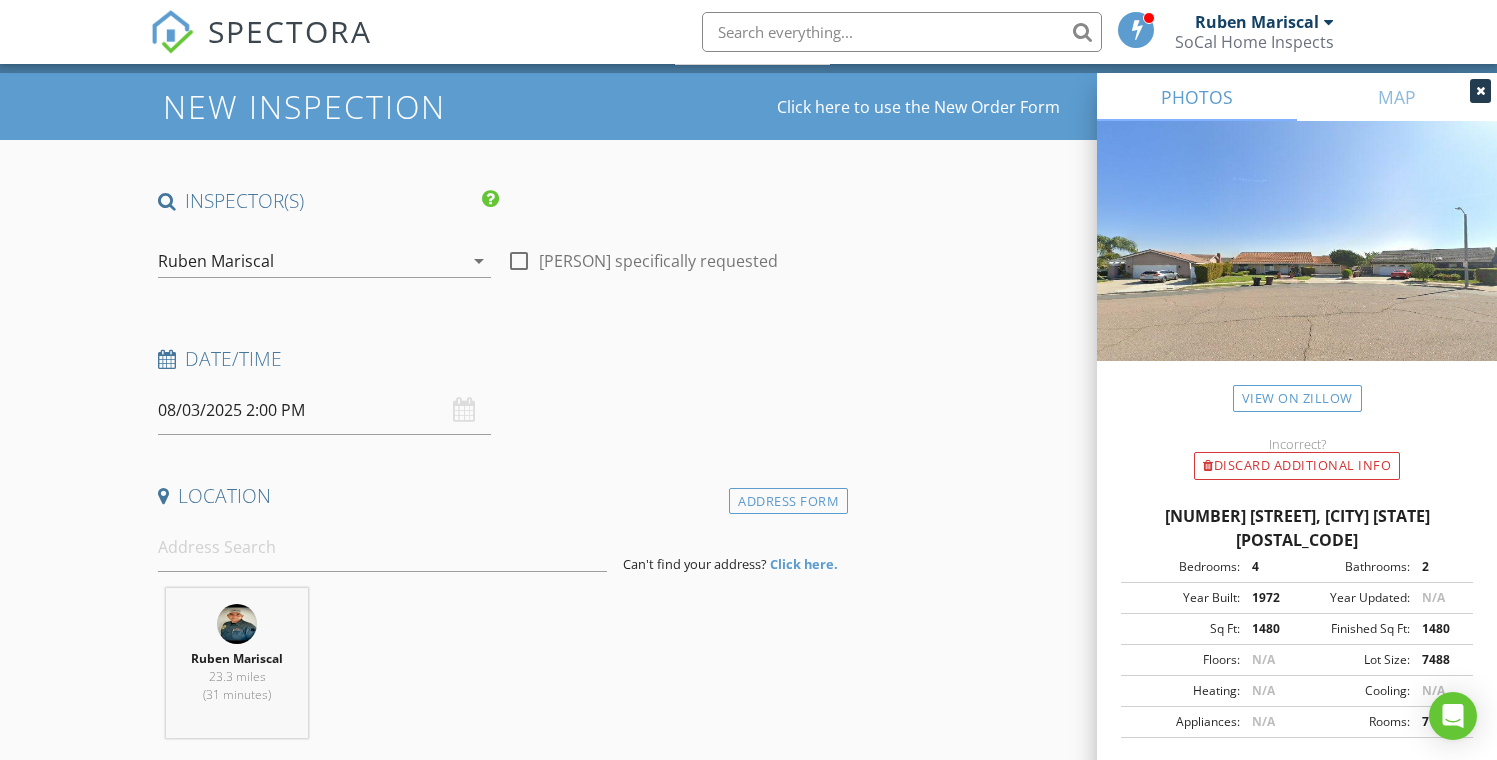 click on "08/03/2025 2:00 PM" at bounding box center (324, 410) 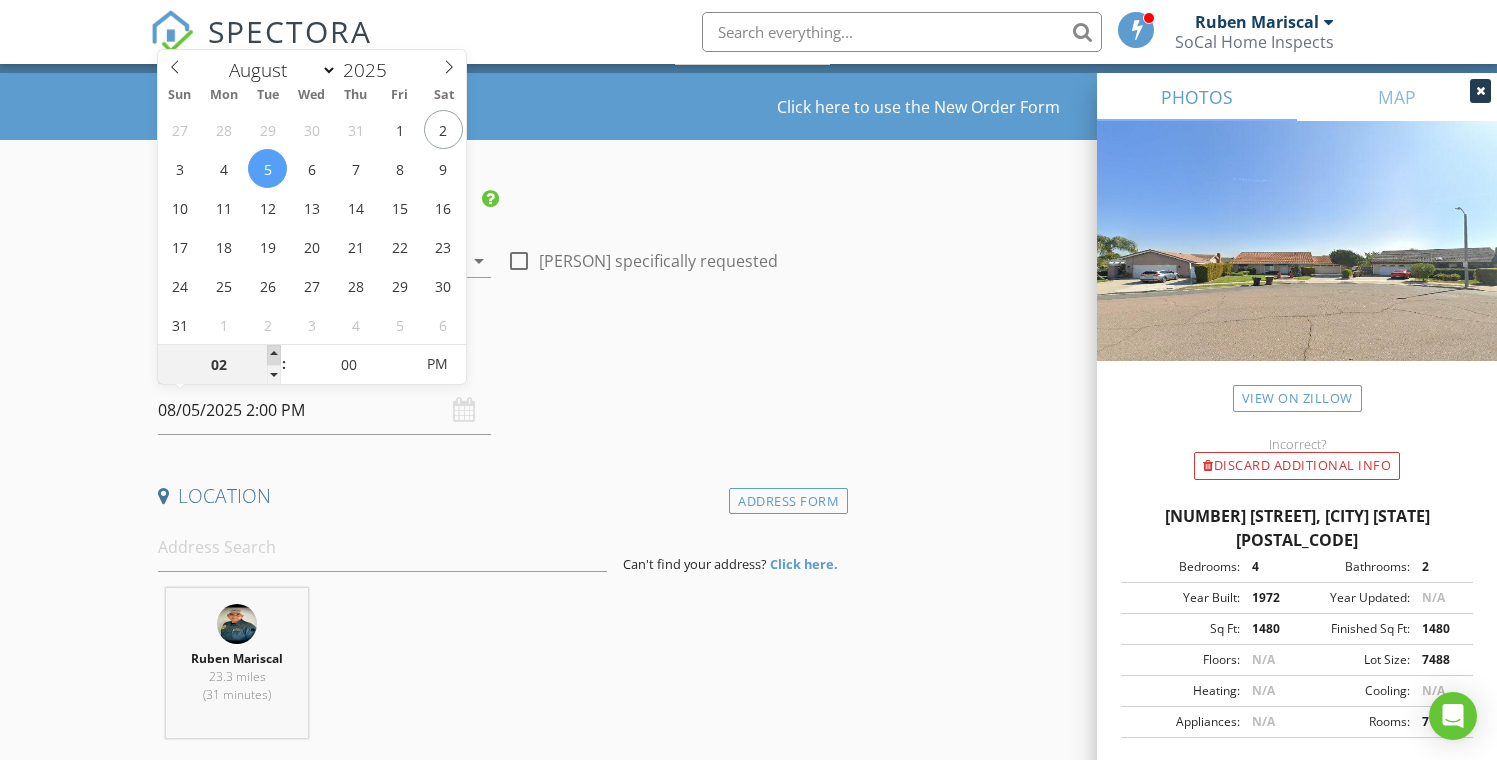 type on "08/05/2025 3:00 PM" 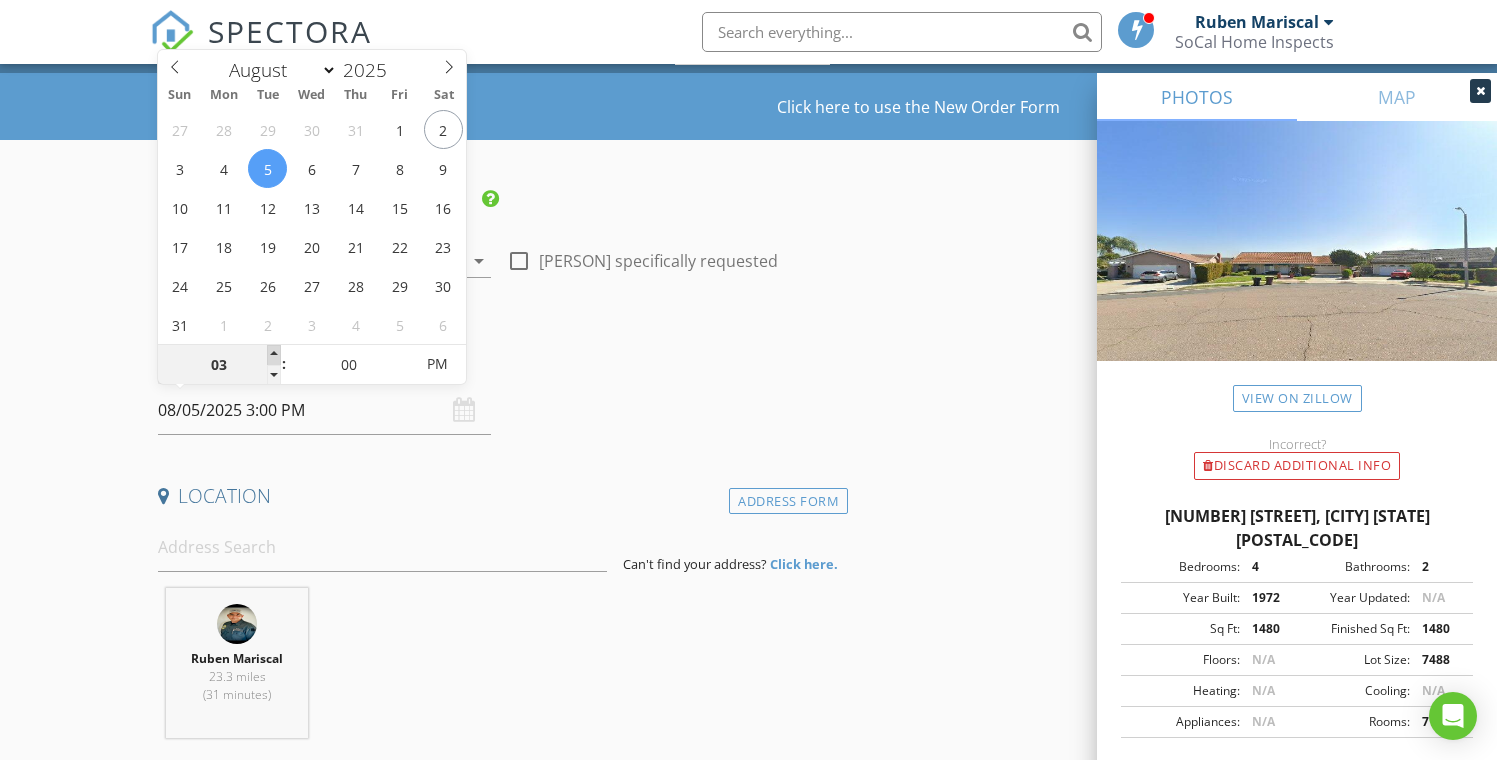 click at bounding box center [274, 355] 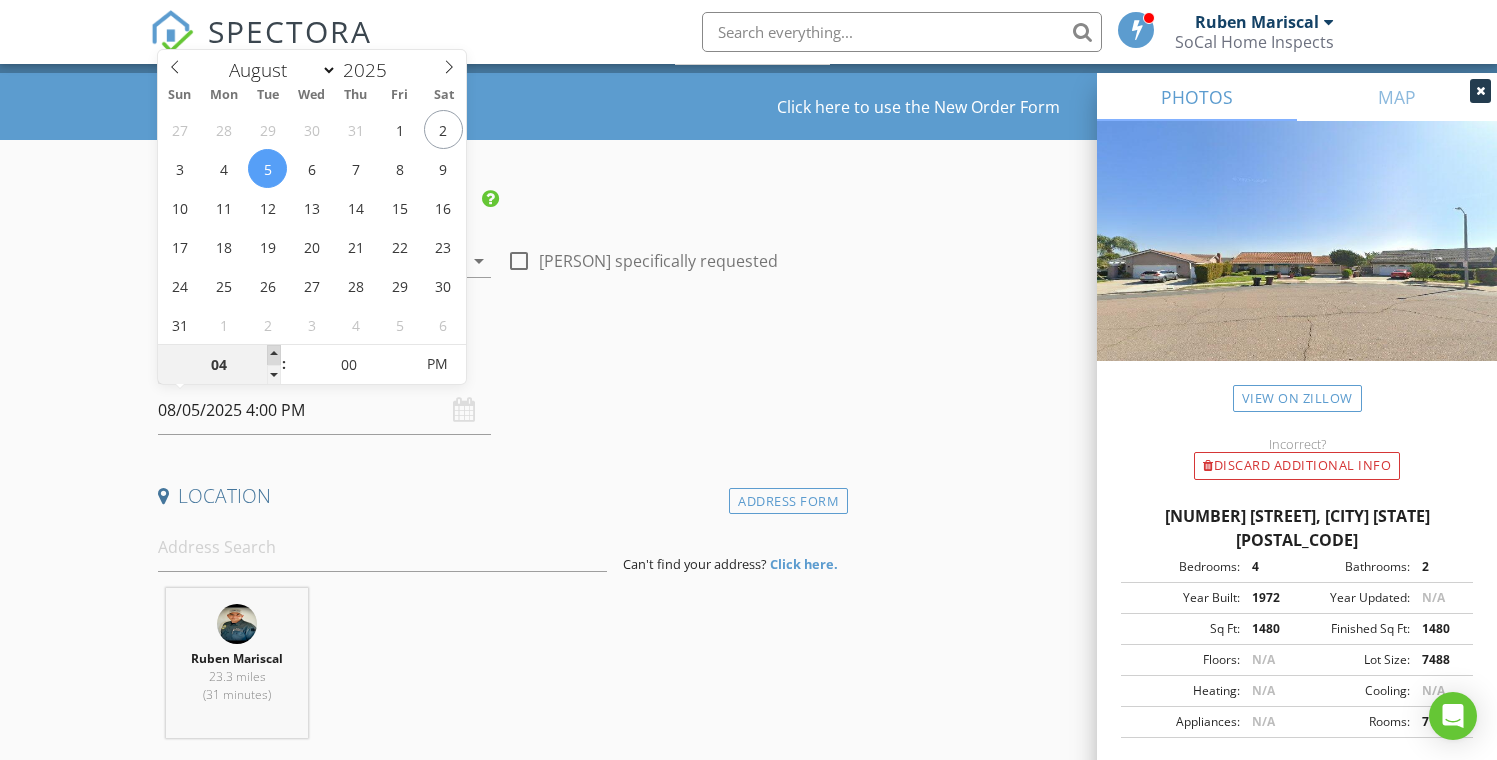 click at bounding box center (274, 355) 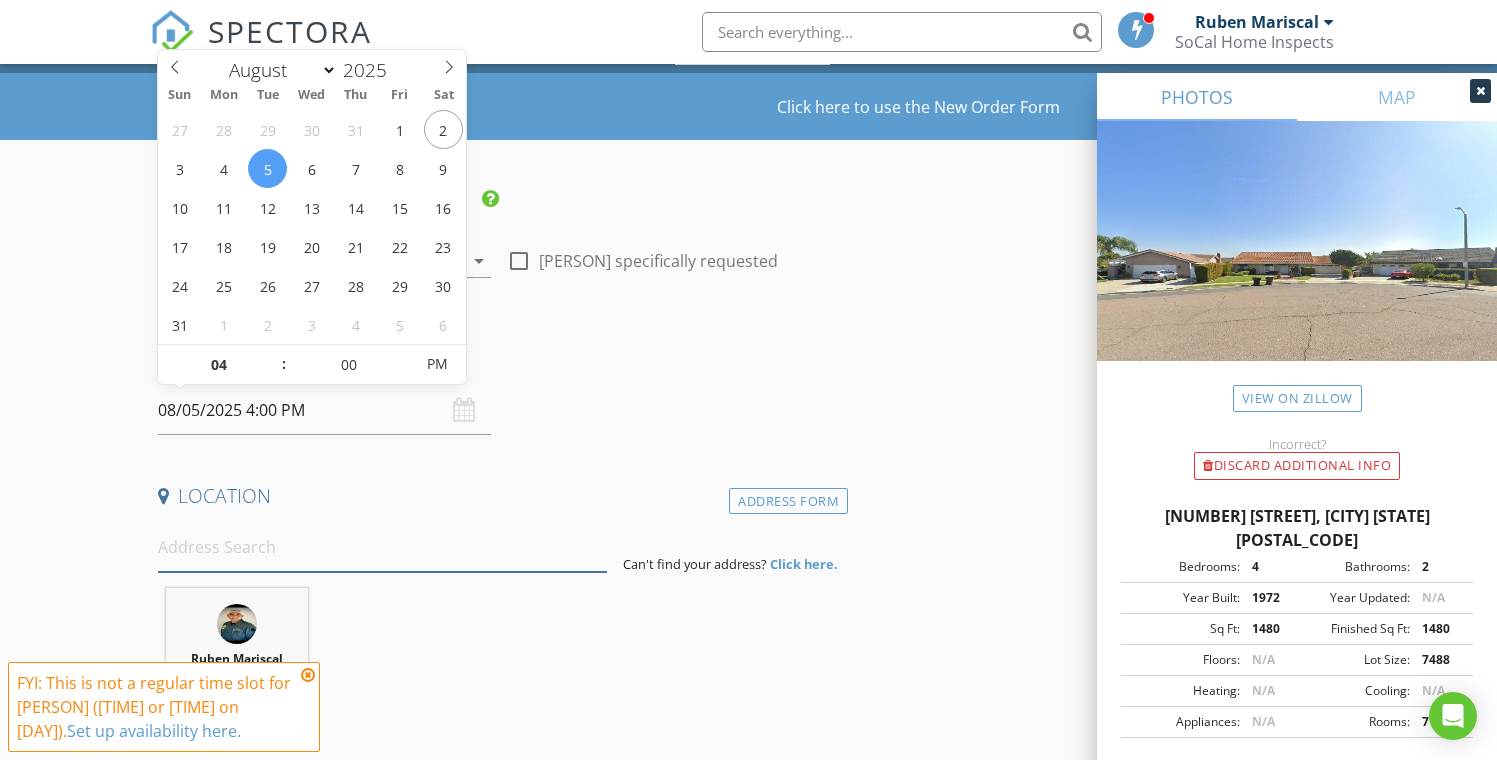 click at bounding box center (383, 547) 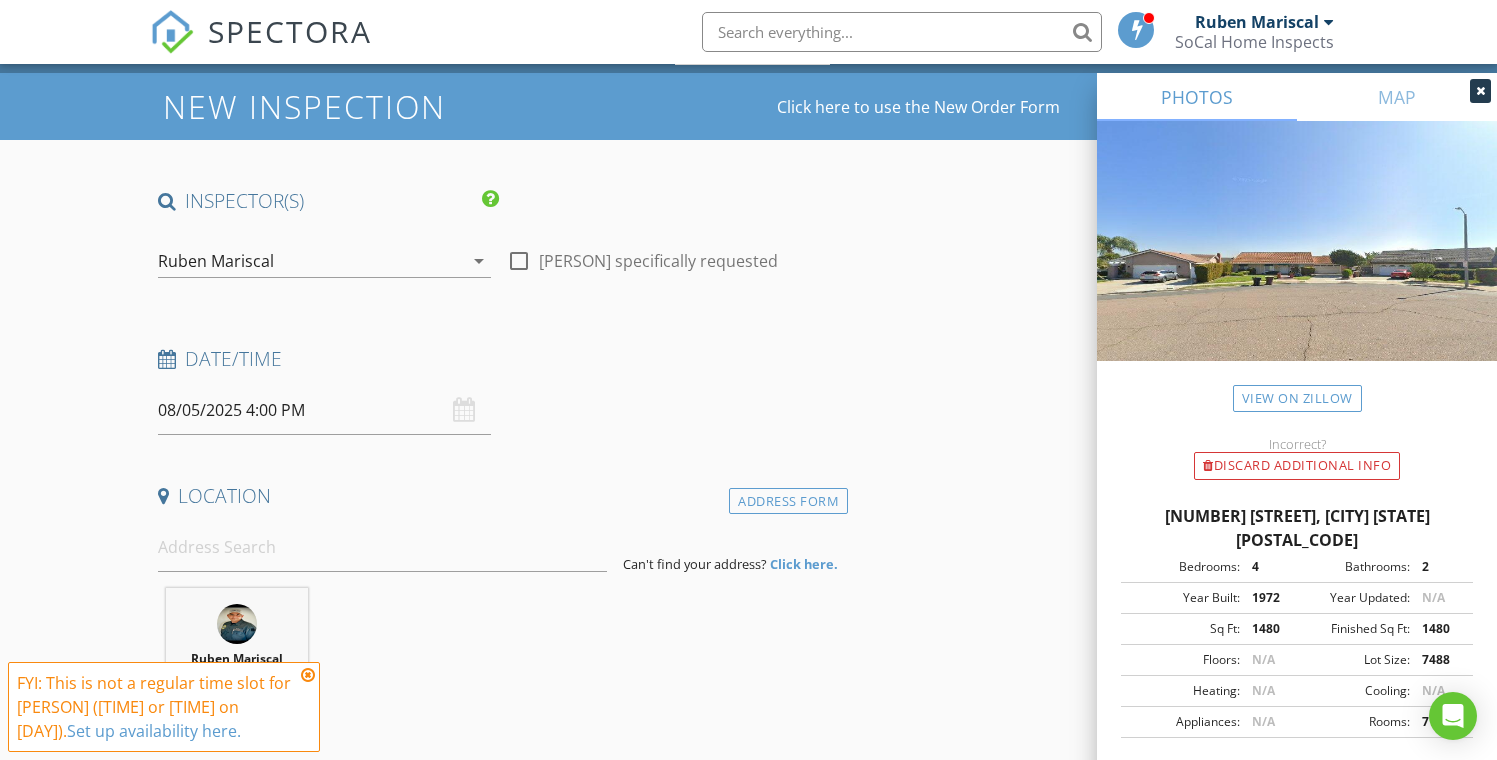 click at bounding box center (308, 675) 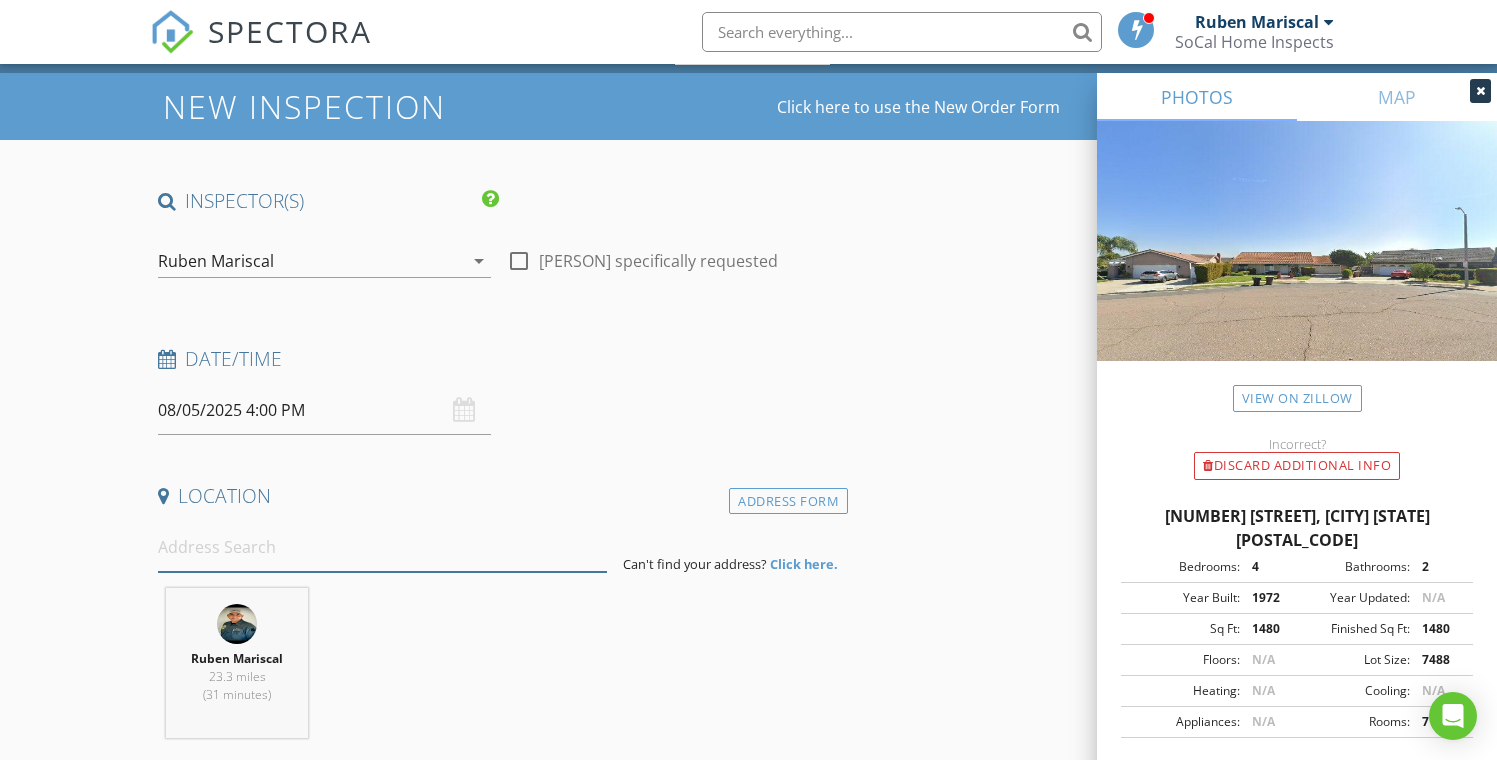 click at bounding box center (383, 547) 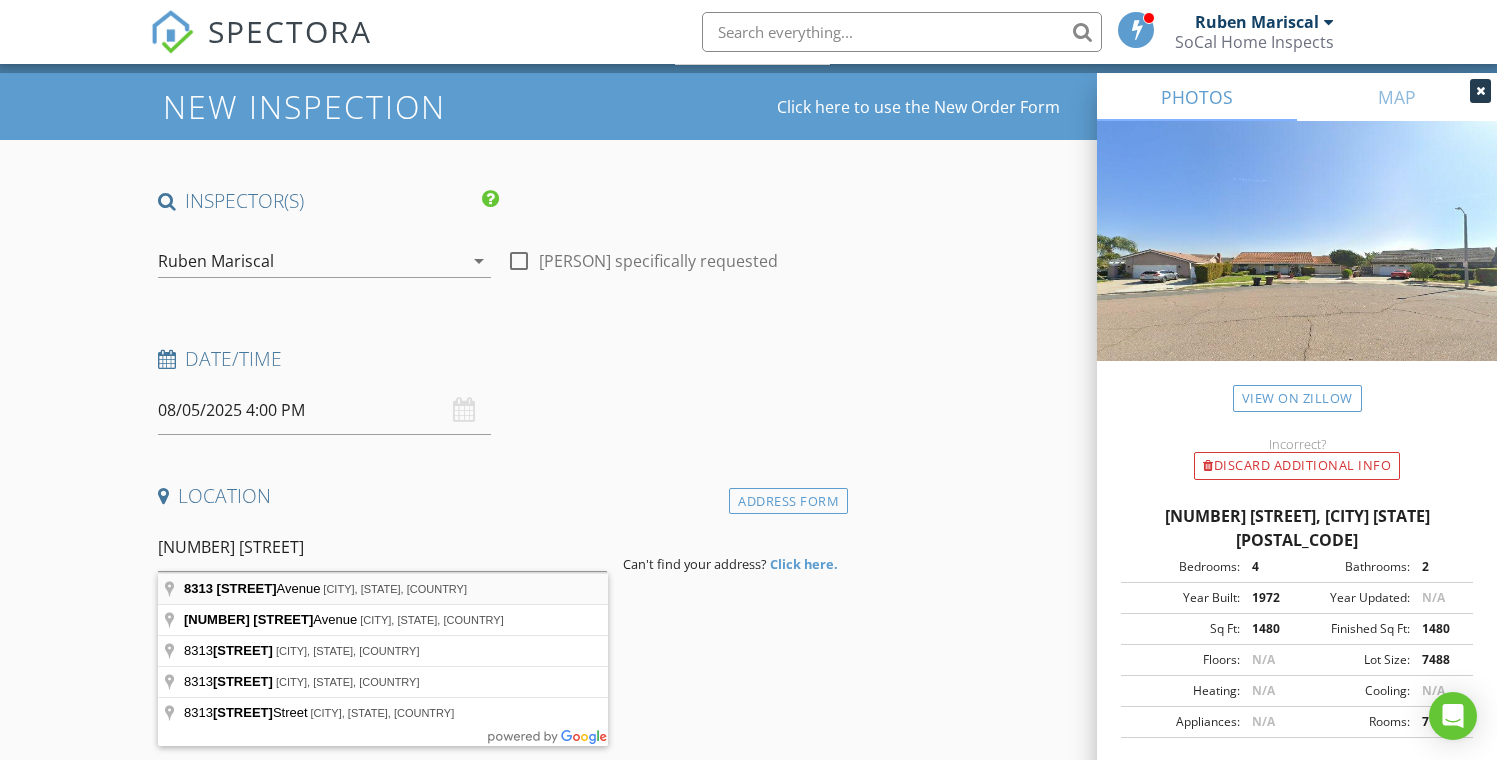 type on "8313 Vineyard Avenue, Rancho Cucamonga, CA, USA" 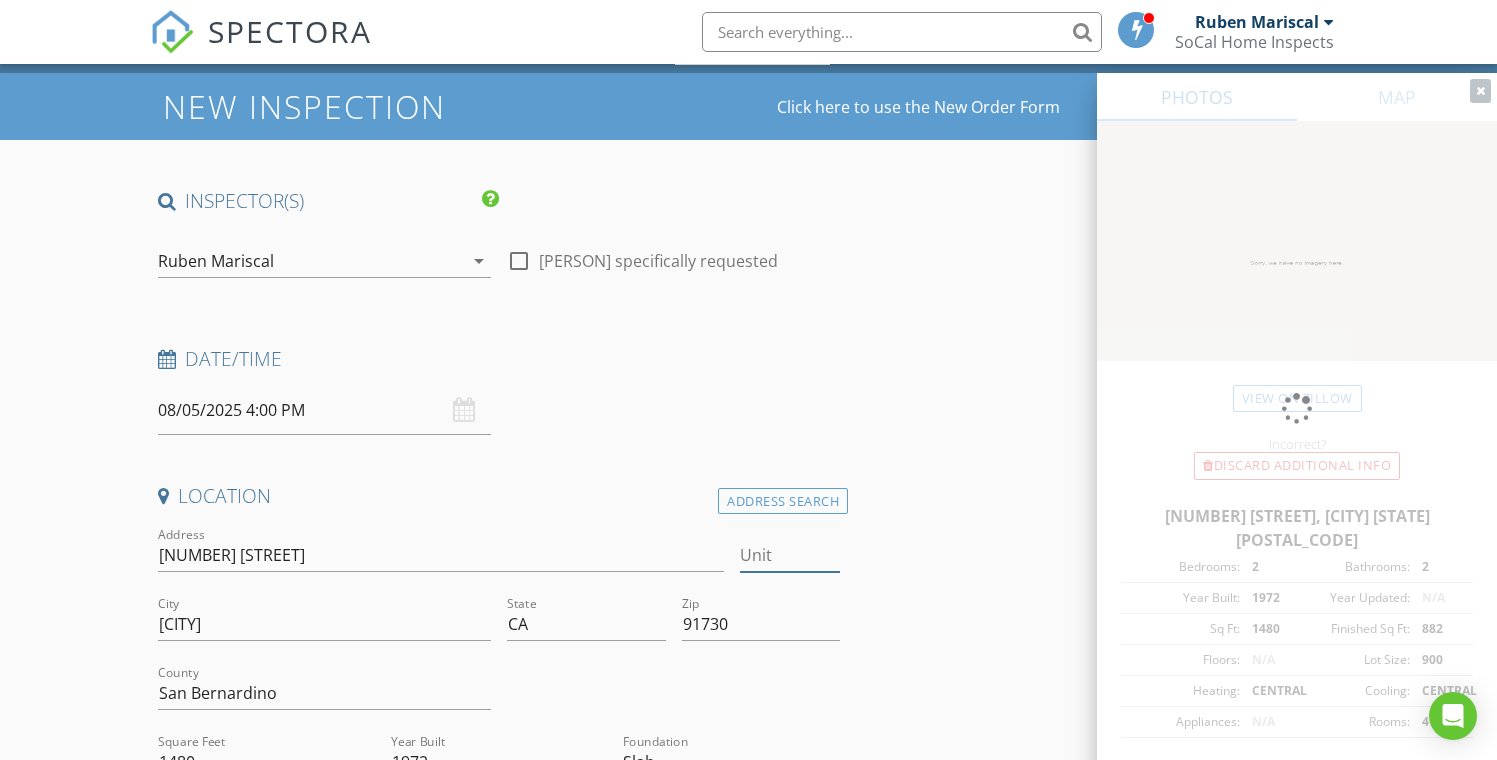 click on "Unit" at bounding box center (790, 555) 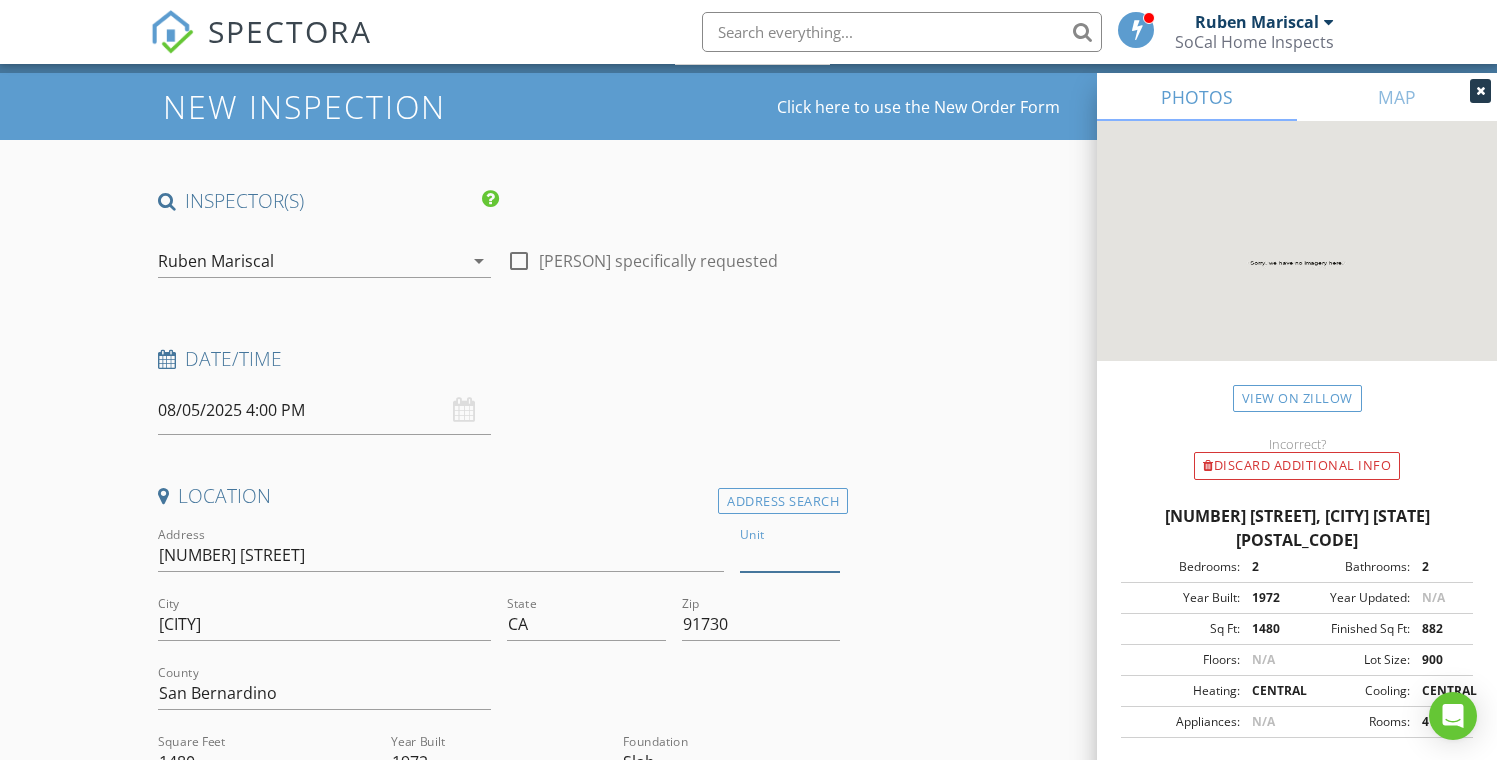 type on "6" 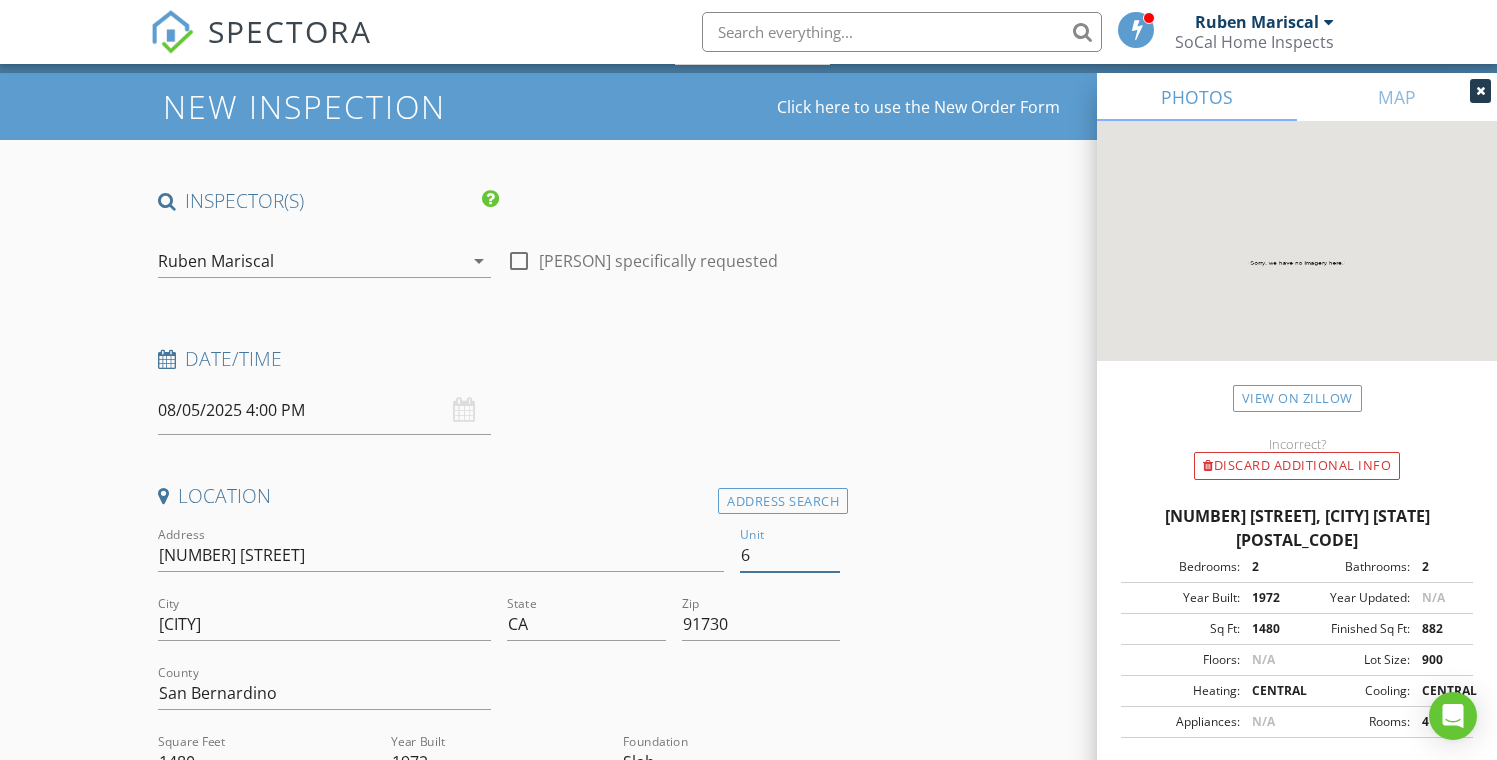 type 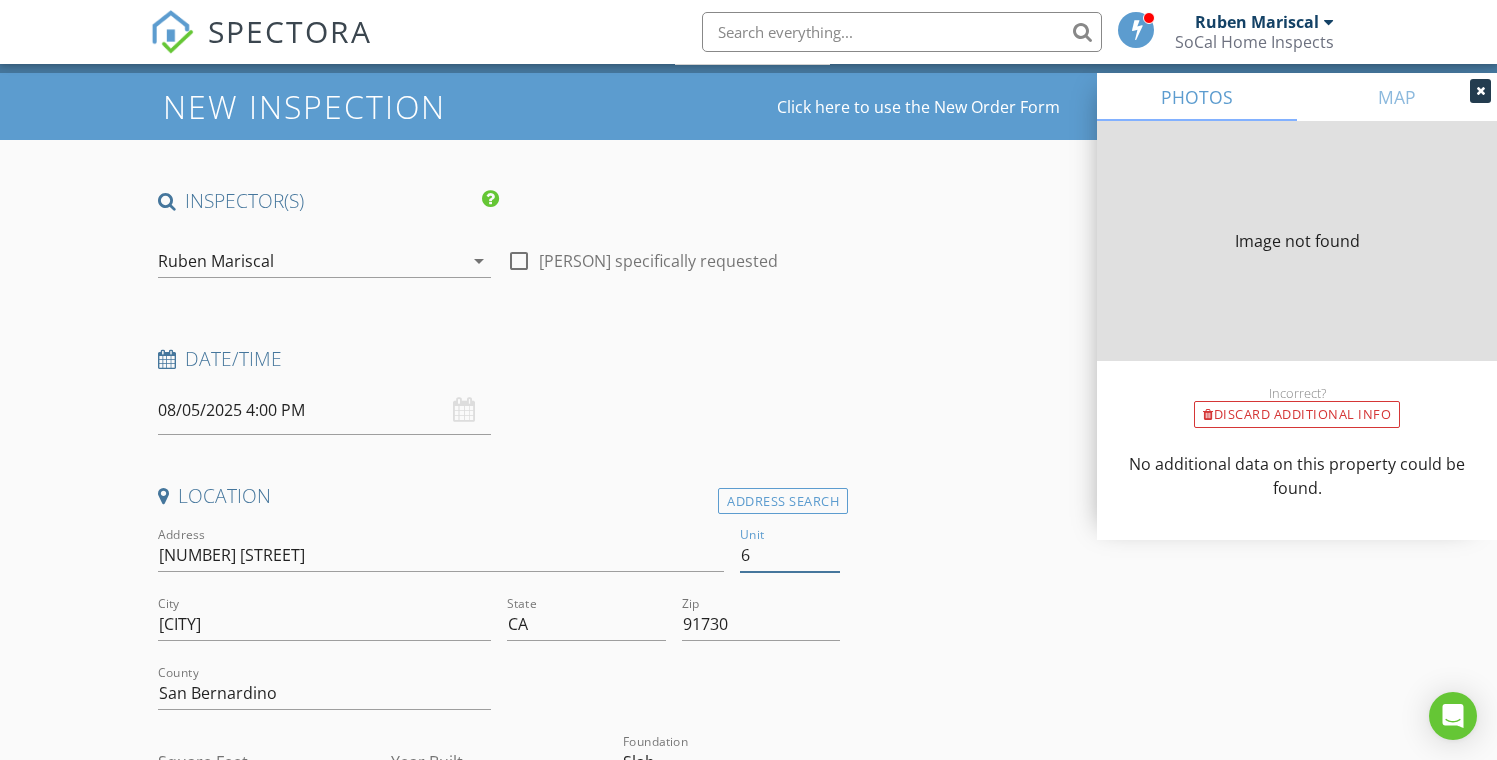 type on "882" 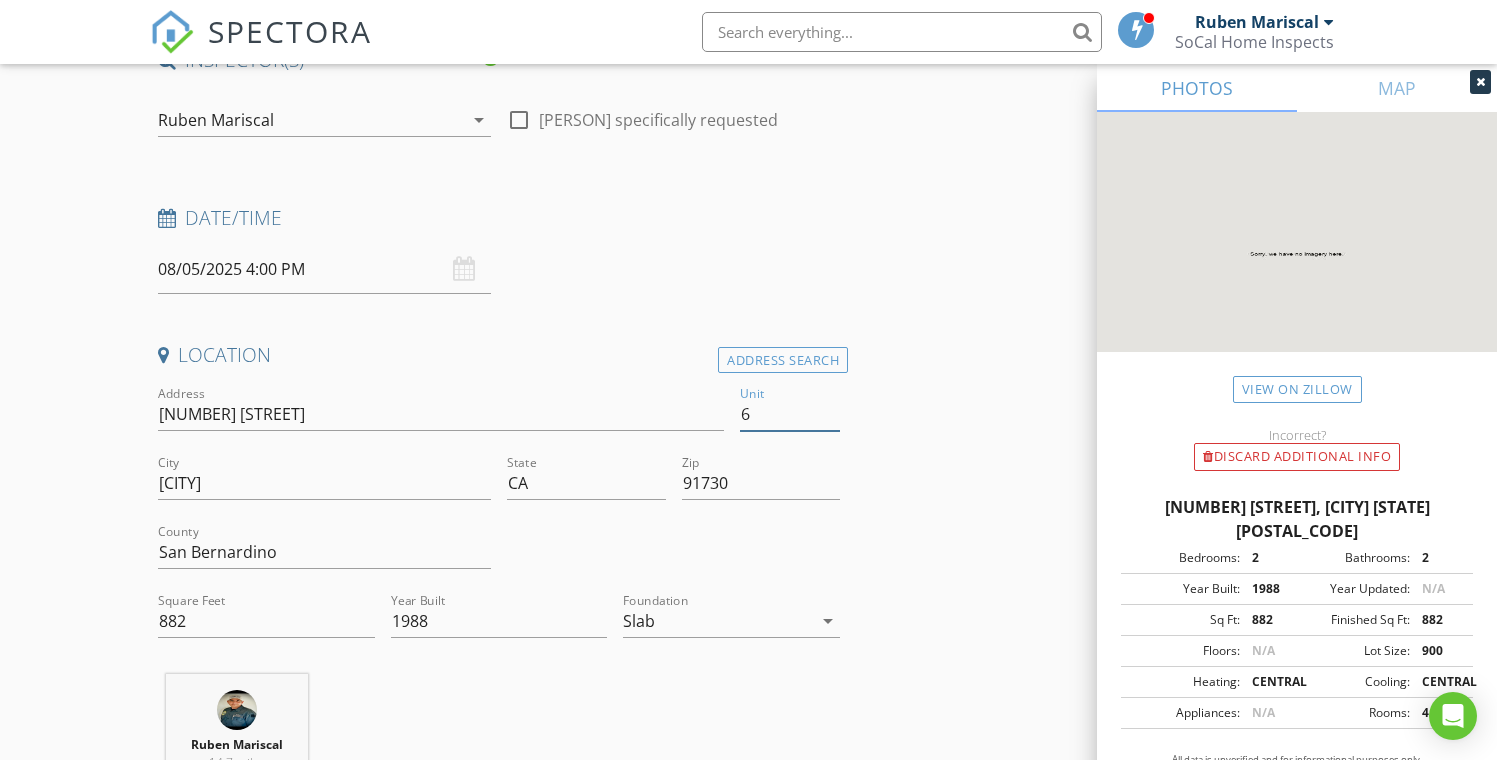 scroll, scrollTop: 216, scrollLeft: 0, axis: vertical 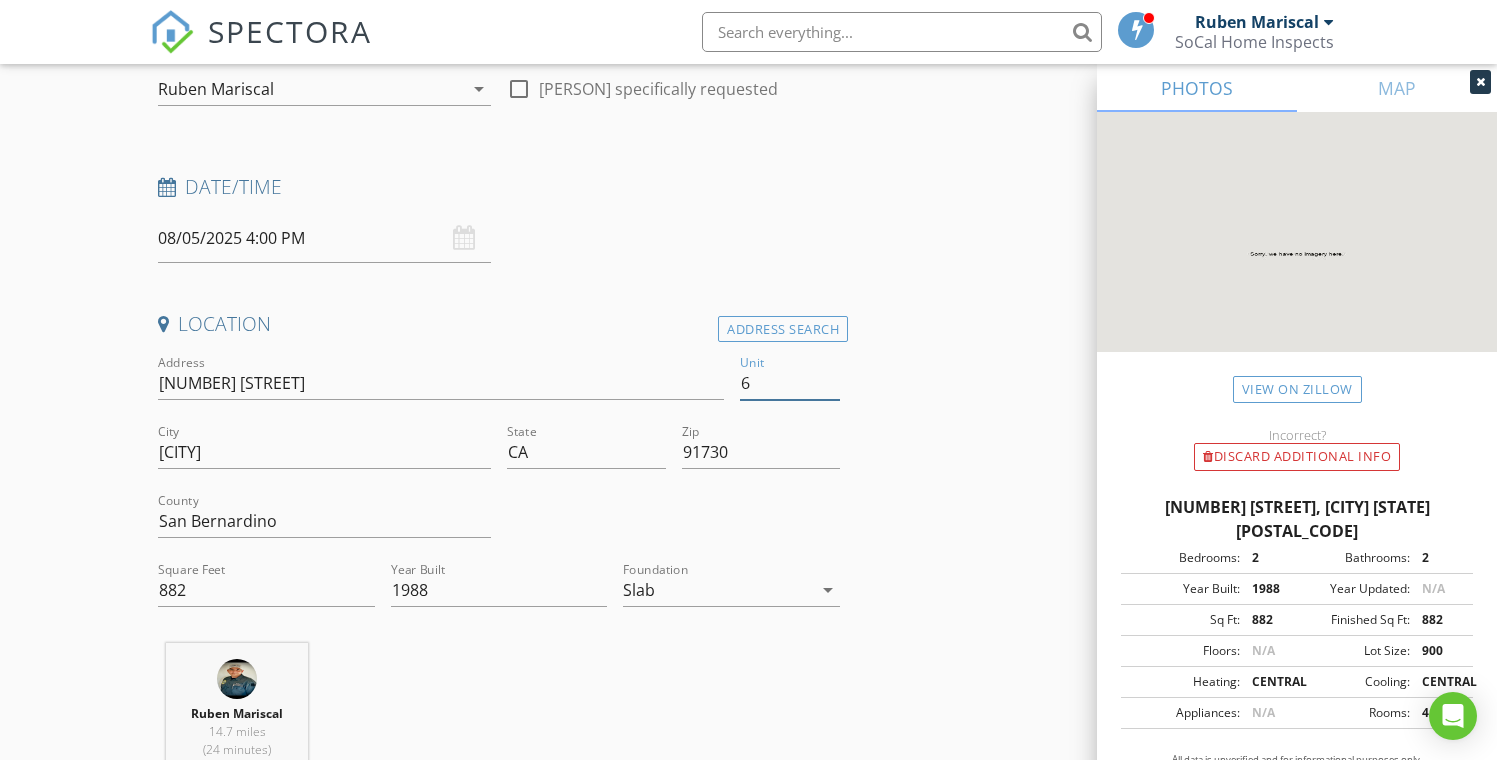 type on "6" 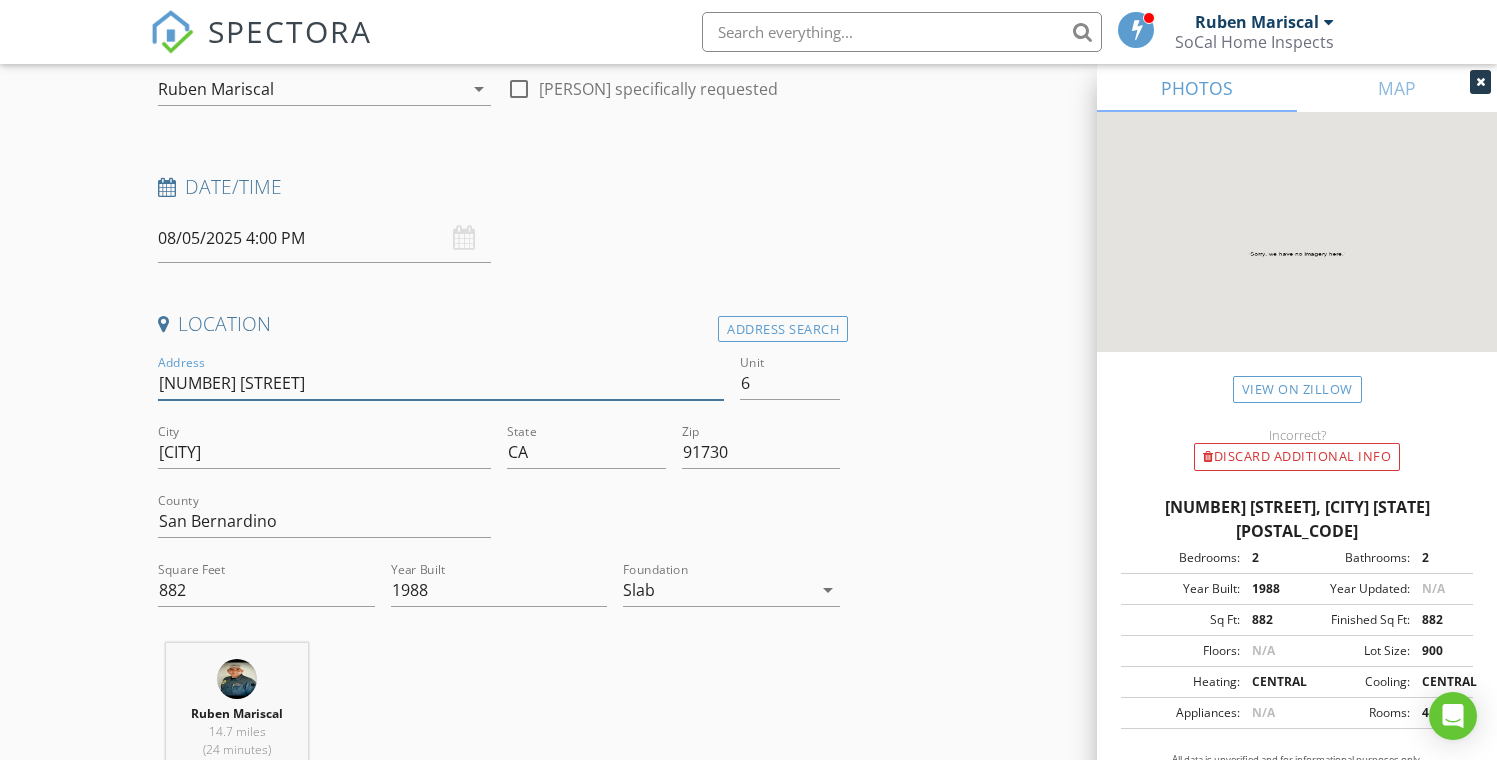 click on "8313 Vineyard Ave" at bounding box center (441, 383) 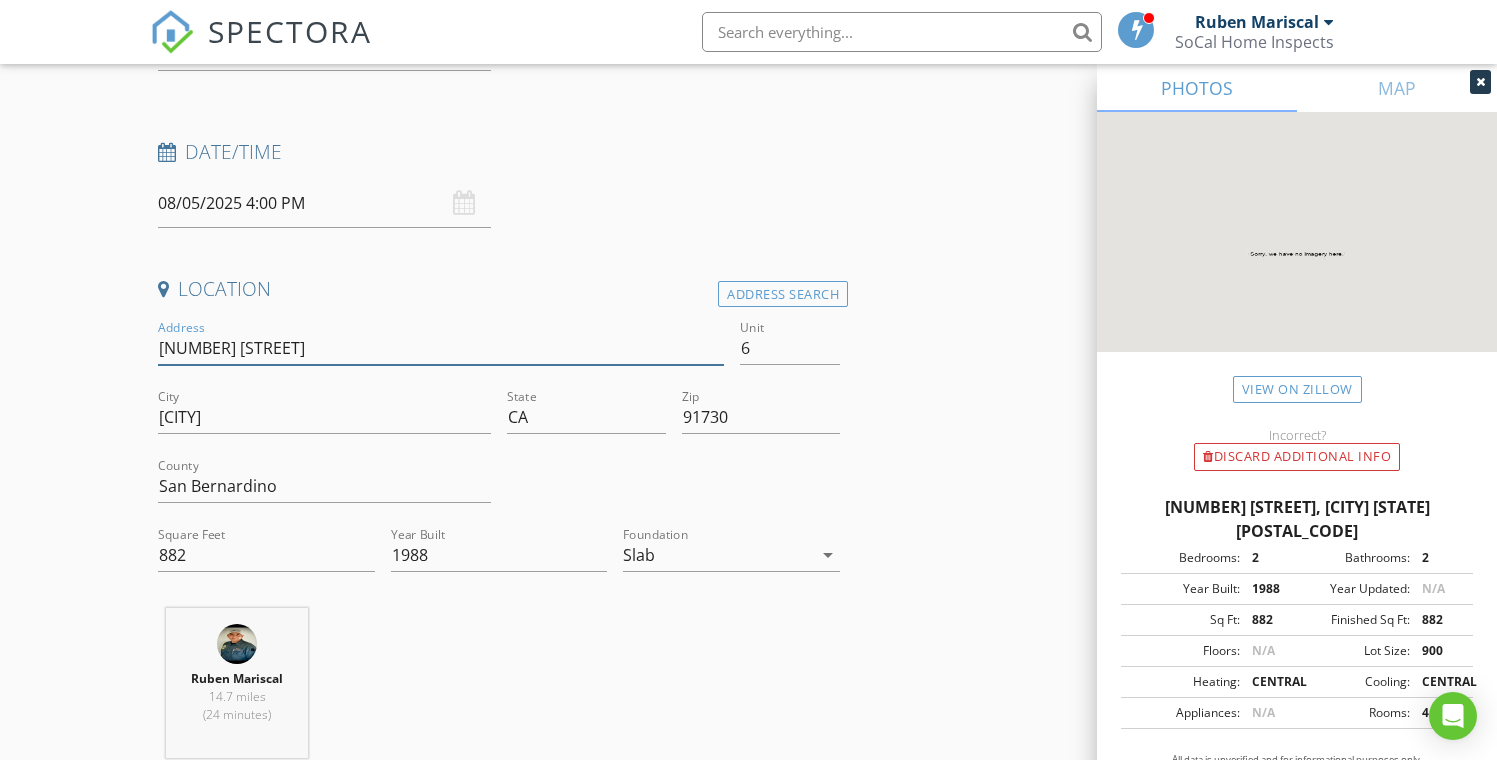 type 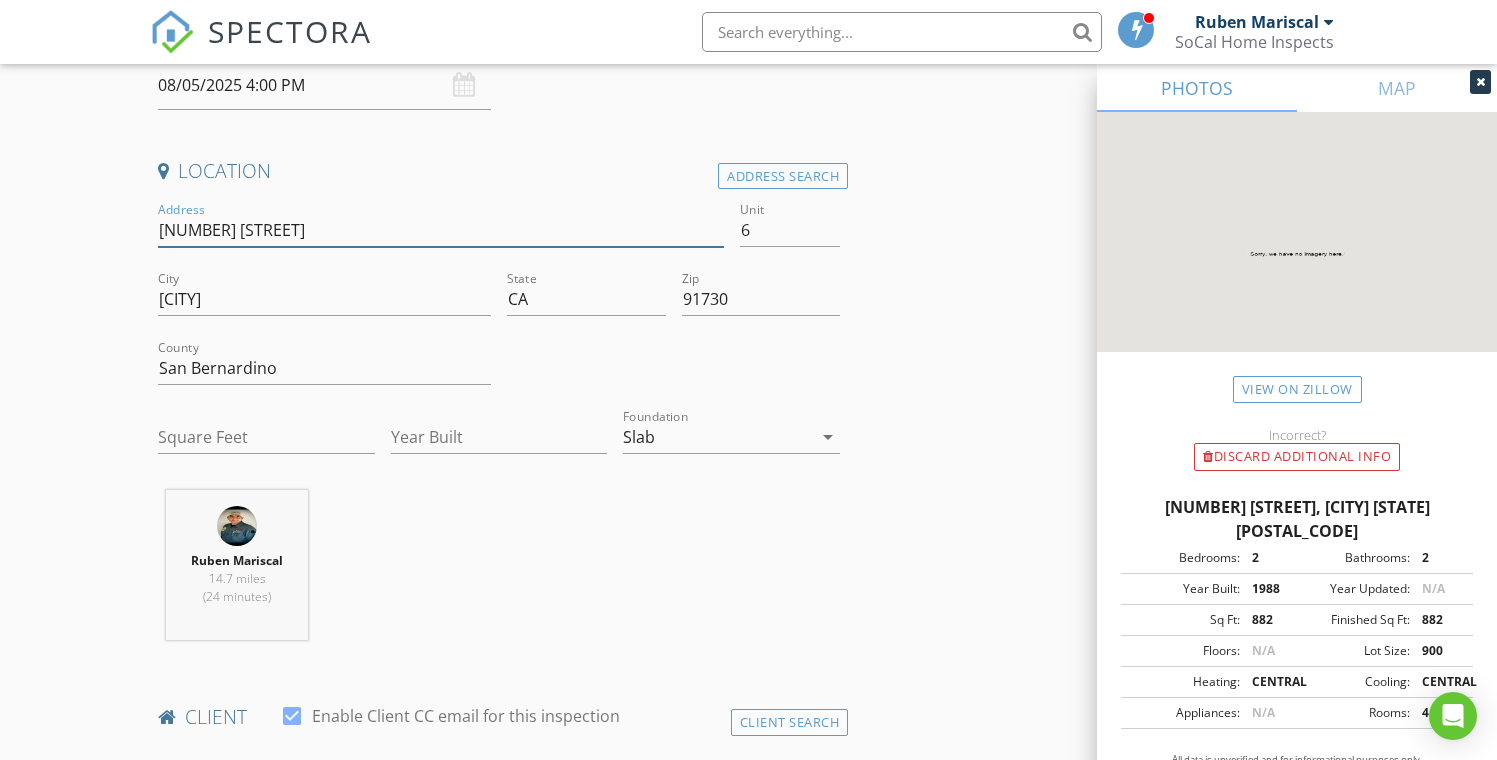 scroll, scrollTop: 370, scrollLeft: 0, axis: vertical 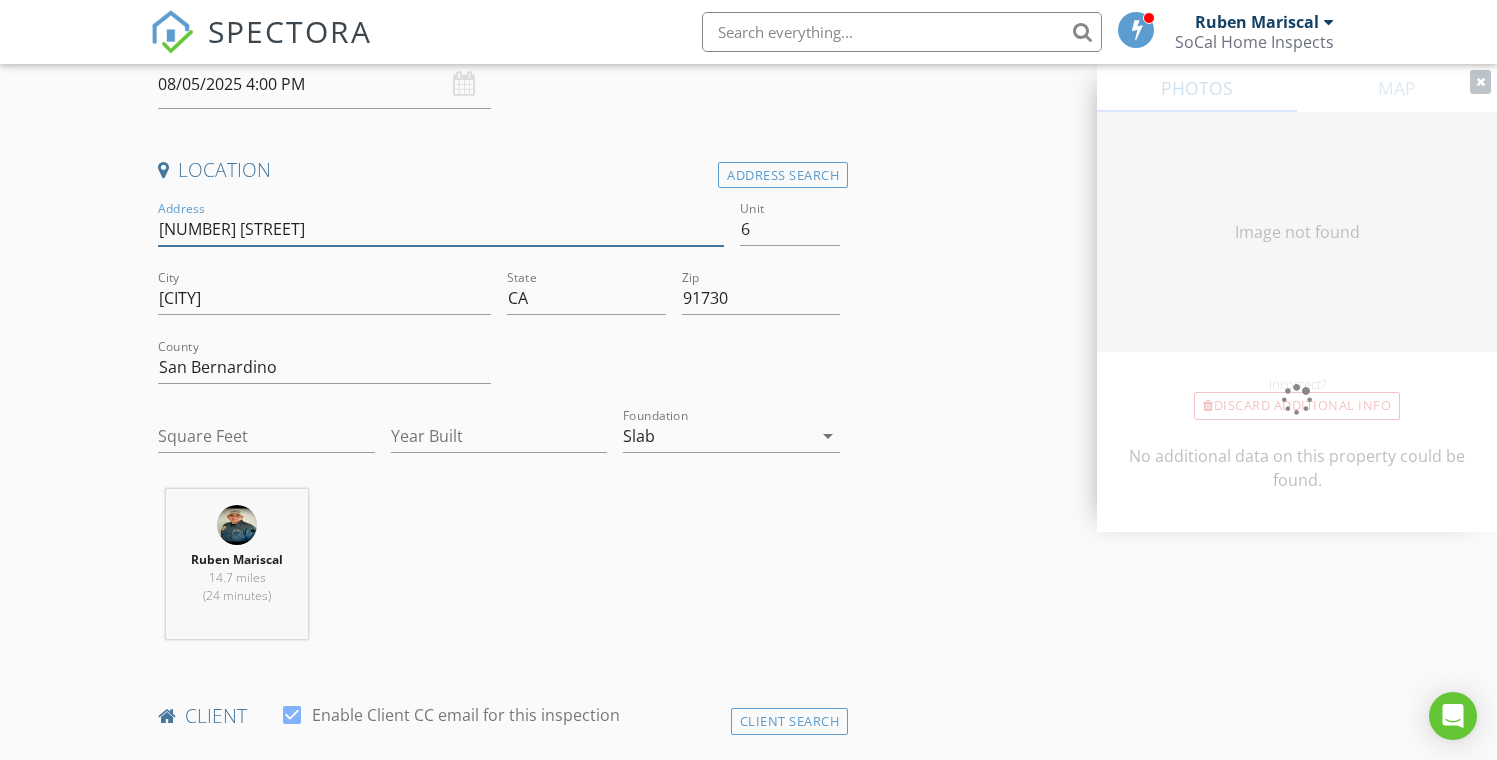 type on "882" 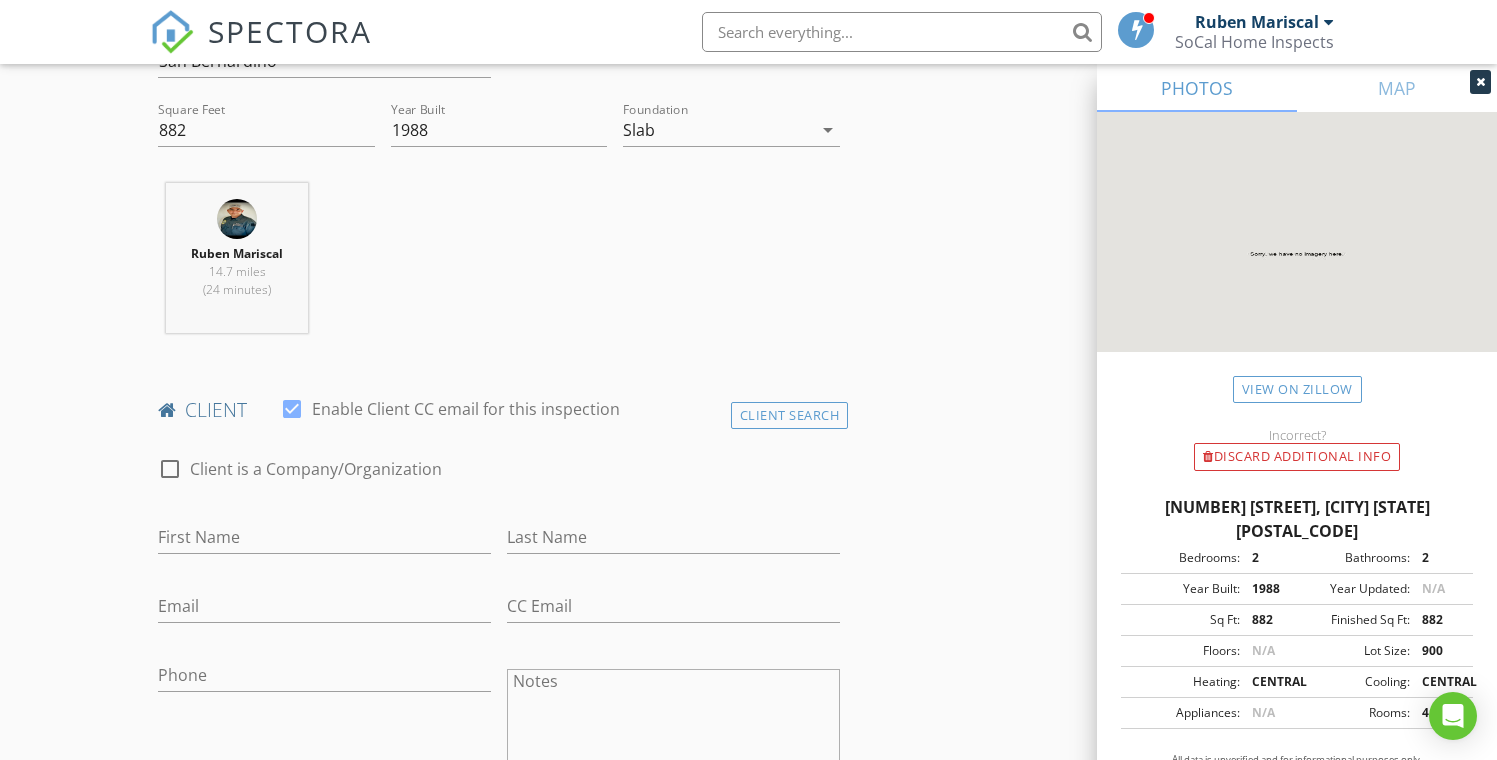 scroll, scrollTop: 686, scrollLeft: 0, axis: vertical 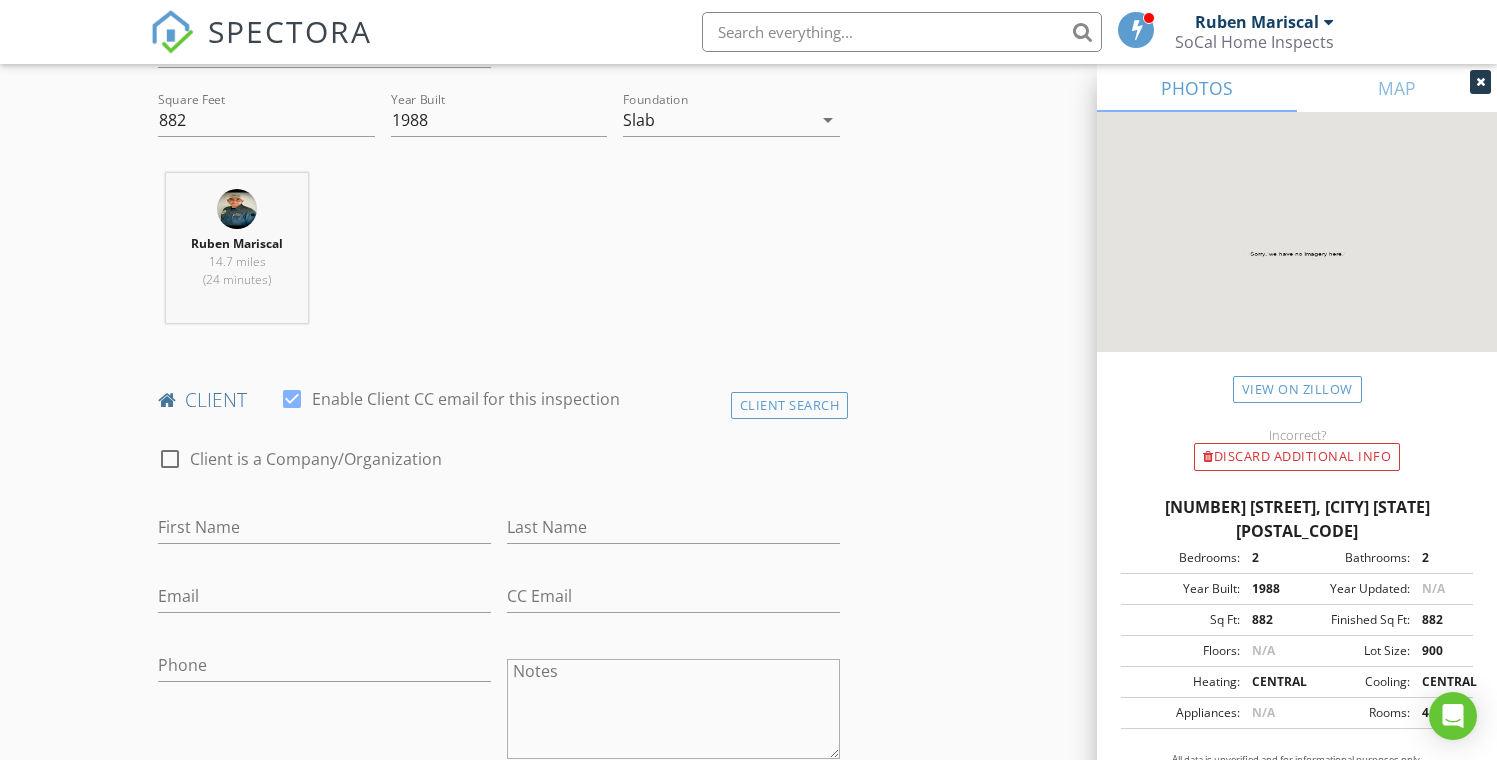 type on "8313 Vineyard Ave." 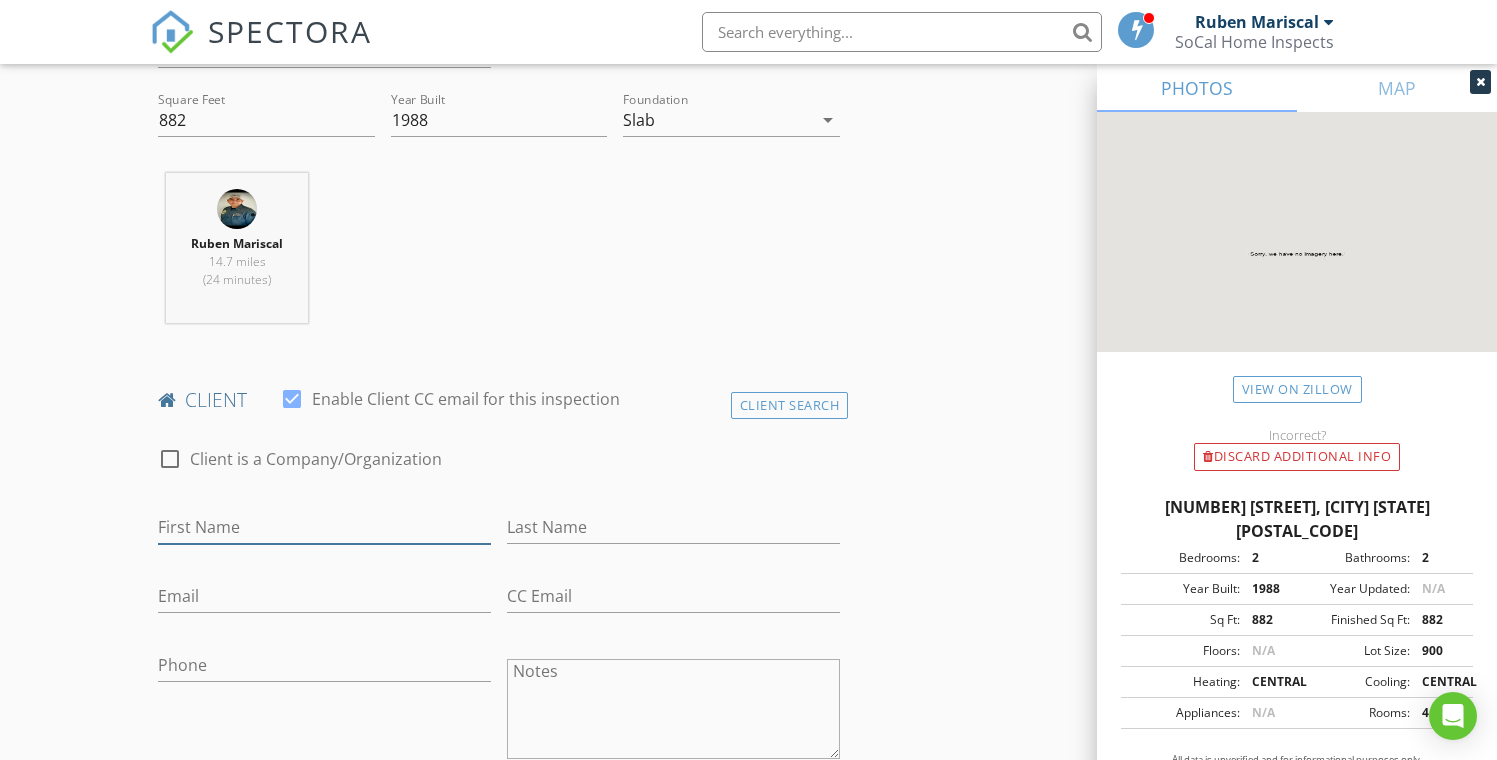 click on "First Name" at bounding box center [324, 527] 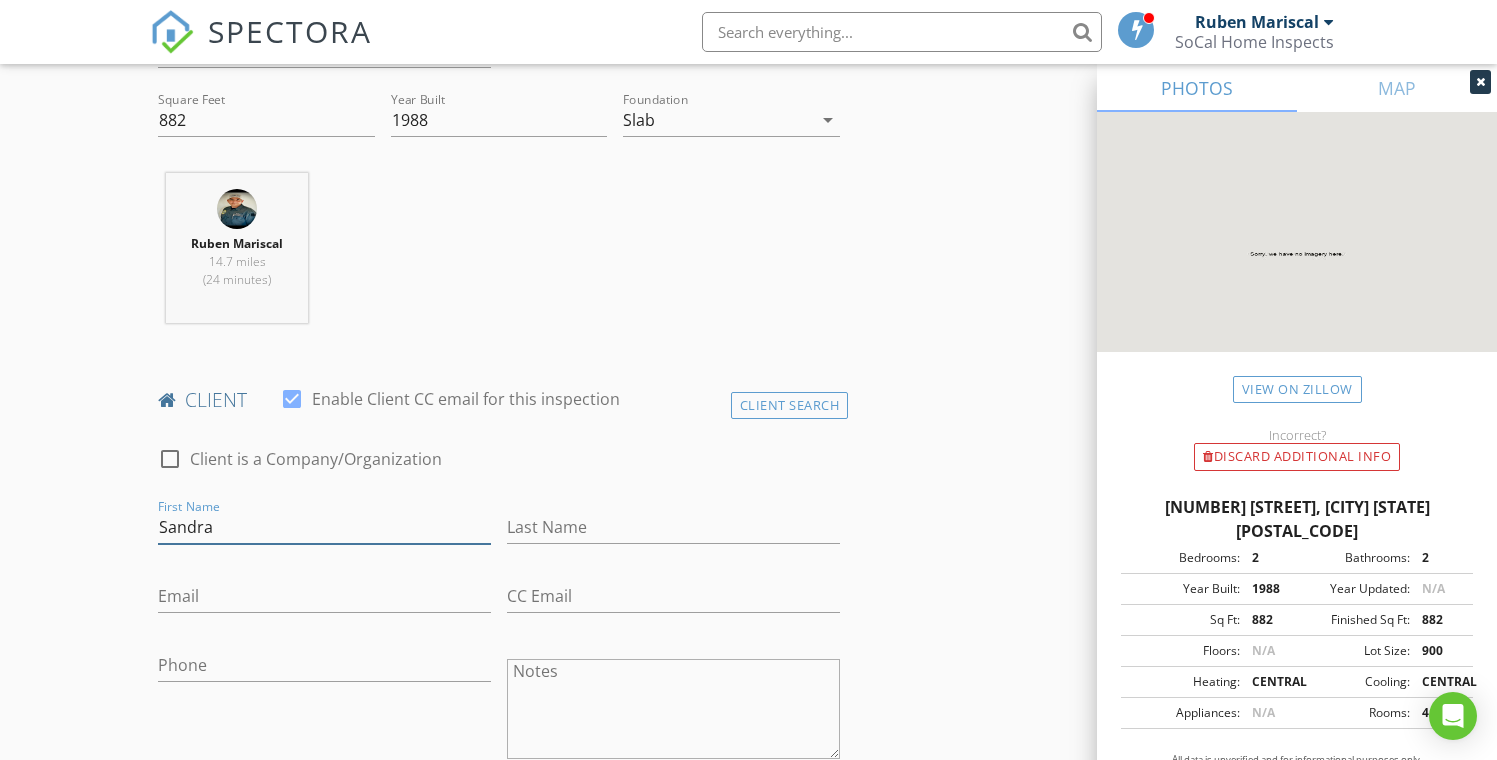 type on "Sandra" 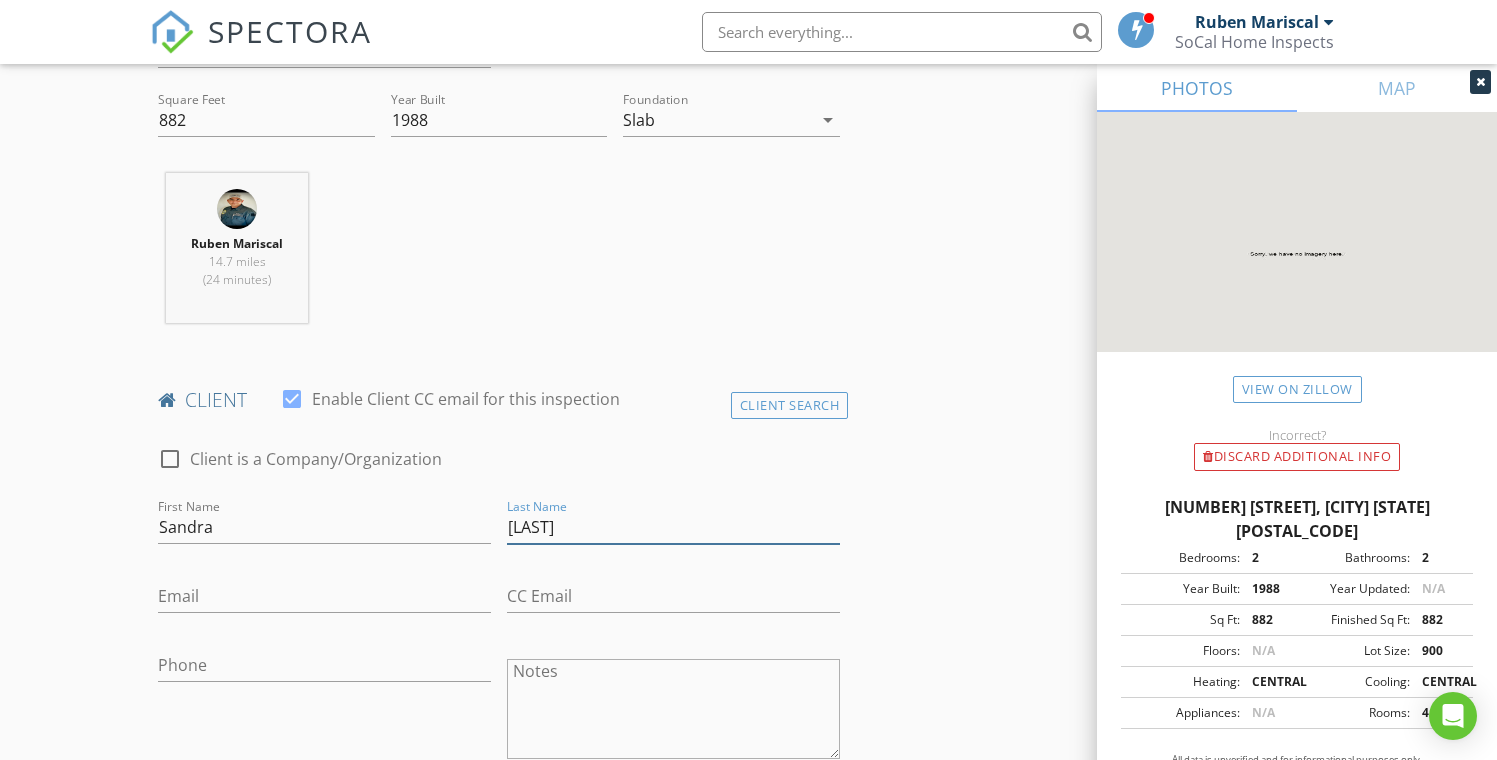type on "Valdez" 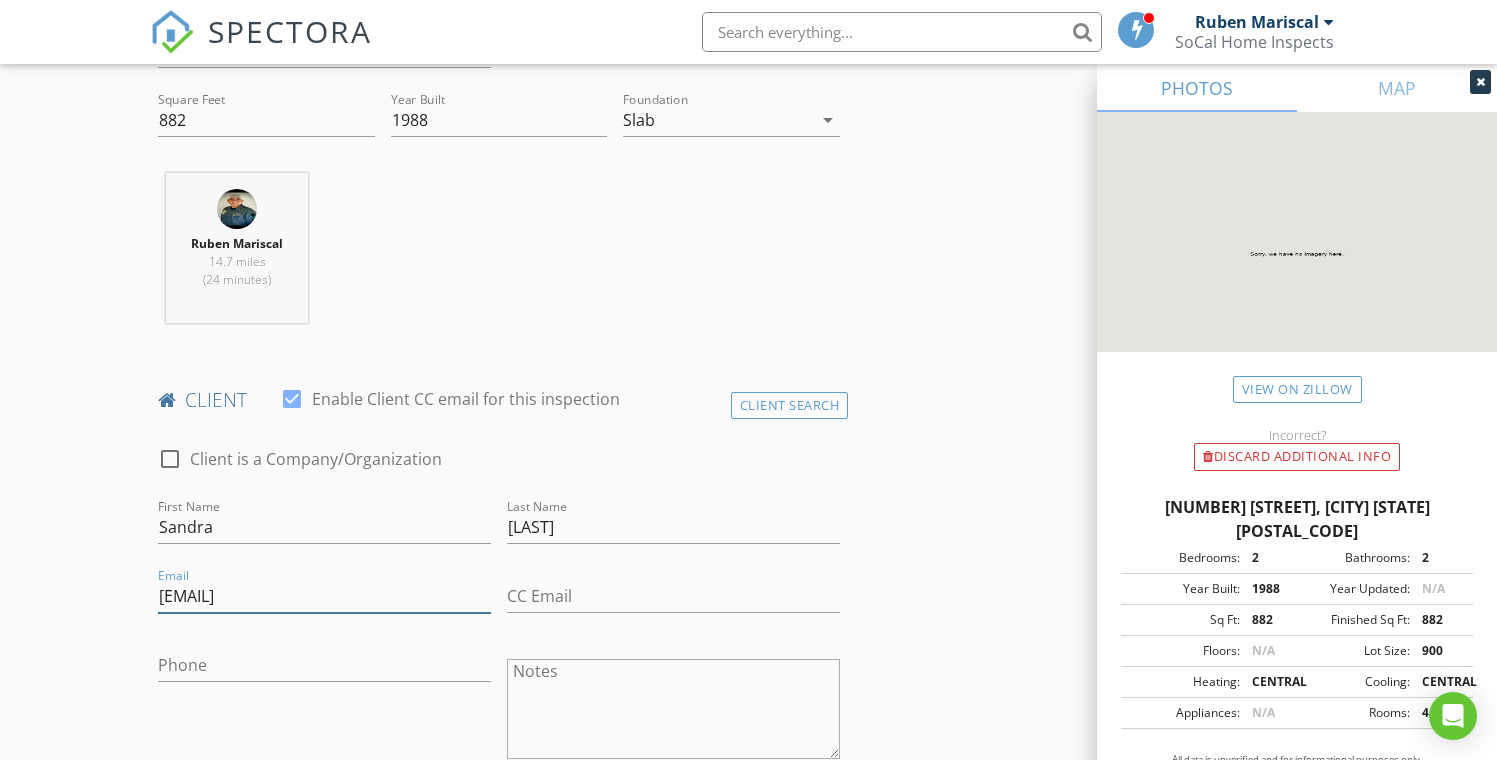 type on "svaldez5689@yahoo.com" 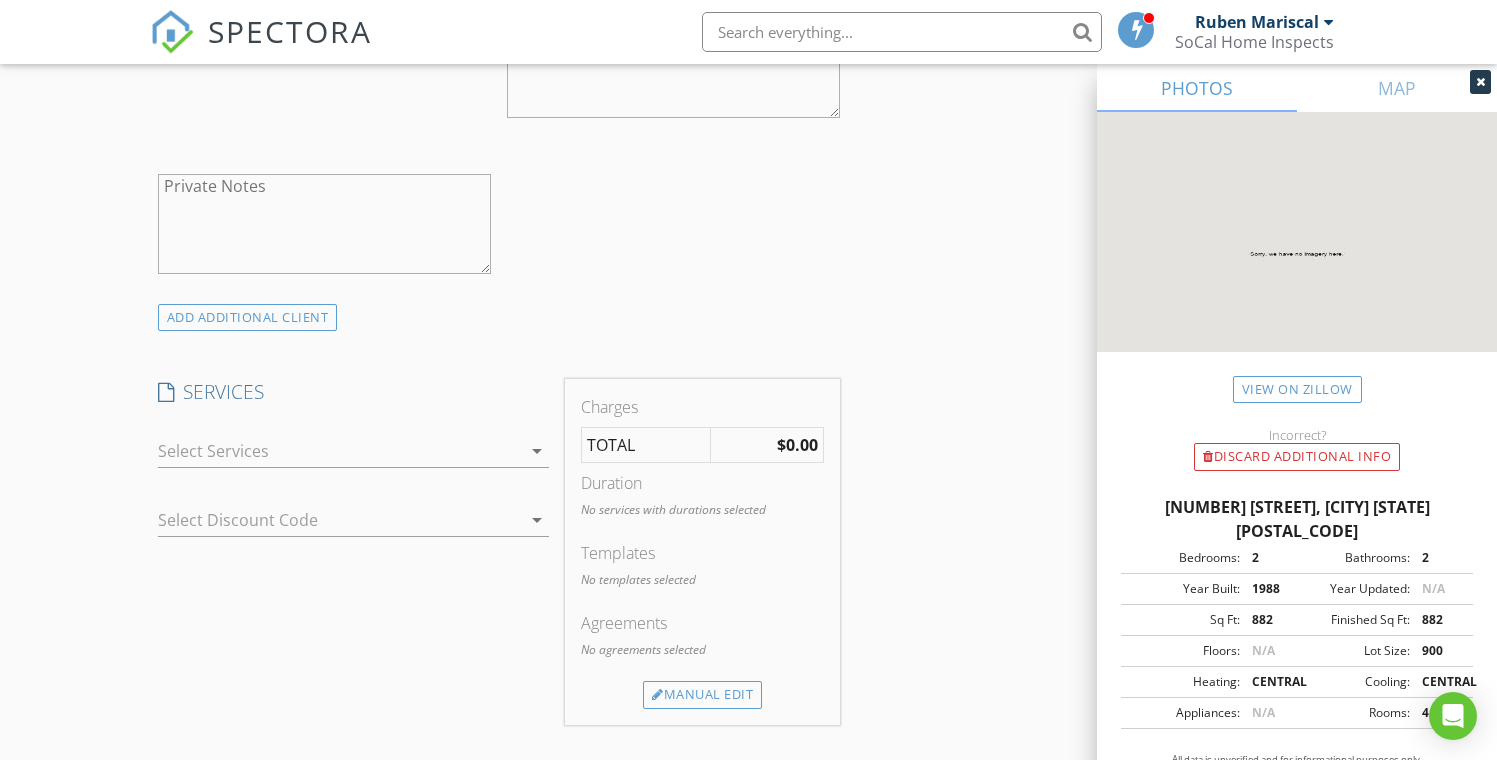 scroll, scrollTop: 1328, scrollLeft: 0, axis: vertical 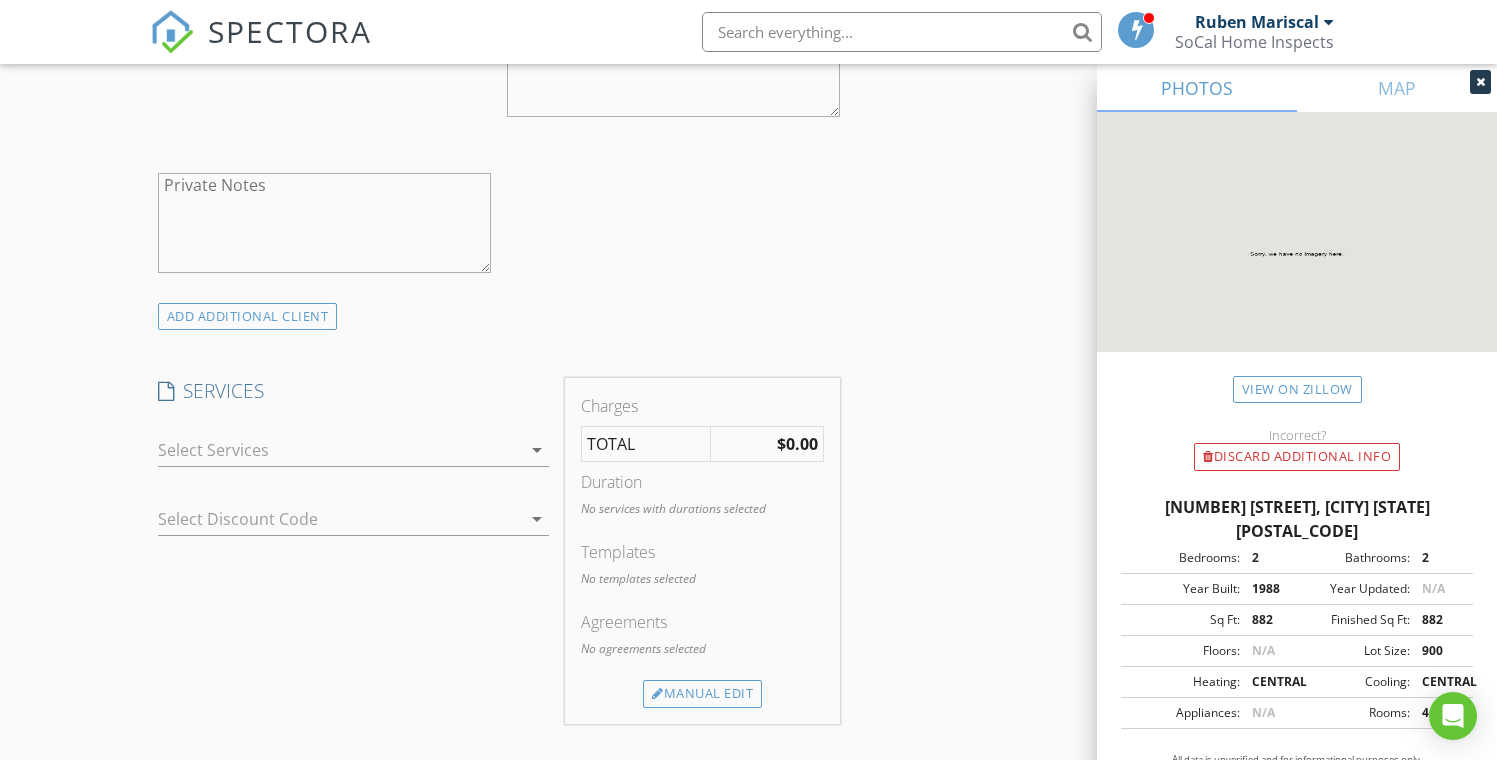 click at bounding box center [340, 450] 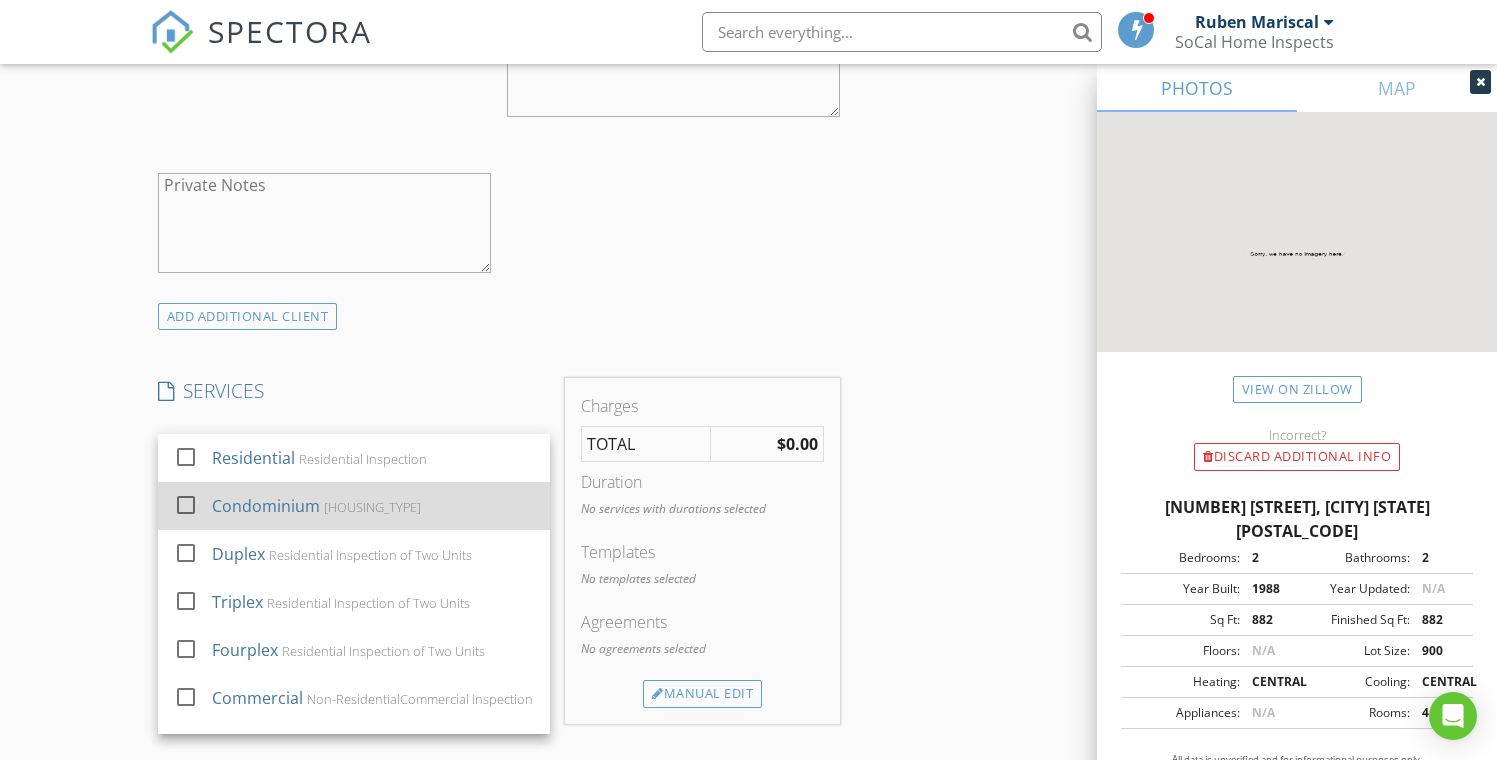click on "Condominium" at bounding box center (266, 506) 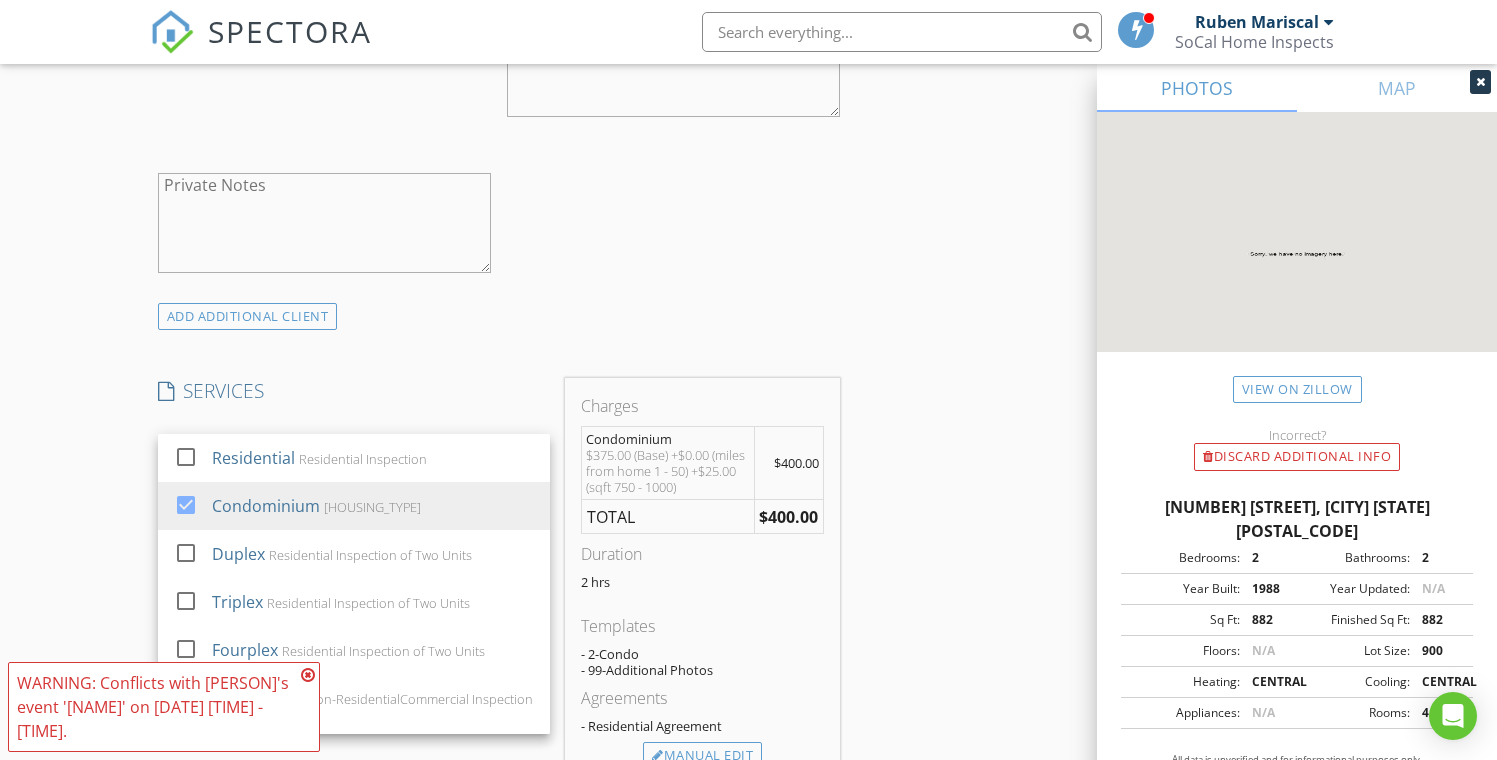 click at bounding box center [308, 675] 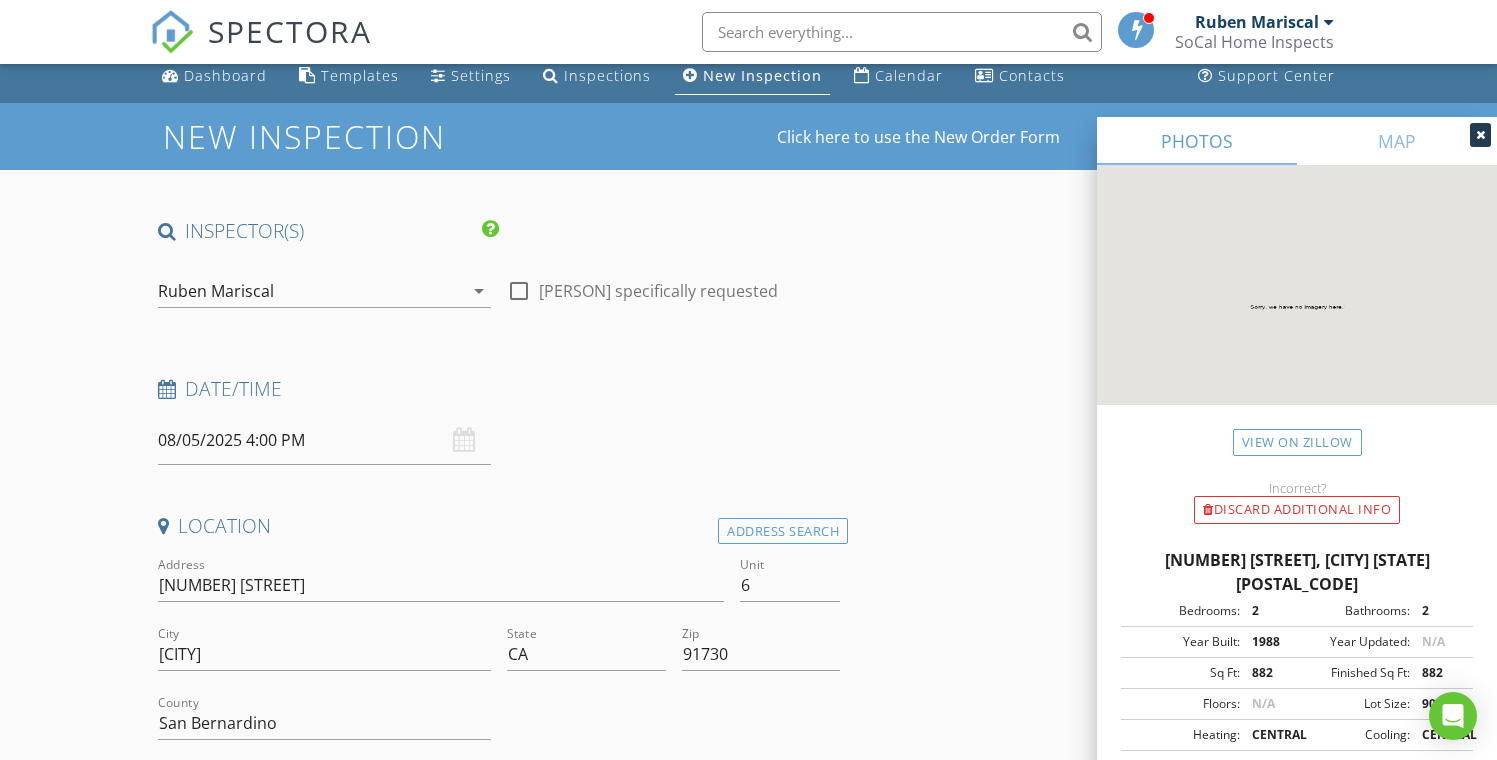 scroll, scrollTop: 0, scrollLeft: 0, axis: both 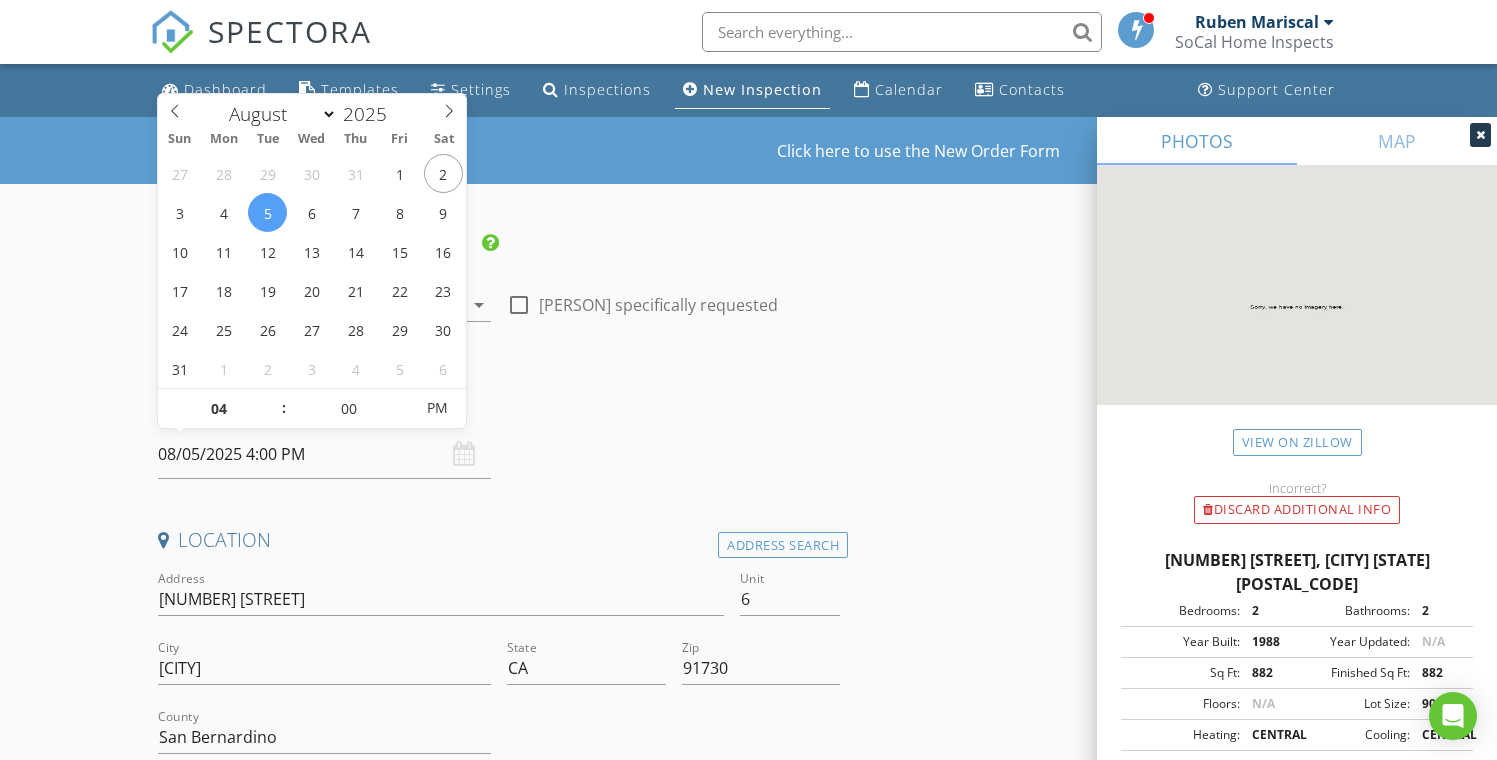 click on "08/05/2025 4:00 PM" at bounding box center (324, 454) 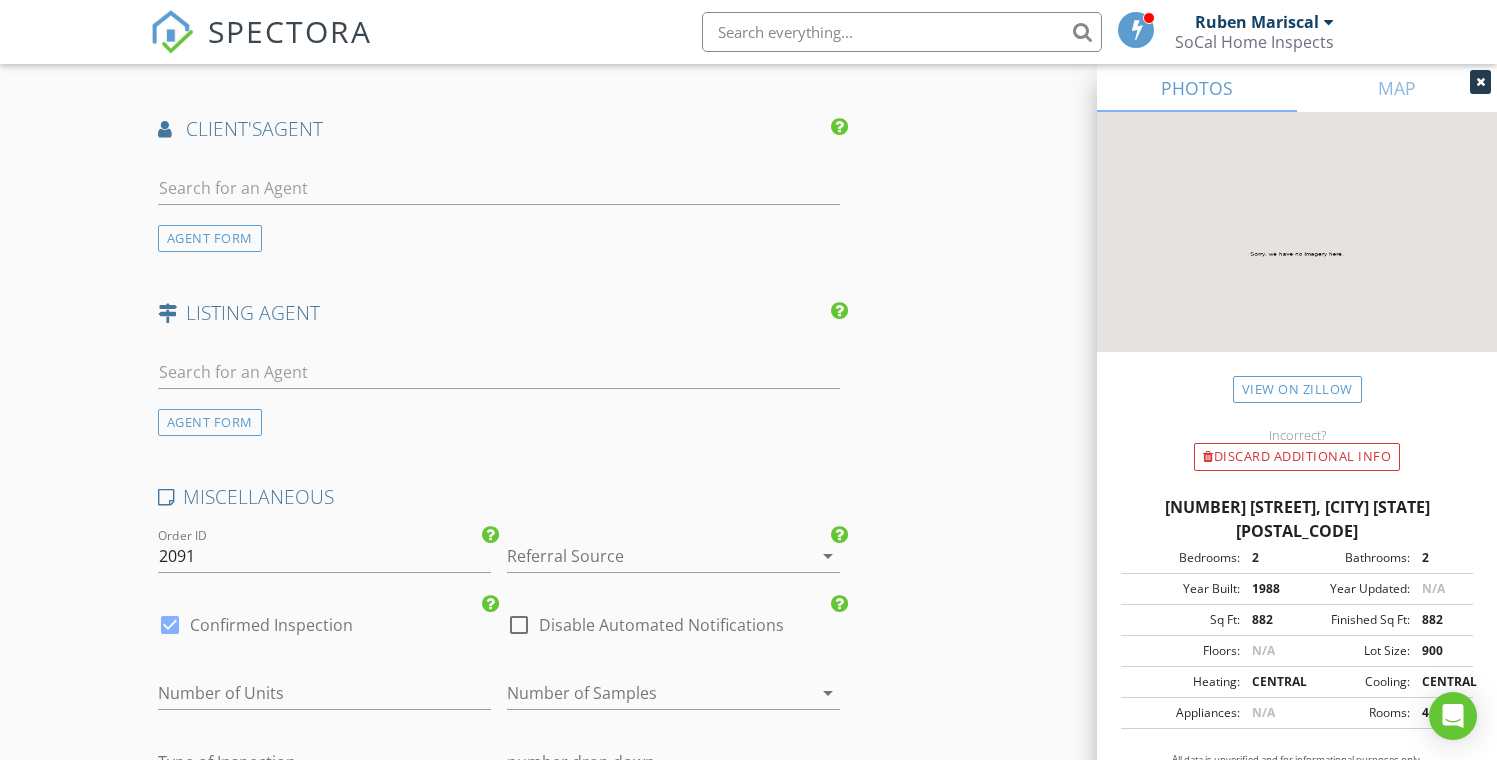 scroll, scrollTop: 2482, scrollLeft: 0, axis: vertical 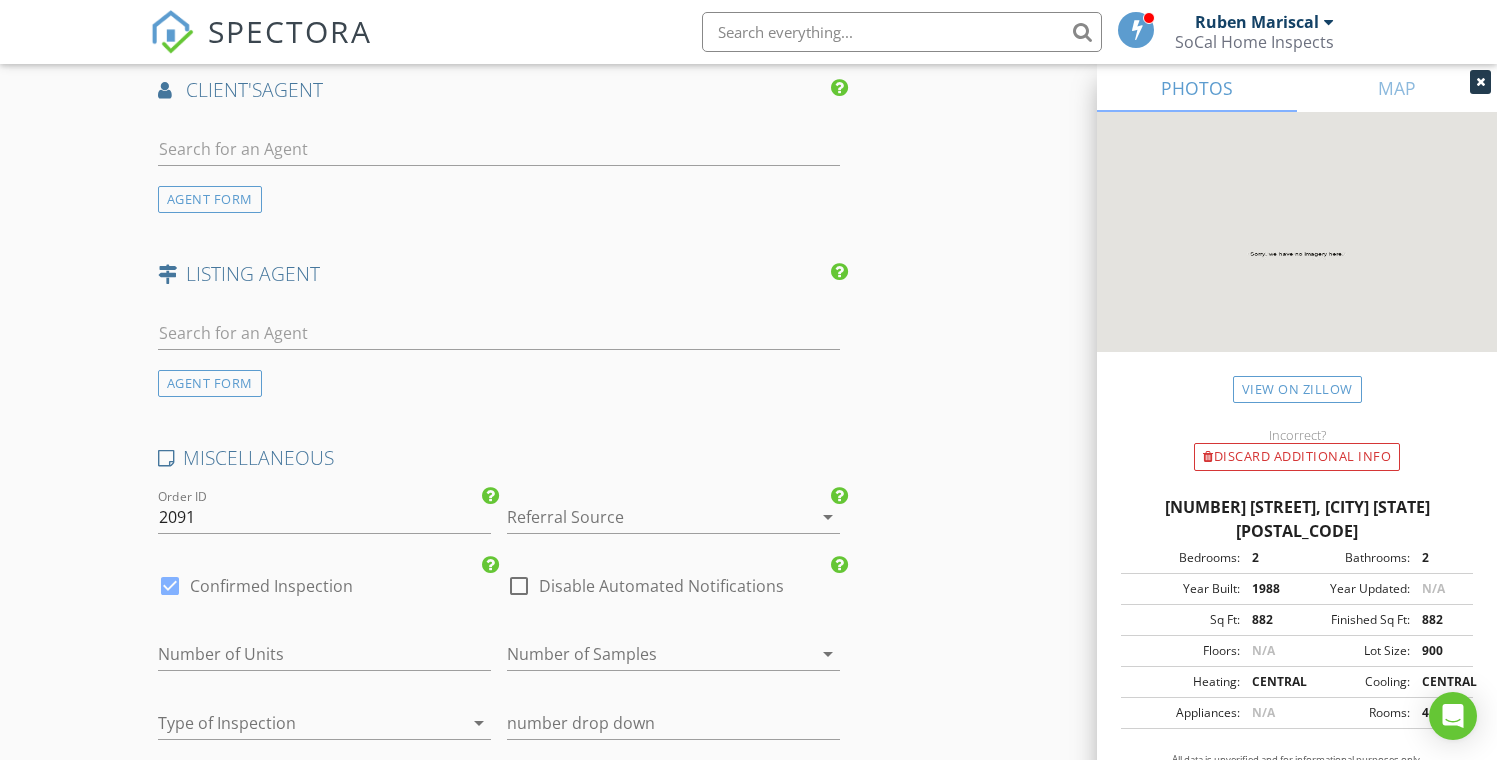 click at bounding box center (645, 517) 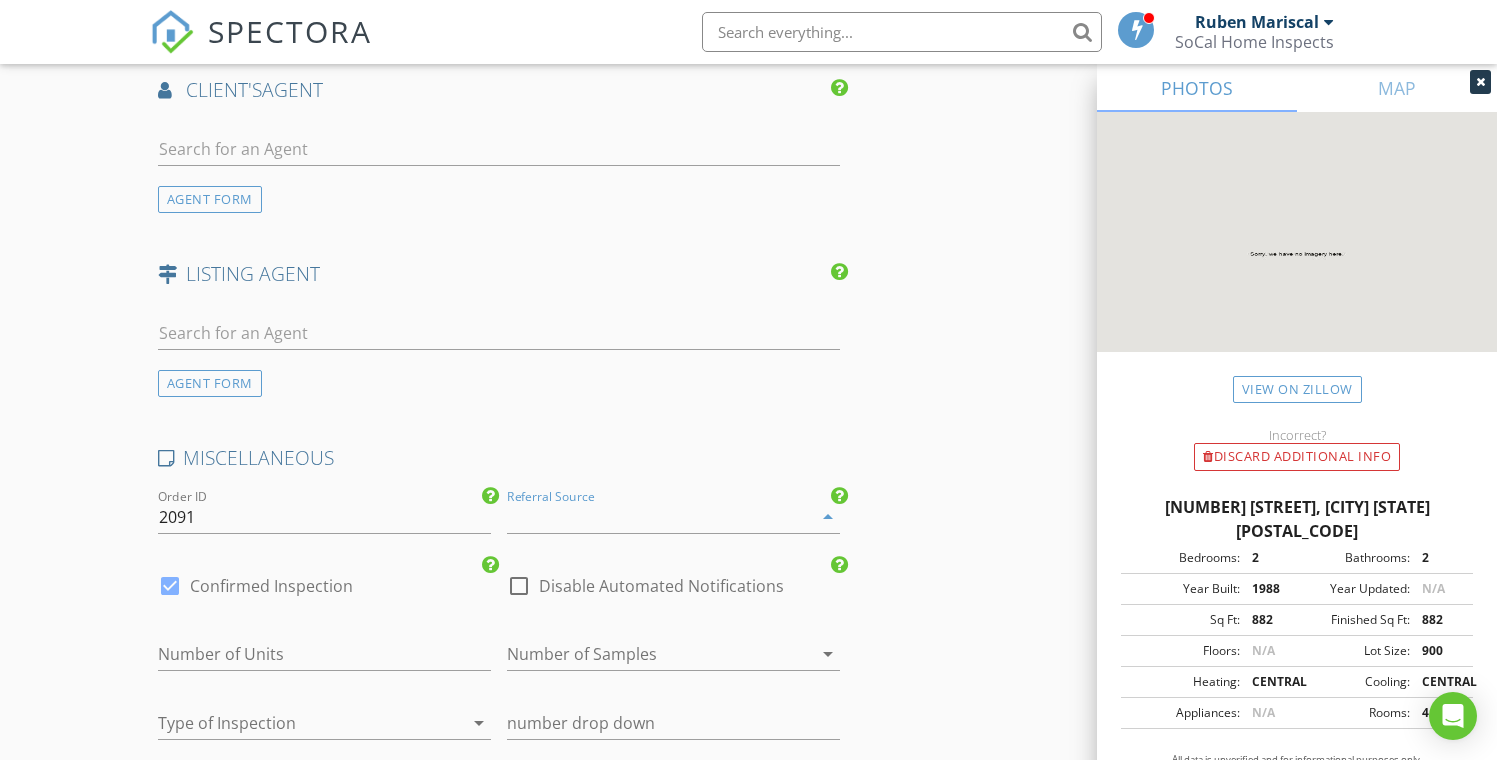 click on "Basement Slab Crawlspace Sewer Inspection Mold Inspection Yard Sprinkler Testing Pool Inspection Guesthouse/ADU Inspection Detached Structure Inspection 1  2  3  4  5  6  7  8  9  10  11  12  13  14  15  16  17  18  19  20   This will disable all automated notifications for this inspection. Use this for mock inspections or inspections where you'd prefer not to send any communication out.   Unchecking this puts the inspection in the 'Unconfirmed' box on your dashboard. This will hold the inspection time so it cannot be double-booked. Automated notifications will automatically be disabled until you confirm the inspection. (This is the same as receiving an inspection request.)   Use this field to assist in tracking where your business comes from. For example, use 'Agent Referral', 'Facebook Ads', 'Word of Mouth', etc. You can see a break-down in the Metrics area. Real Estate Agent Internet Search Past Customer Other     Add the listing agent to automatically send confirmation emails, reminders and follow-ups." at bounding box center (748, -544) 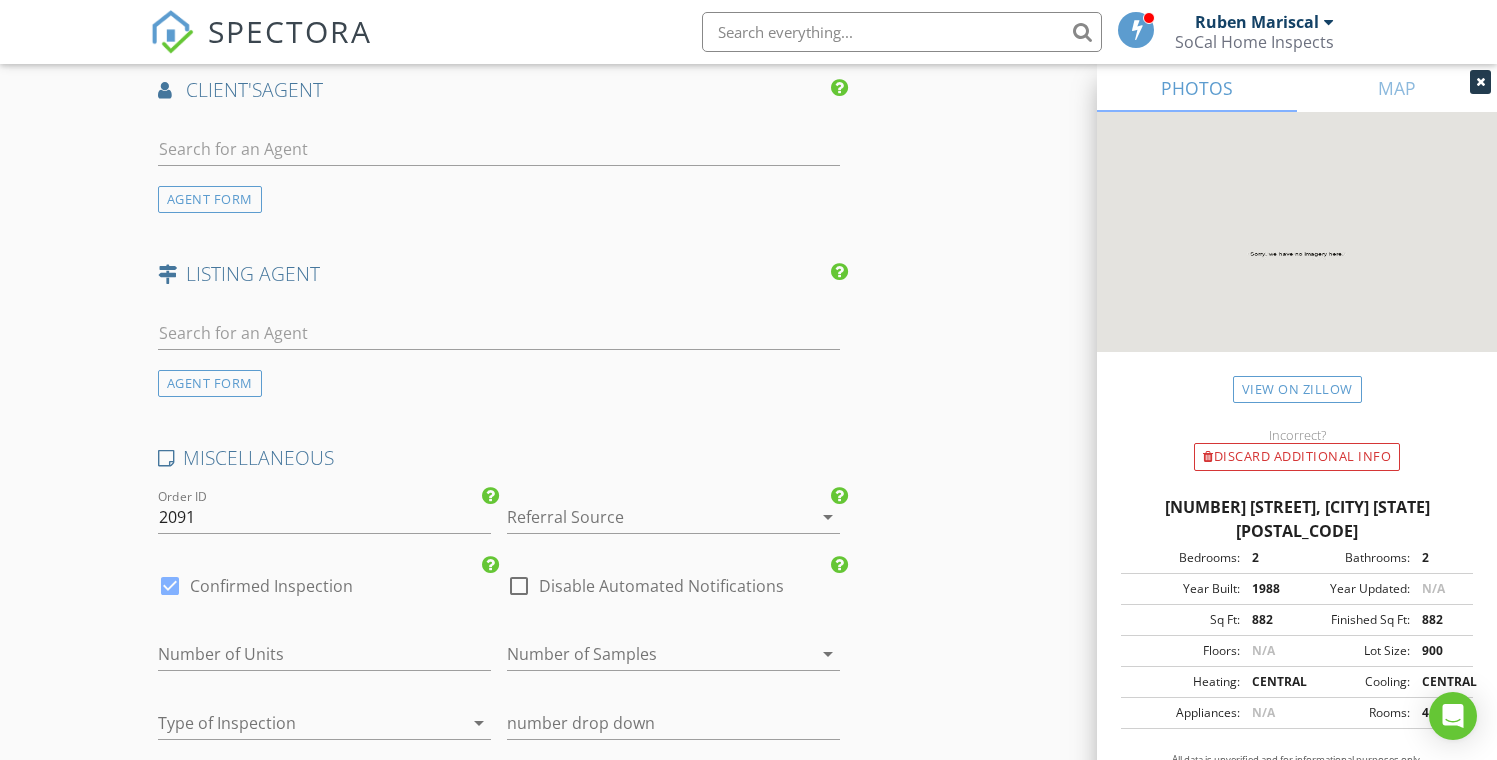 click at bounding box center [645, 517] 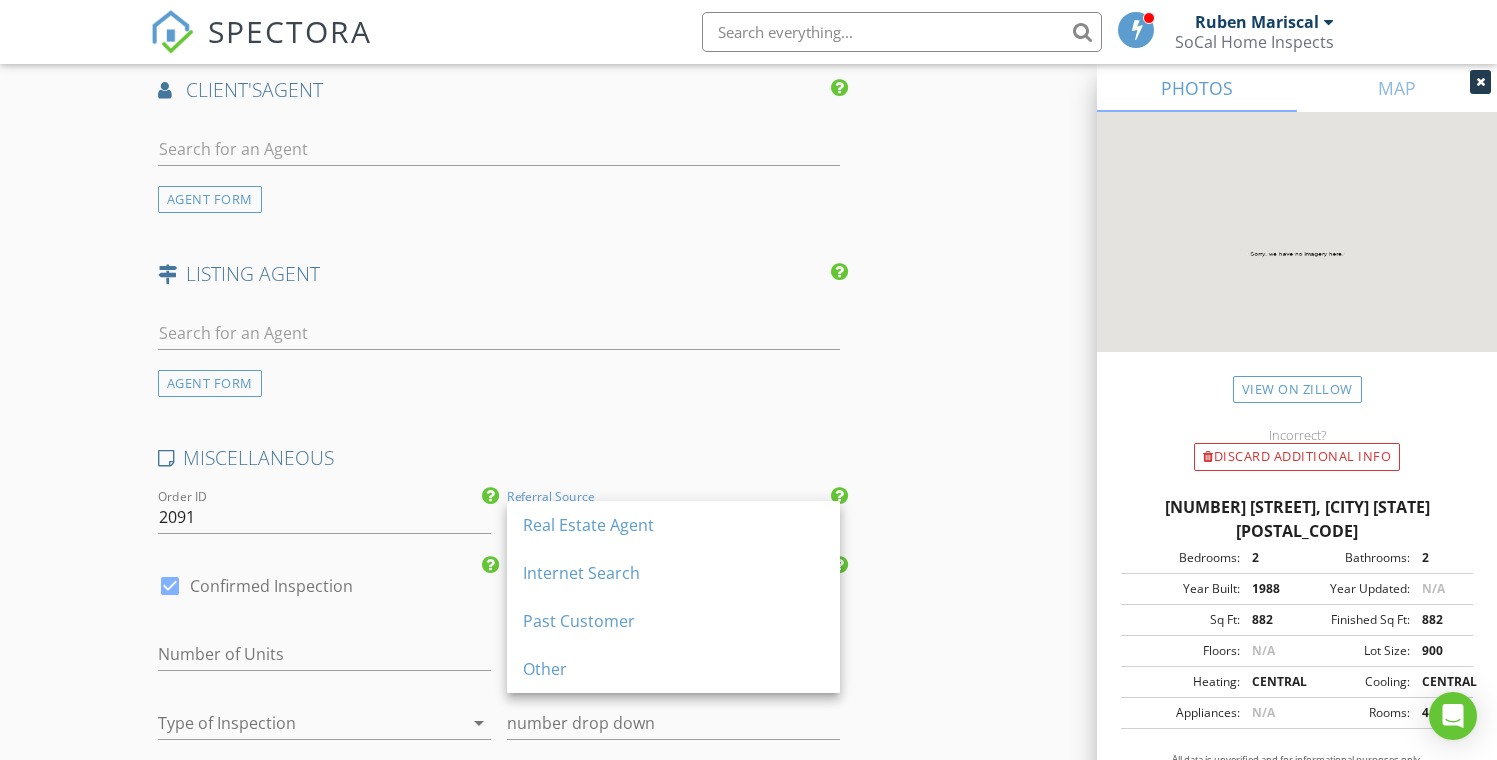 click on "Real Estate Agent" at bounding box center [673, 525] 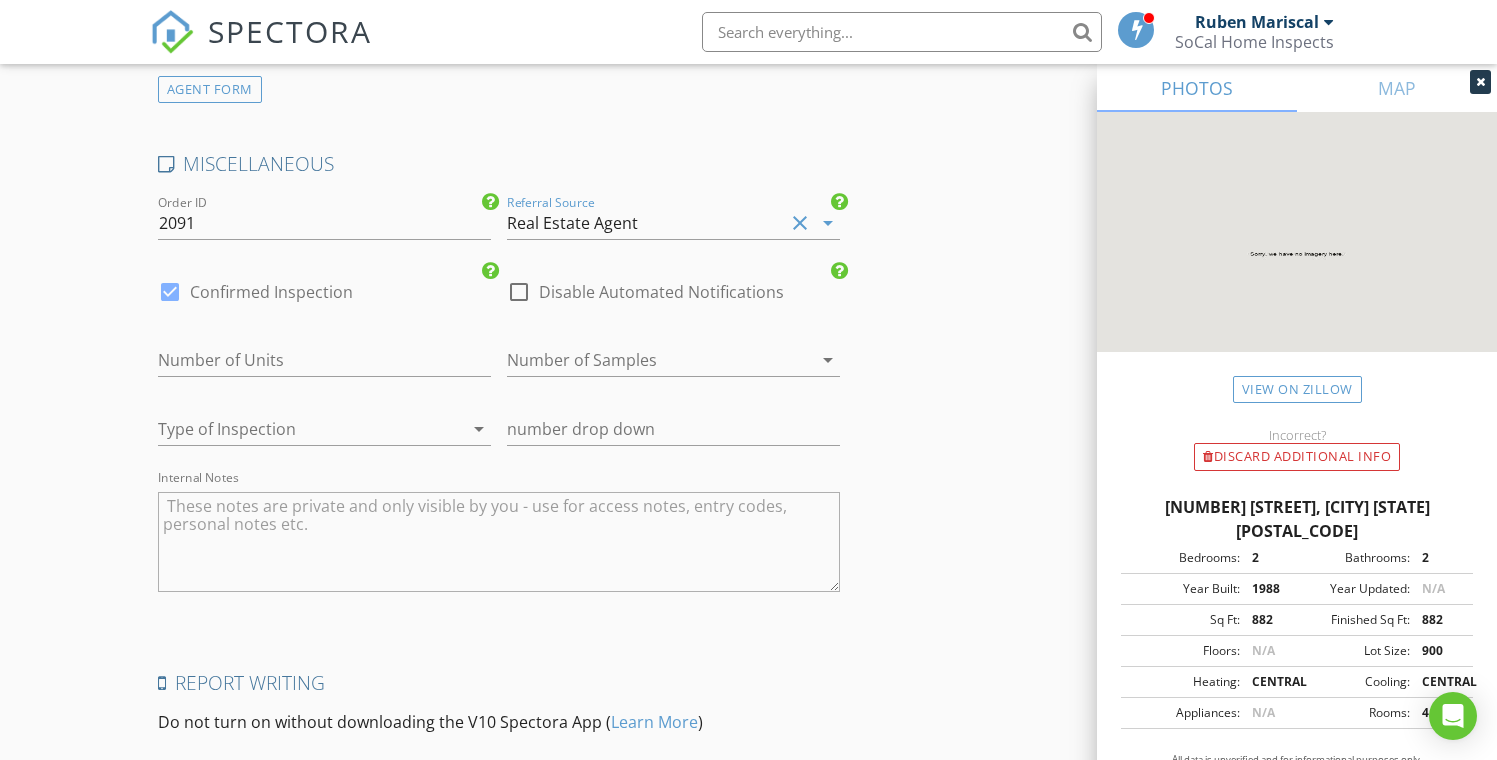 click at bounding box center [519, 292] 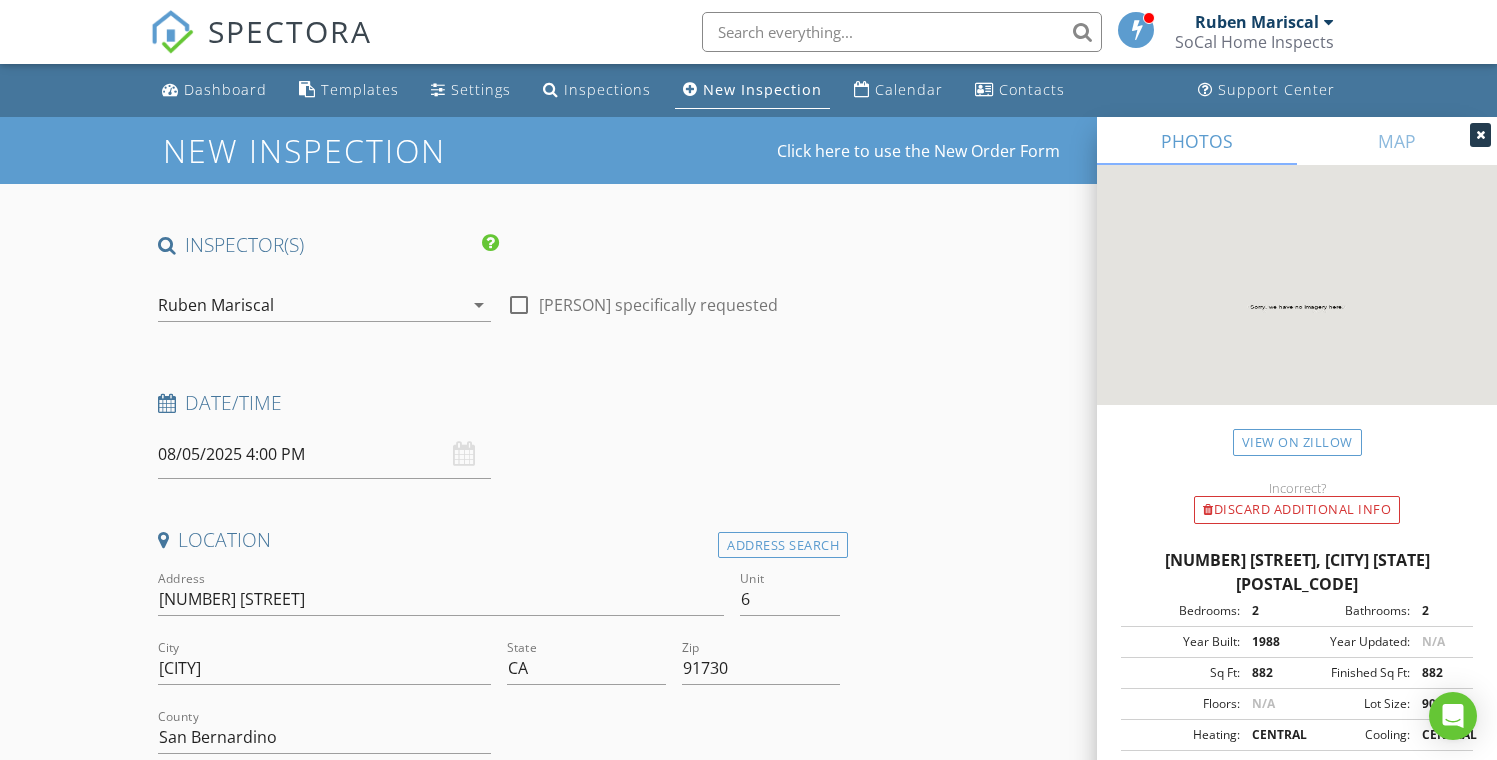 scroll, scrollTop: 2999, scrollLeft: 0, axis: vertical 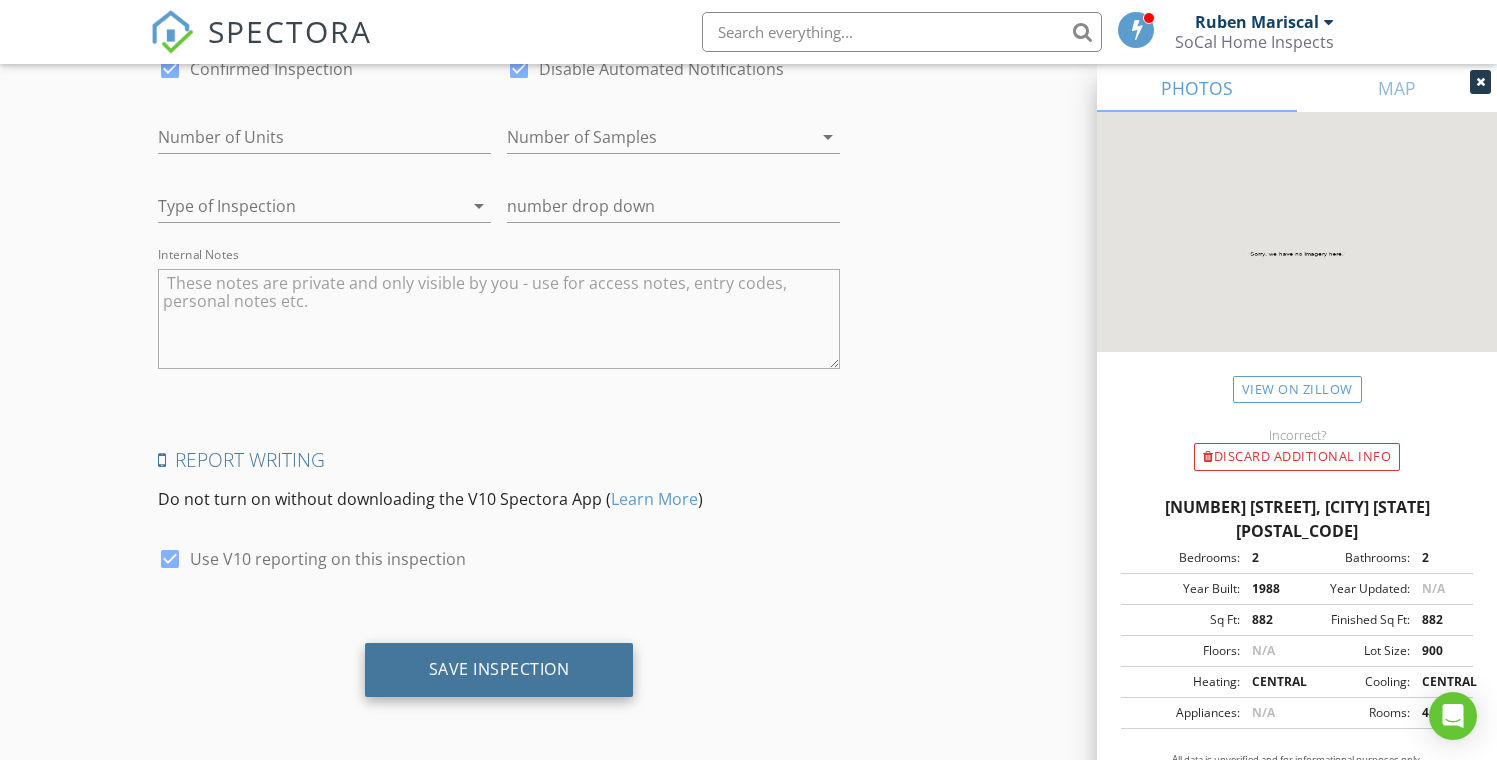 click on "Save Inspection" at bounding box center [499, 669] 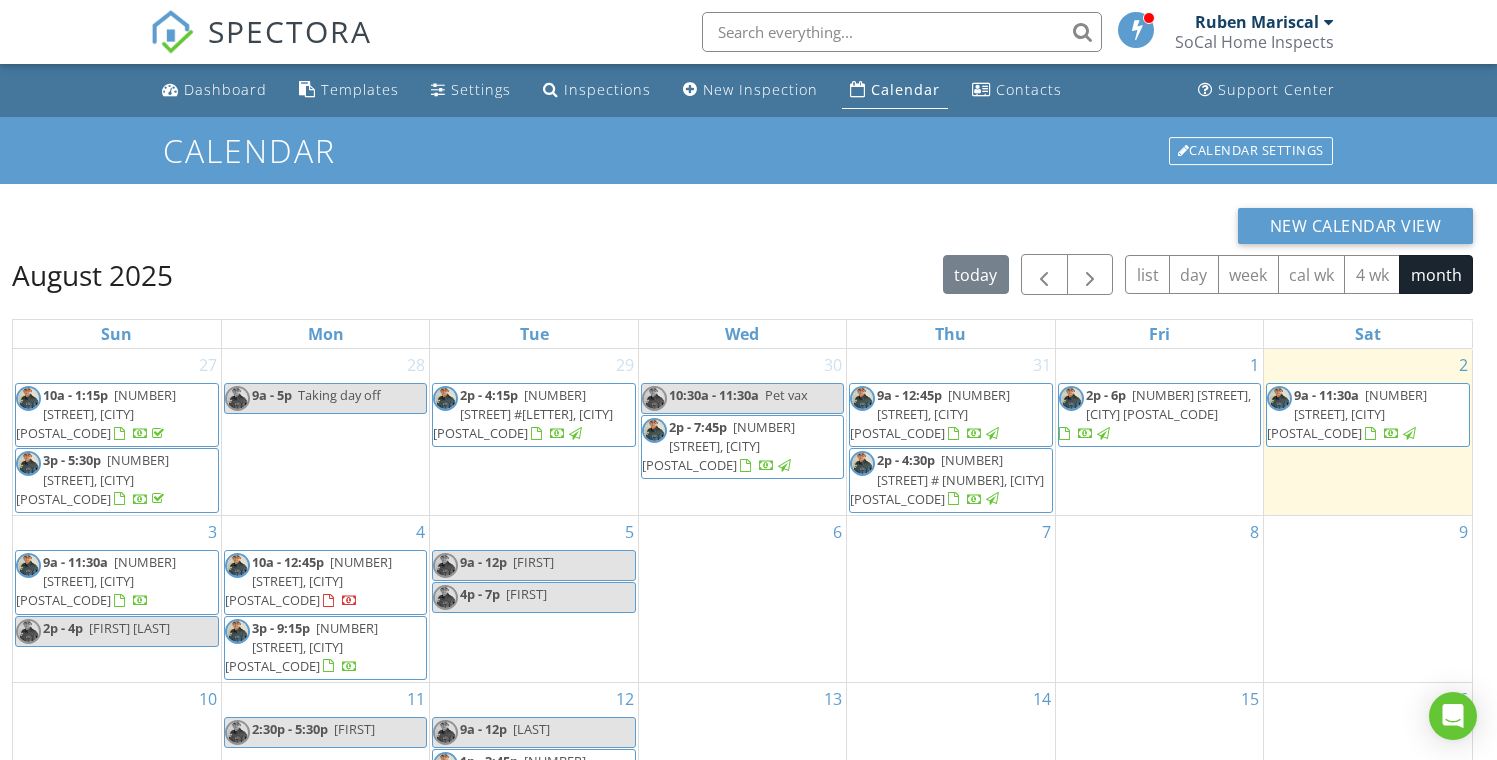 scroll, scrollTop: 0, scrollLeft: 0, axis: both 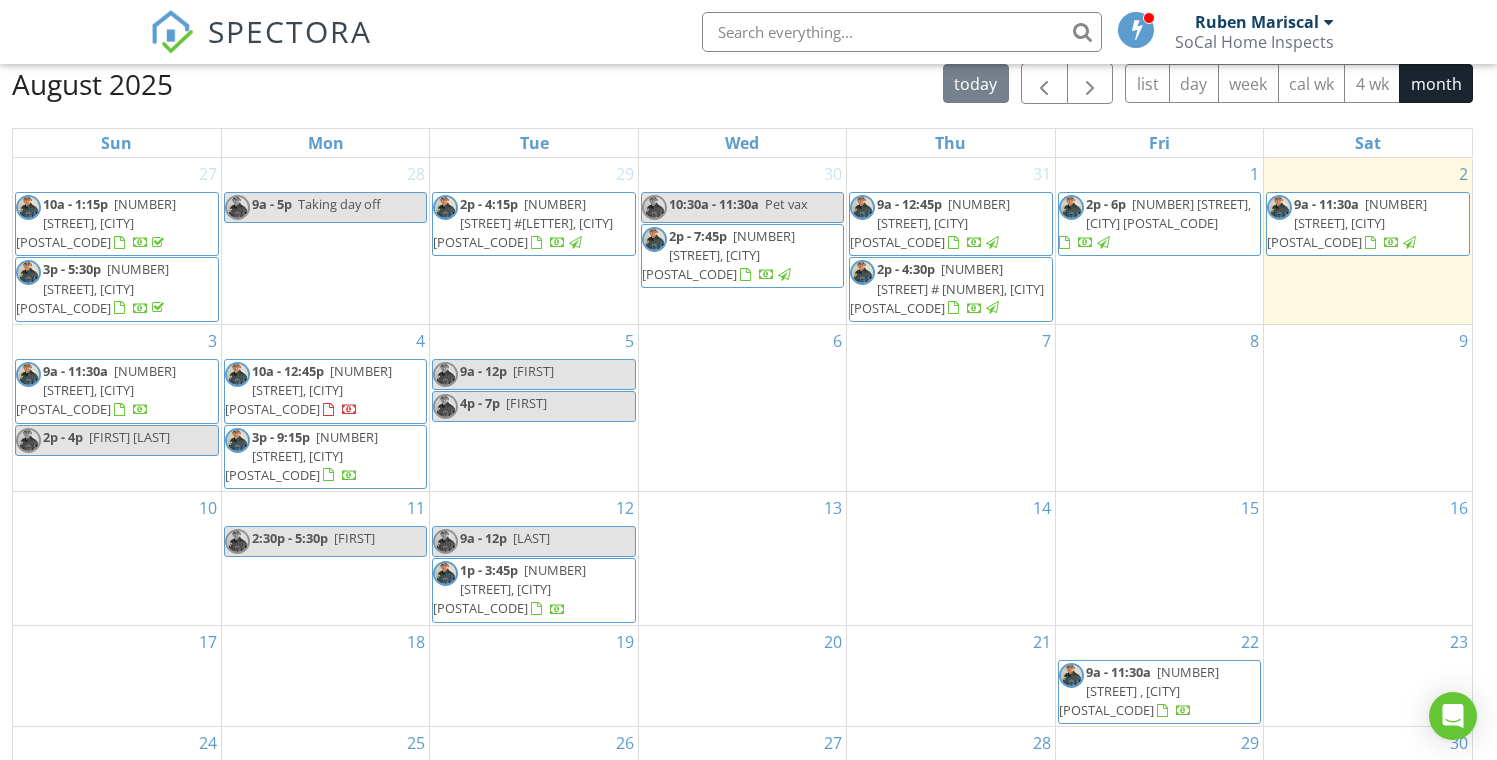 click on "[FIRST]" at bounding box center (526, 403) 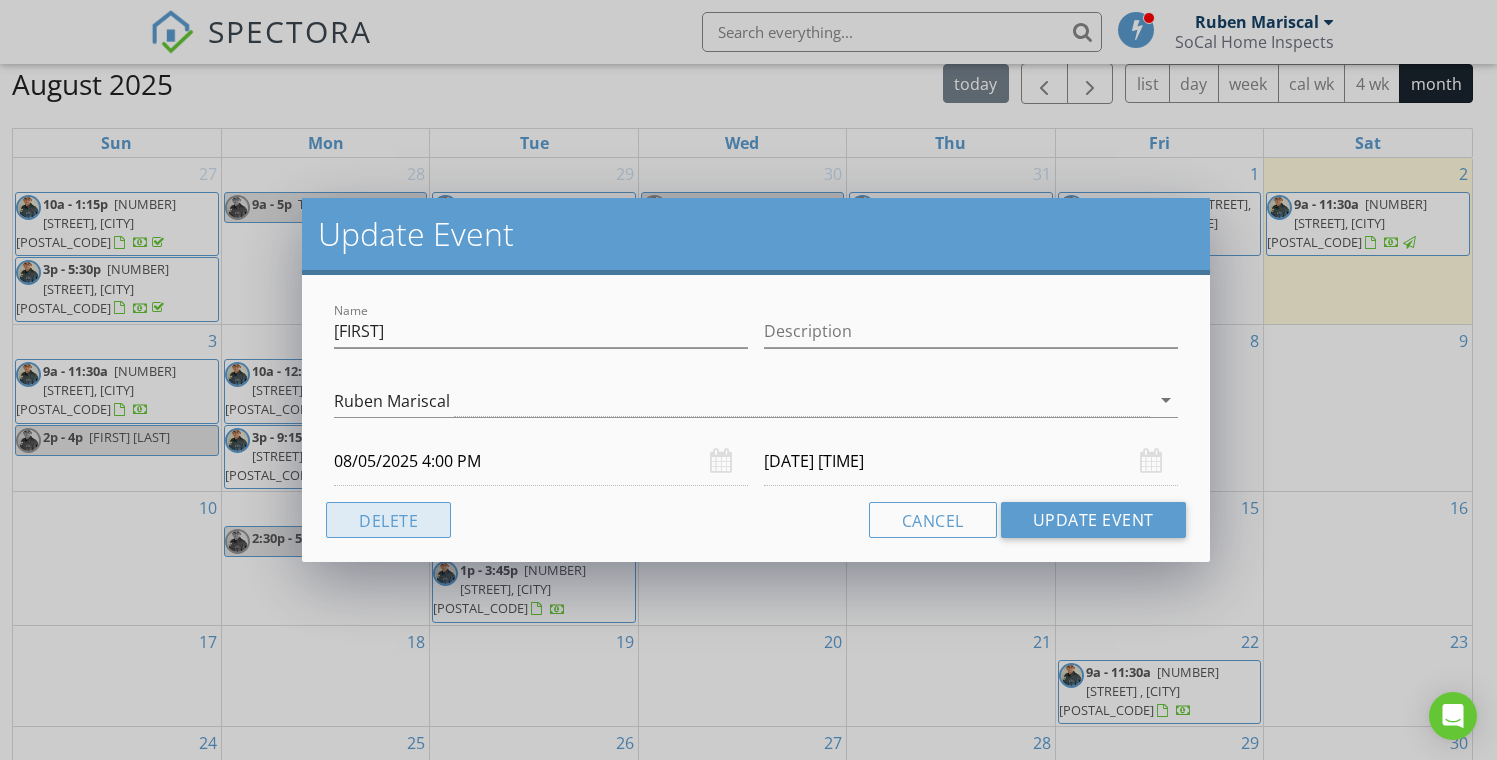 click on "Delete" at bounding box center [388, 520] 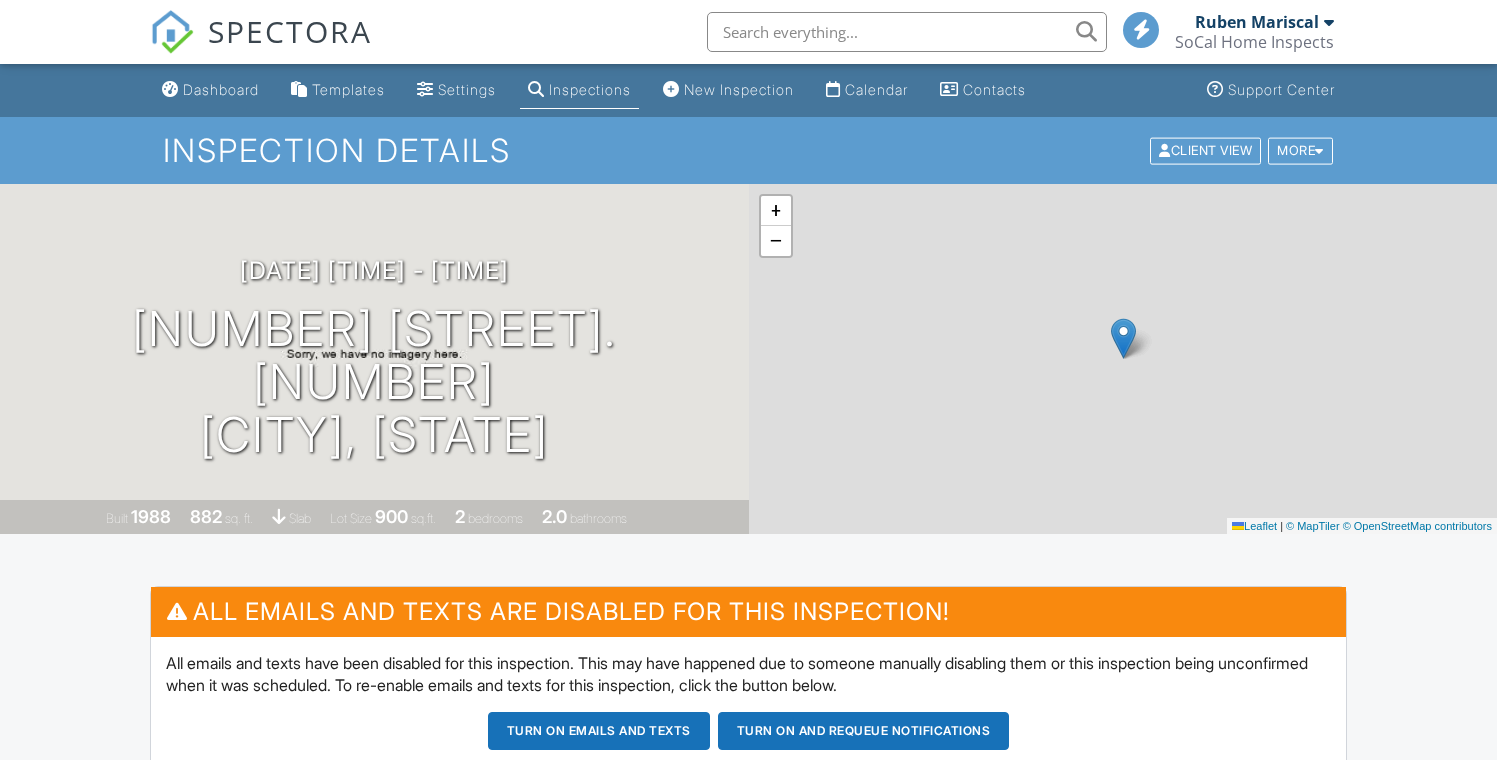scroll, scrollTop: 0, scrollLeft: 0, axis: both 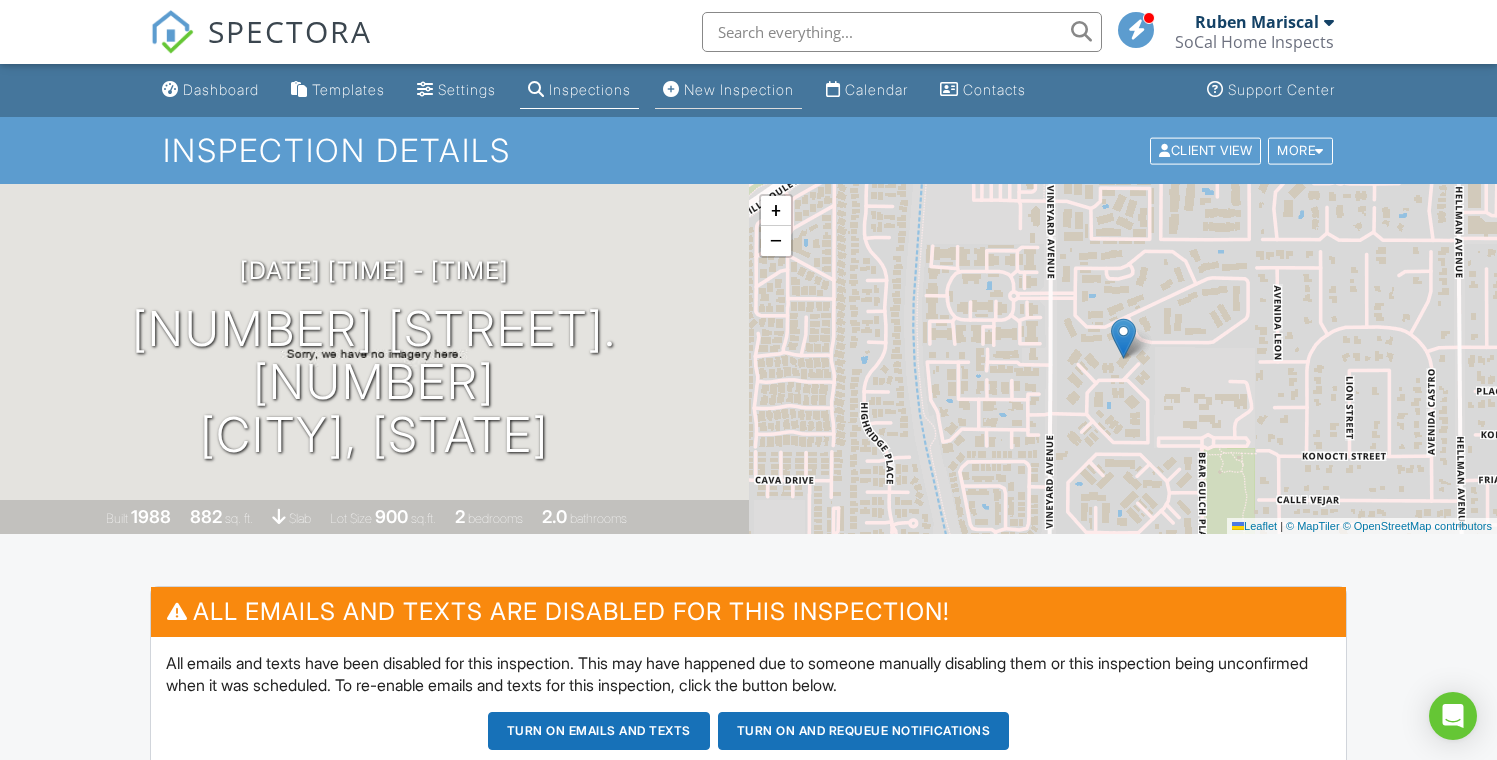 click on "New Inspection" at bounding box center (739, 89) 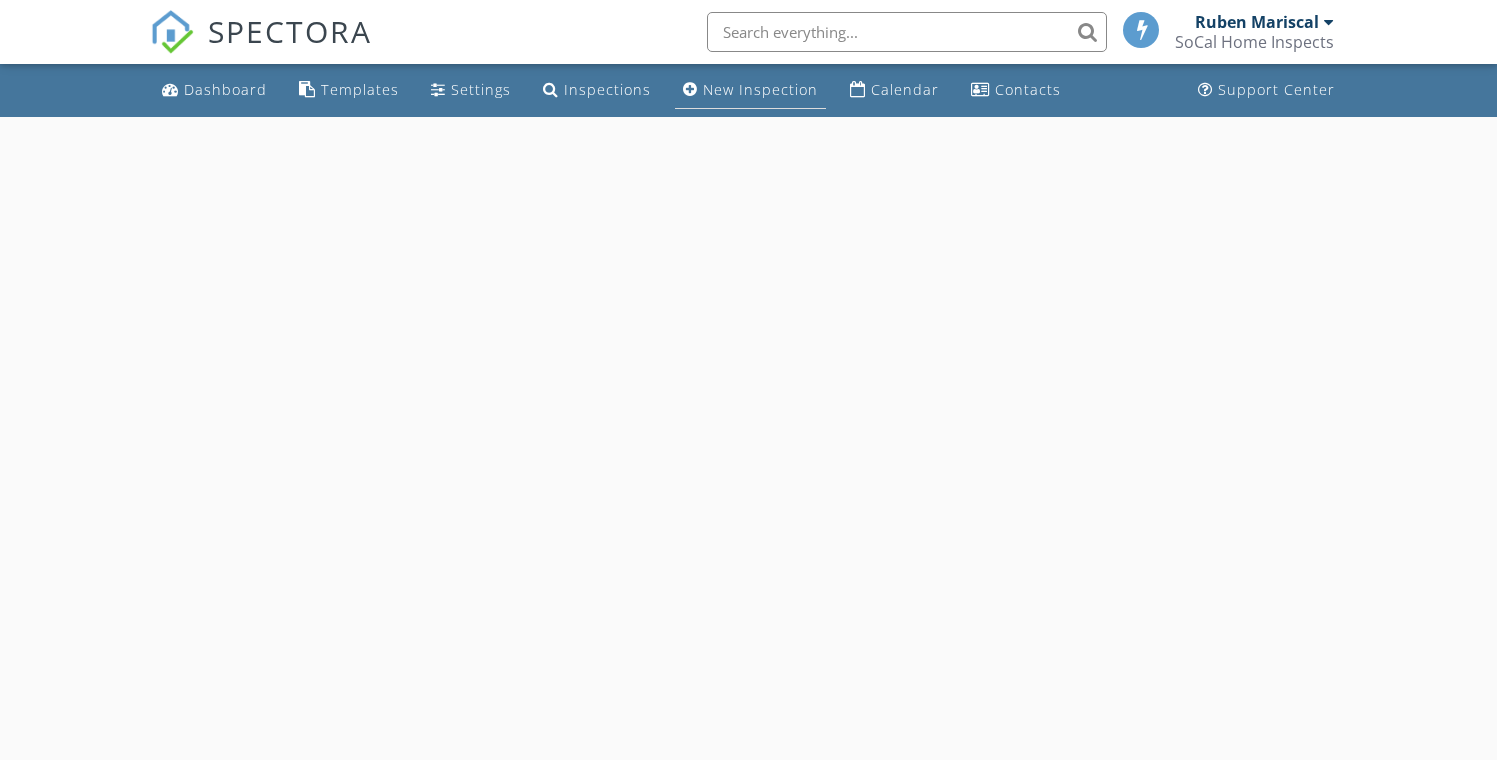 scroll, scrollTop: 0, scrollLeft: 0, axis: both 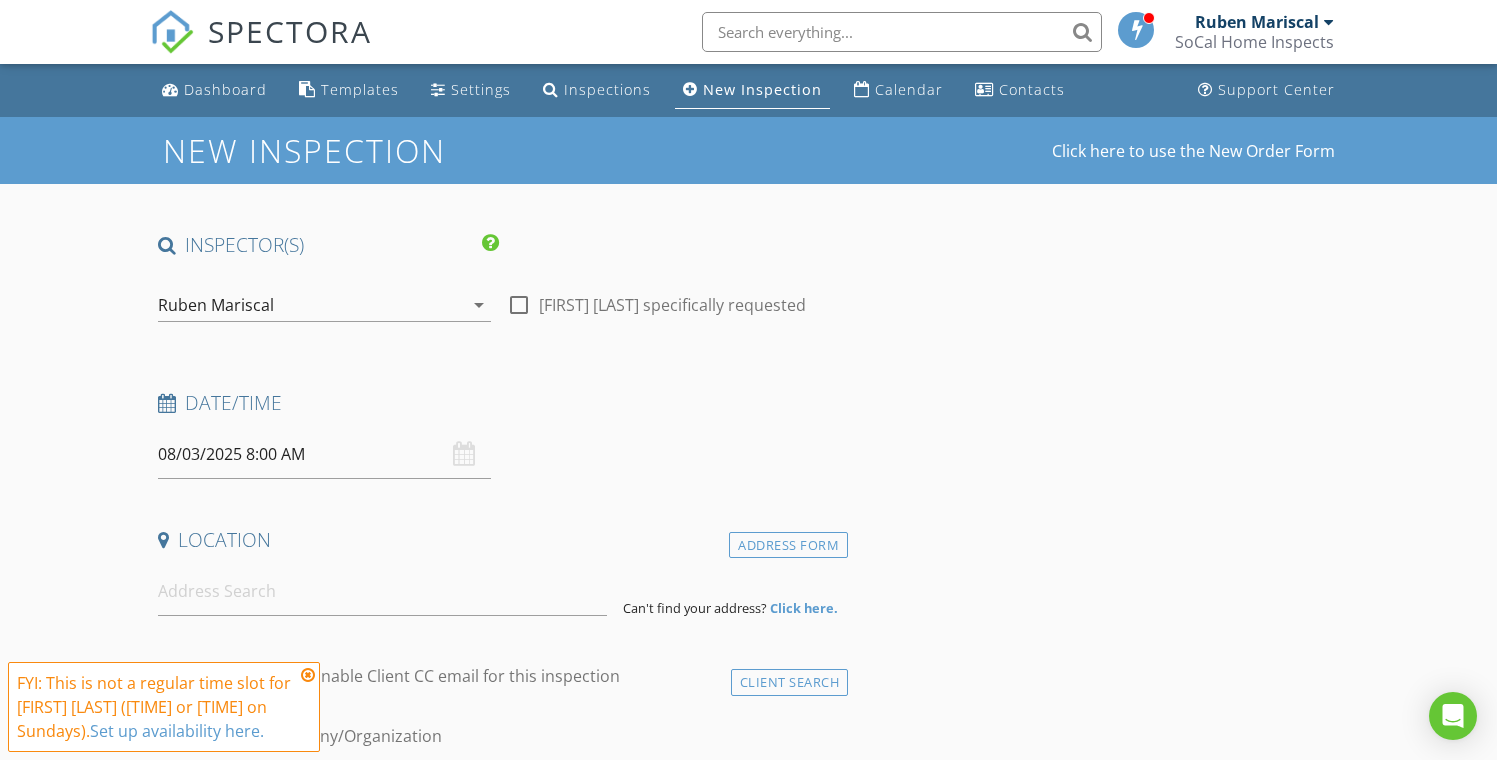 click on "08/03/2025 8:00 AM" at bounding box center [324, 454] 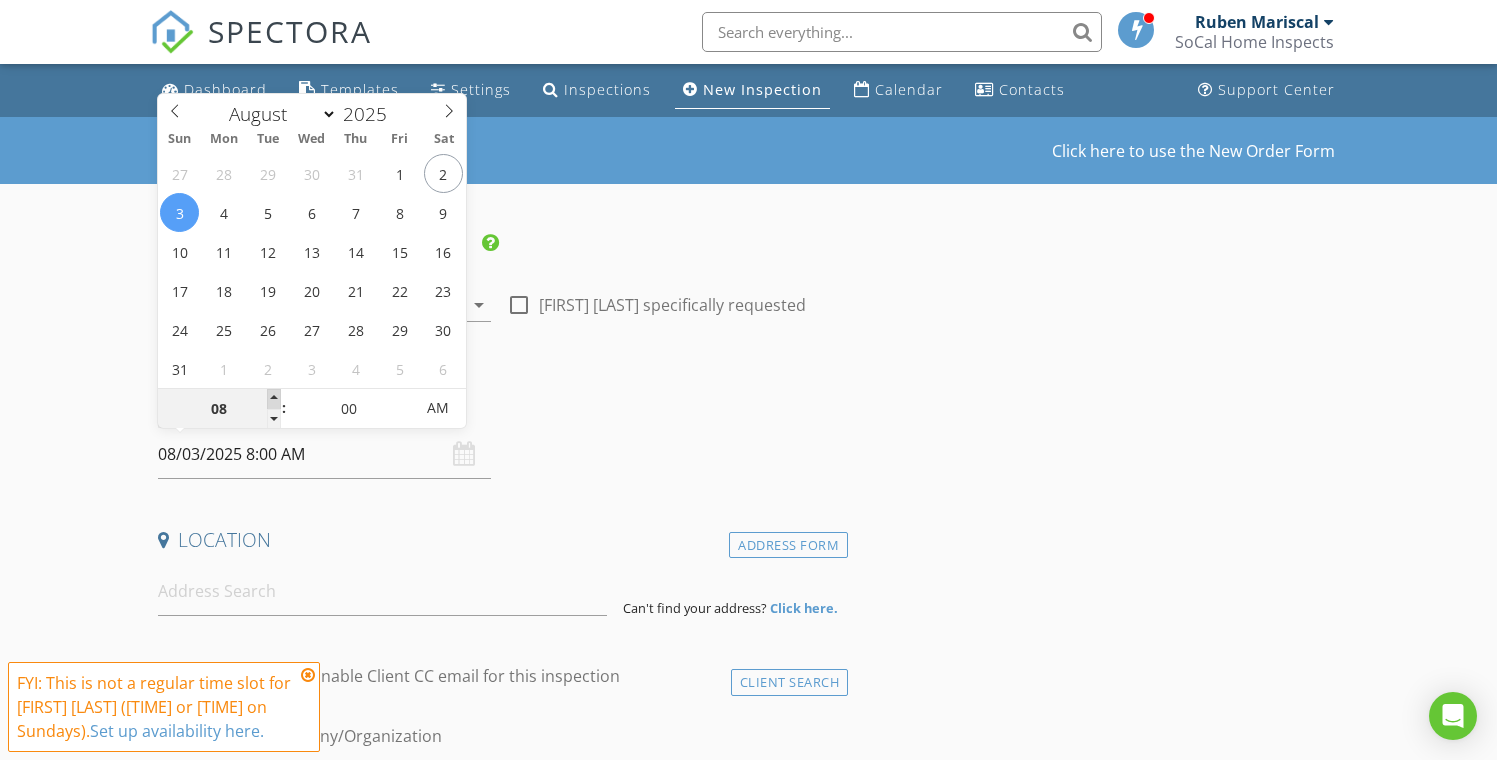 type on "09" 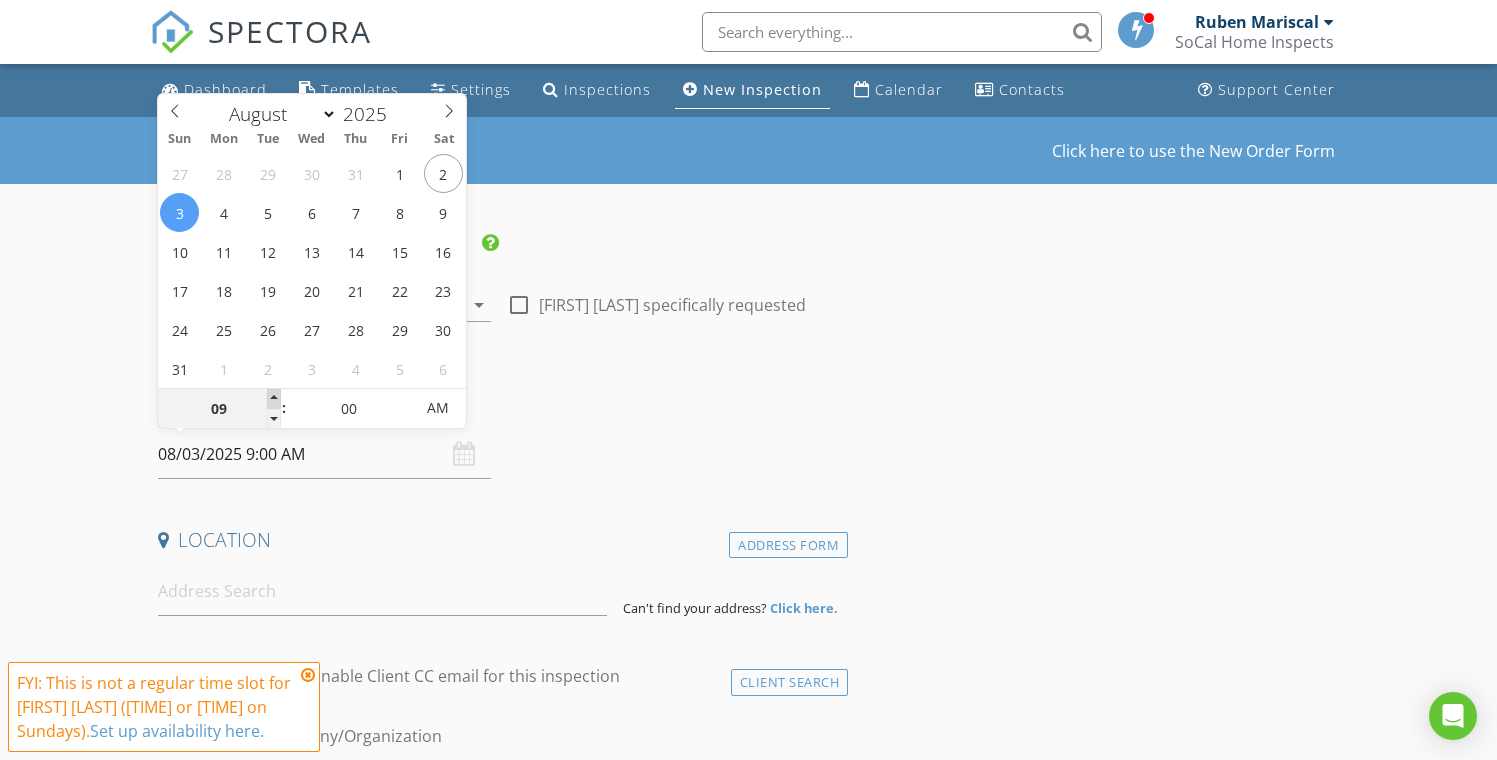 click at bounding box center [274, 399] 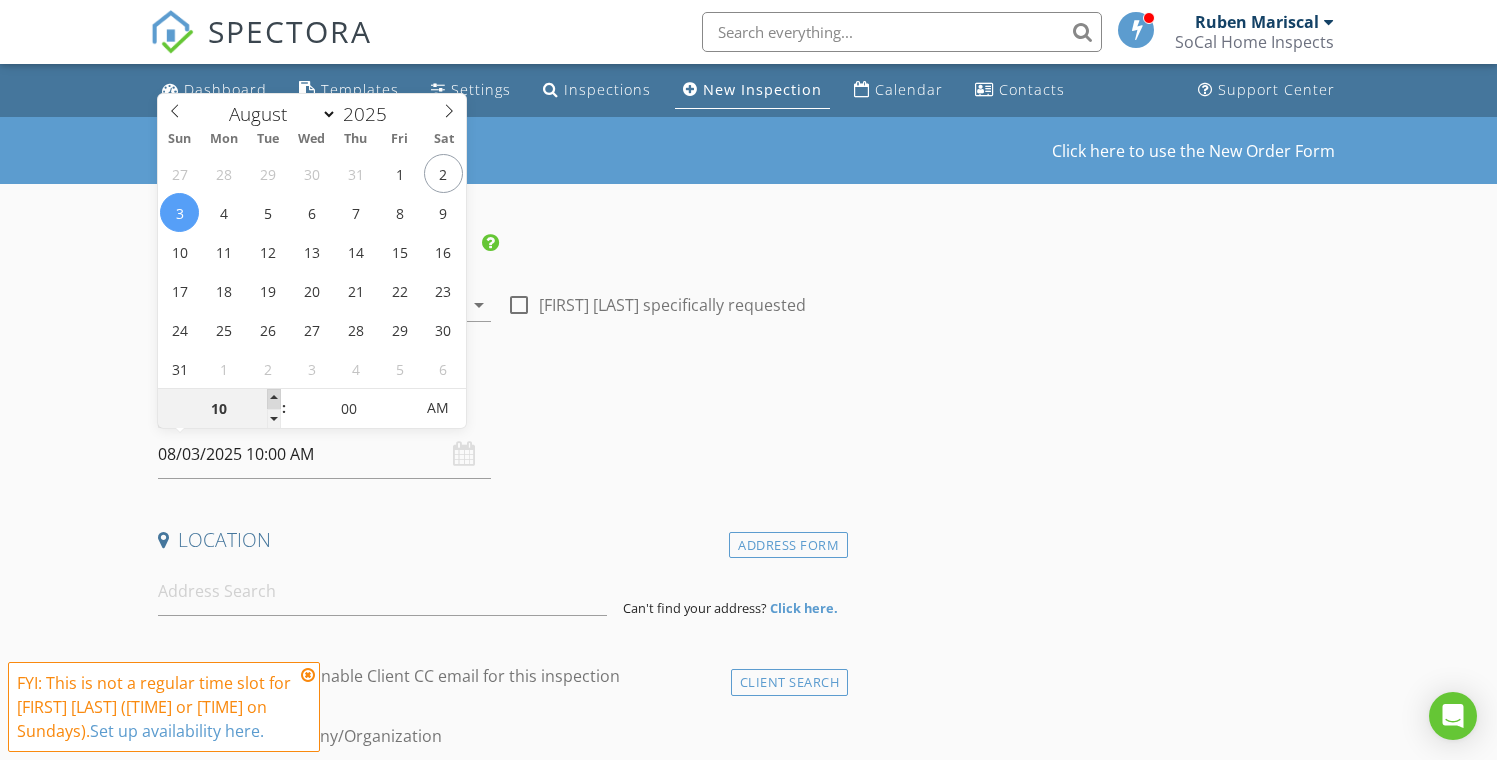 click at bounding box center (274, 399) 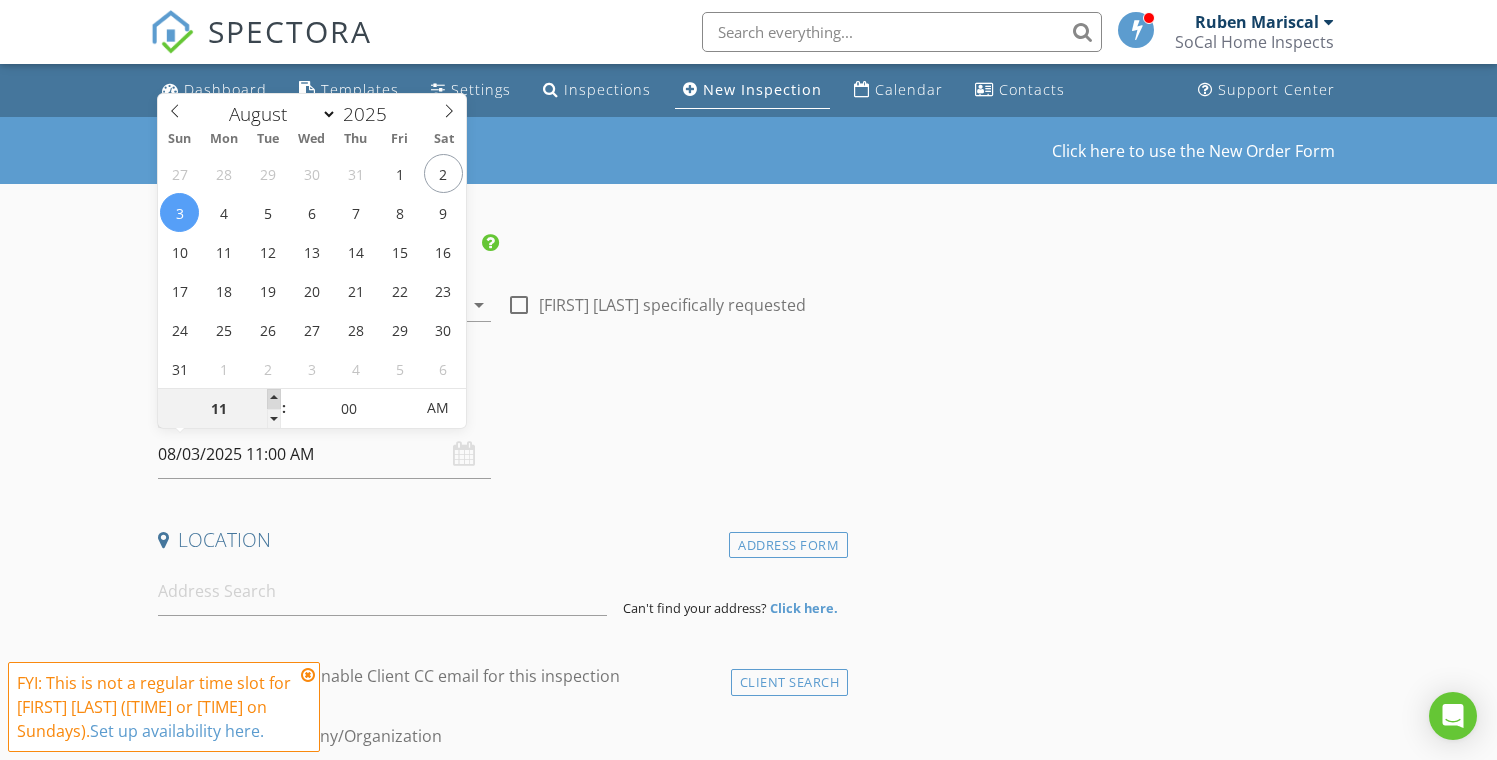 click at bounding box center [274, 399] 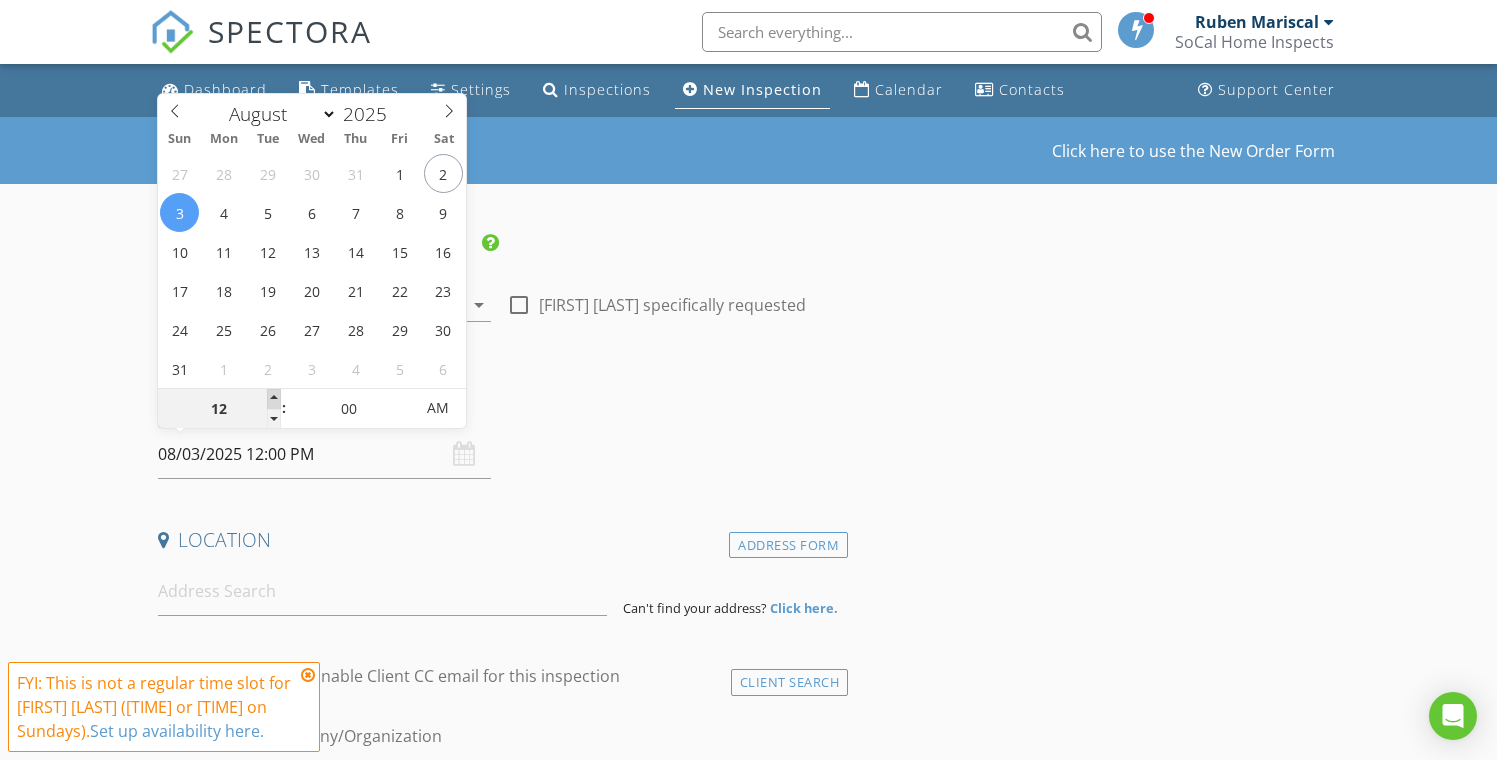 click at bounding box center [274, 399] 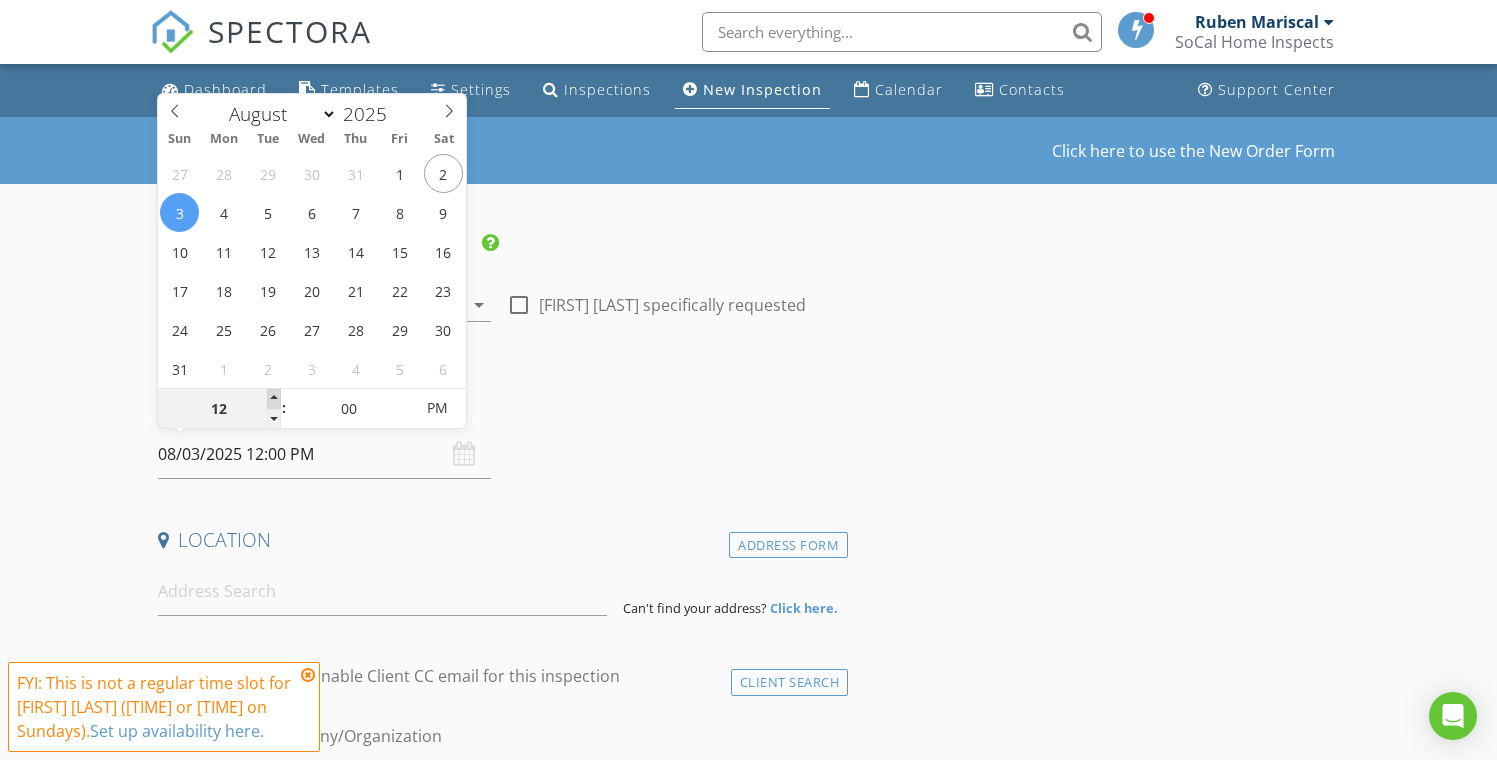 type on "01" 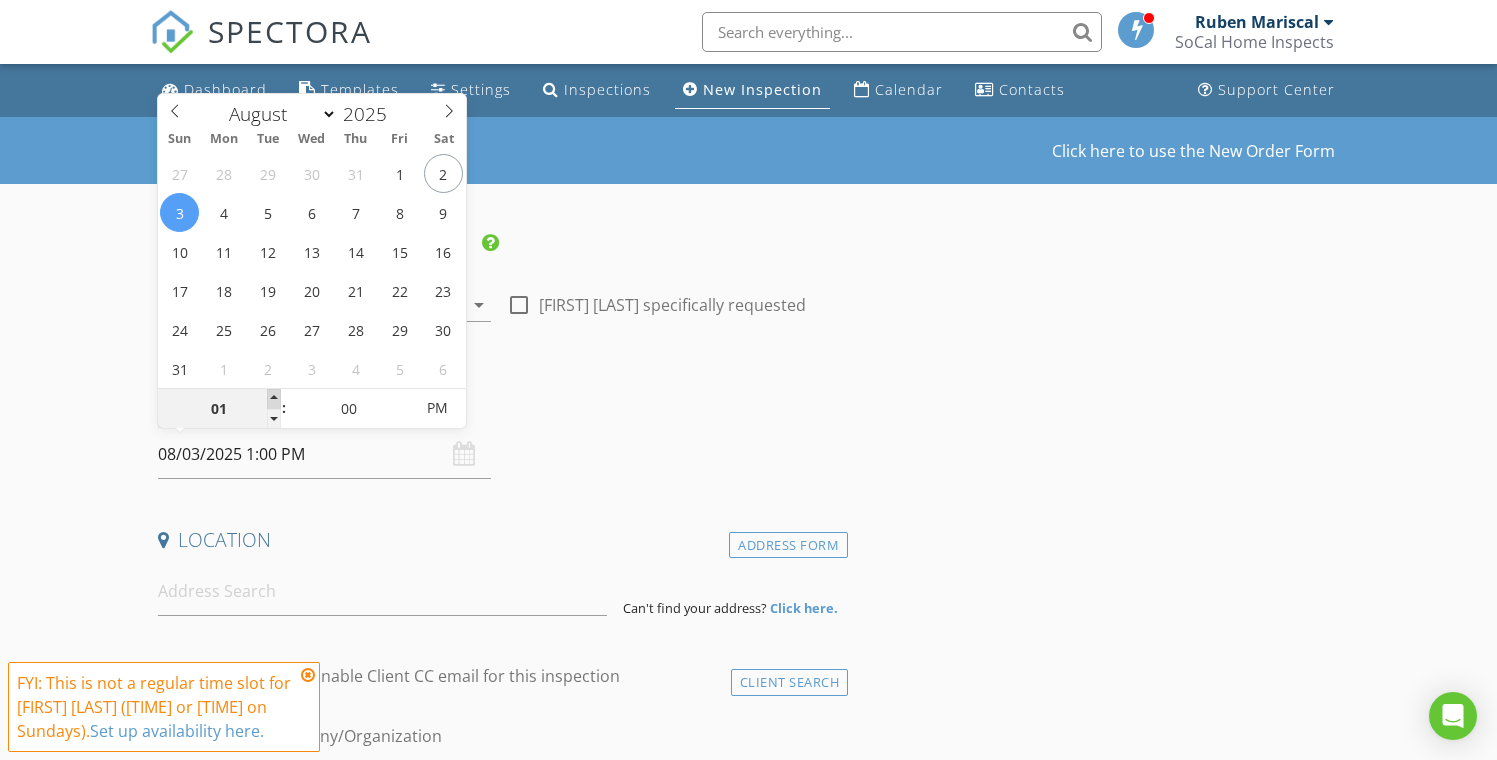 click at bounding box center [274, 399] 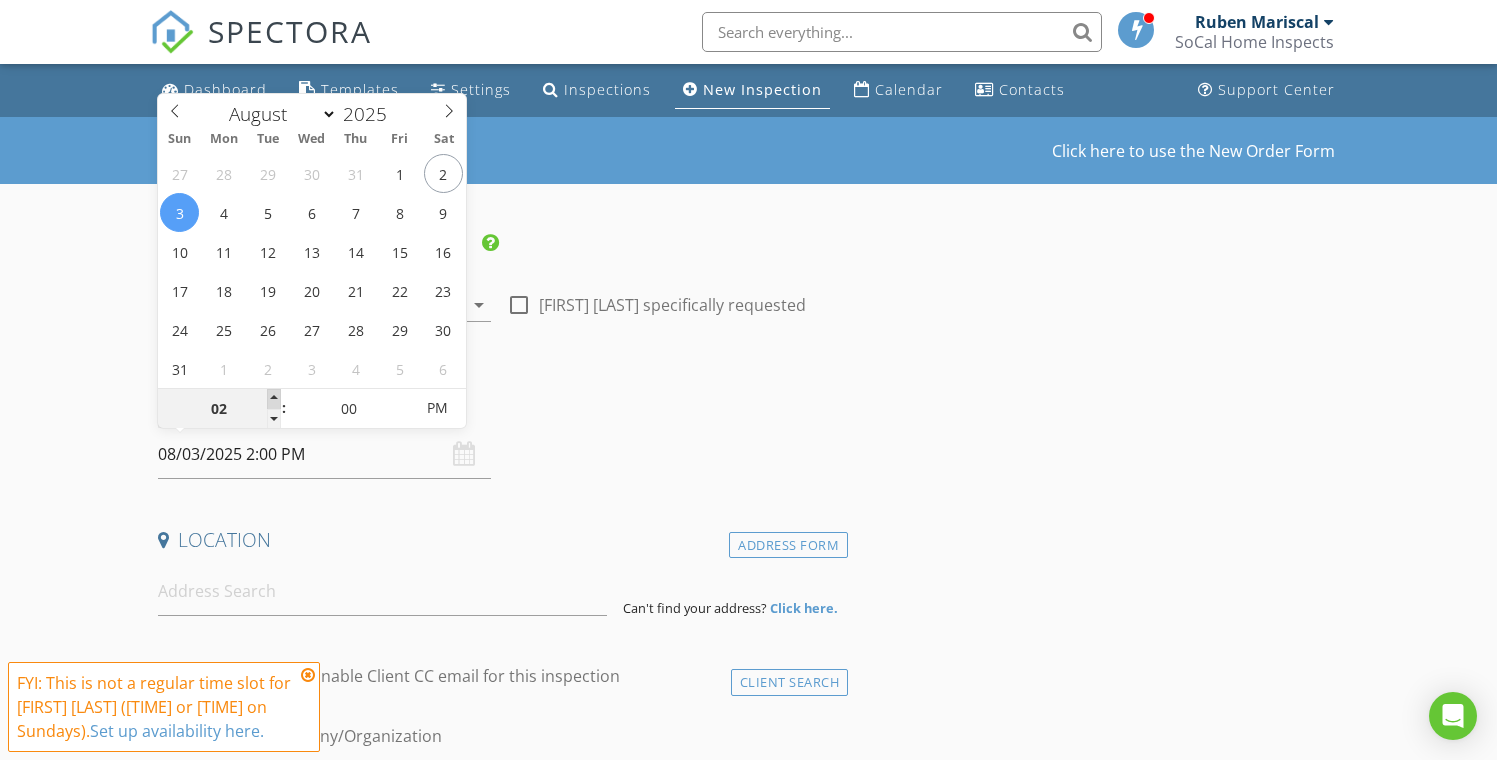 click at bounding box center [274, 399] 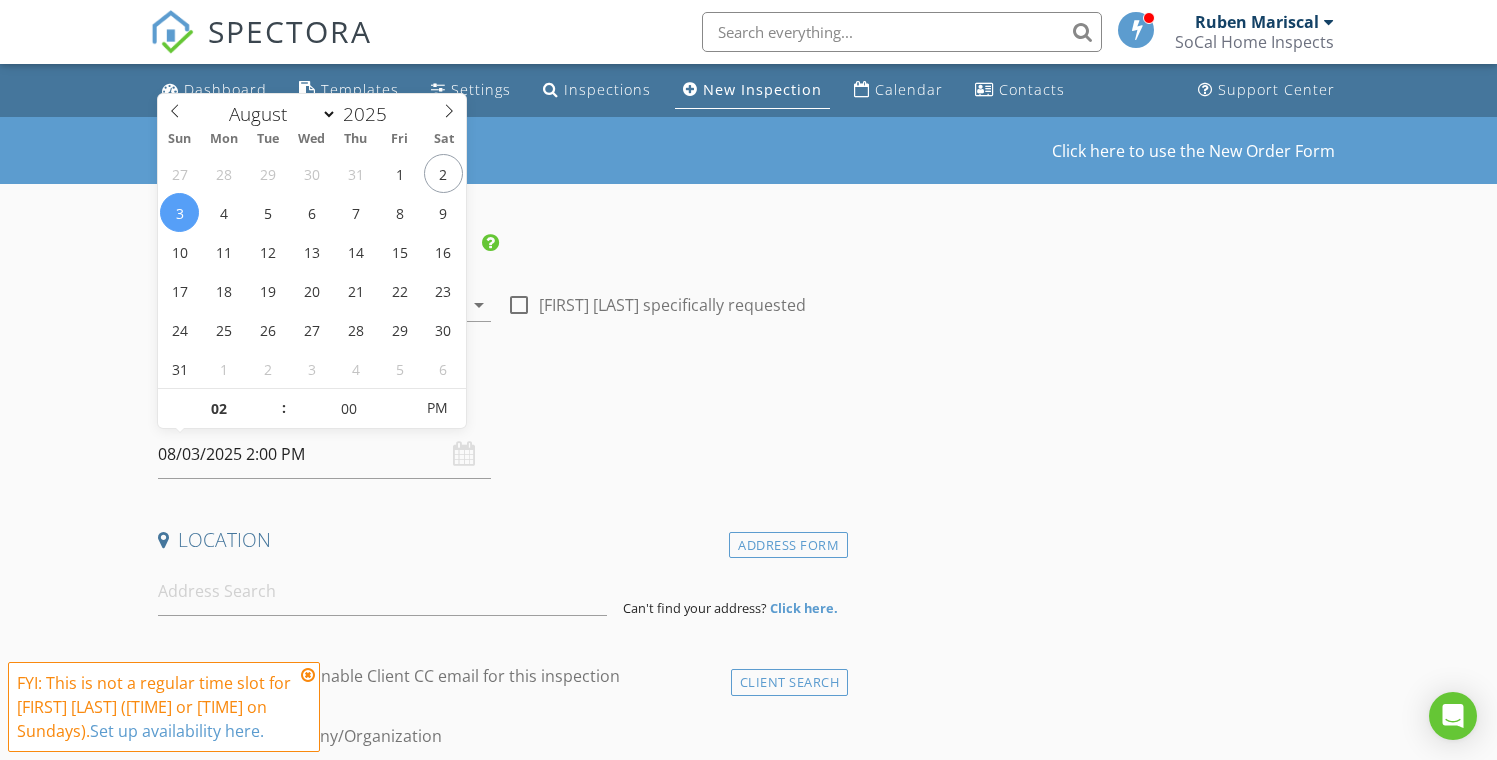 click at bounding box center [308, 675] 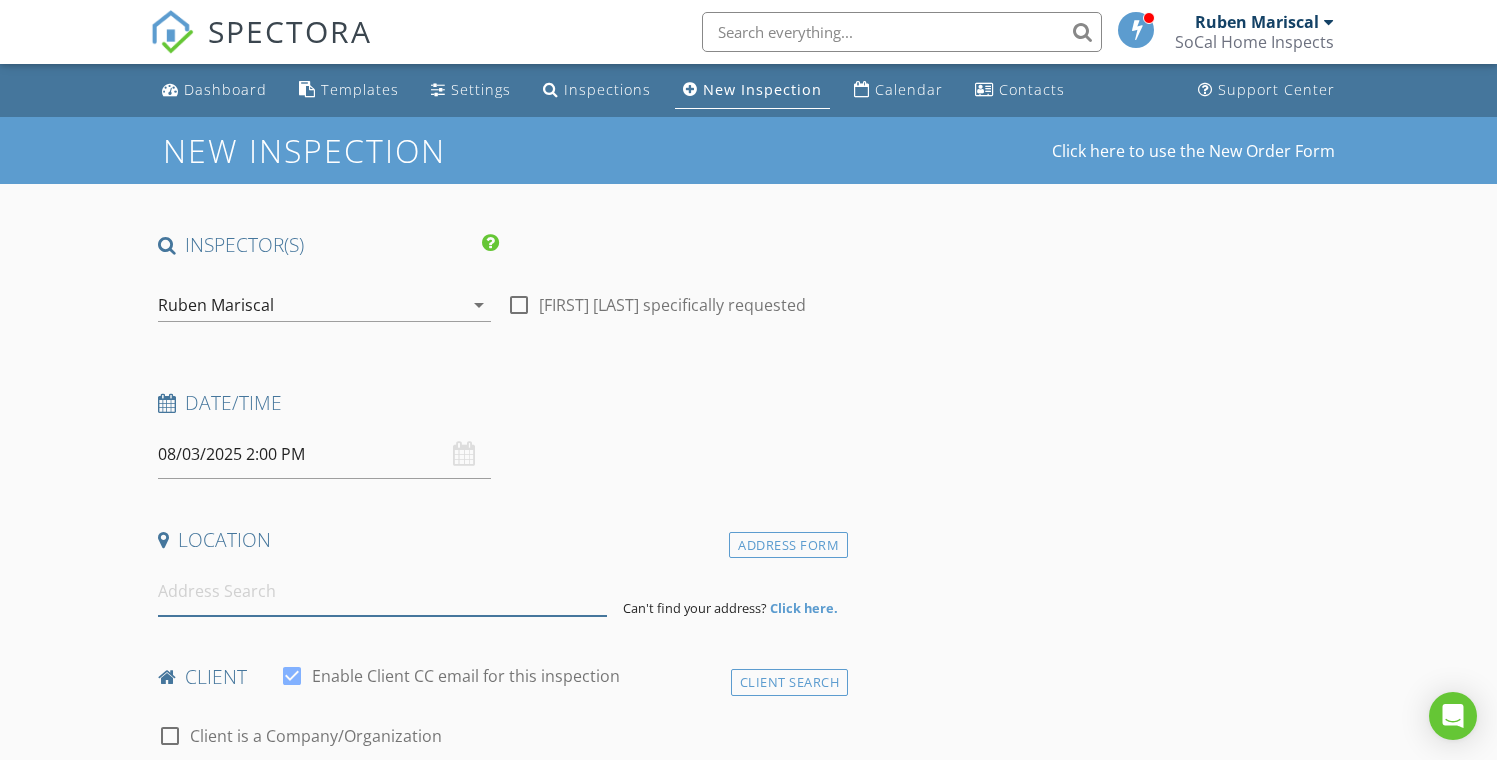 click at bounding box center [383, 591] 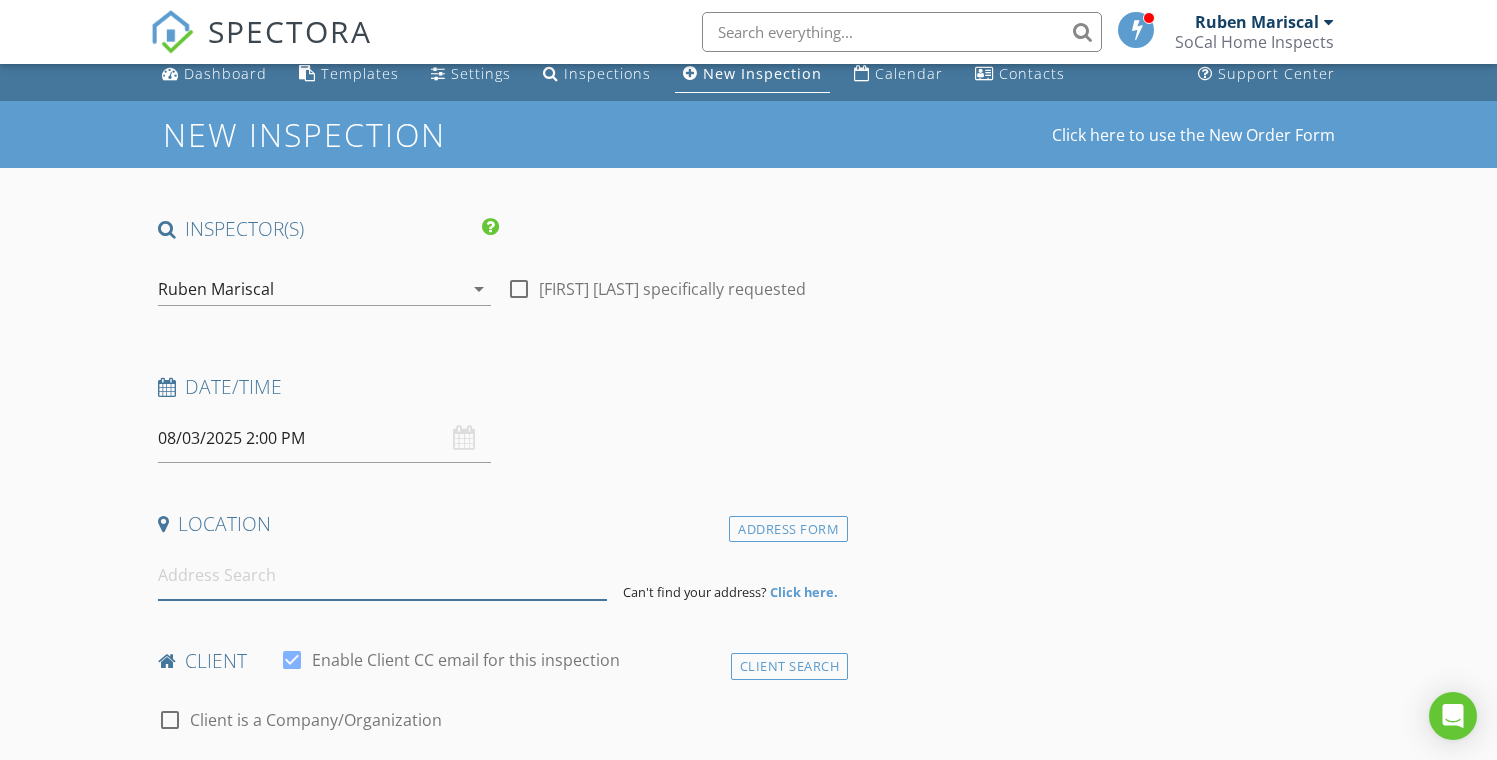 scroll, scrollTop: 17, scrollLeft: 0, axis: vertical 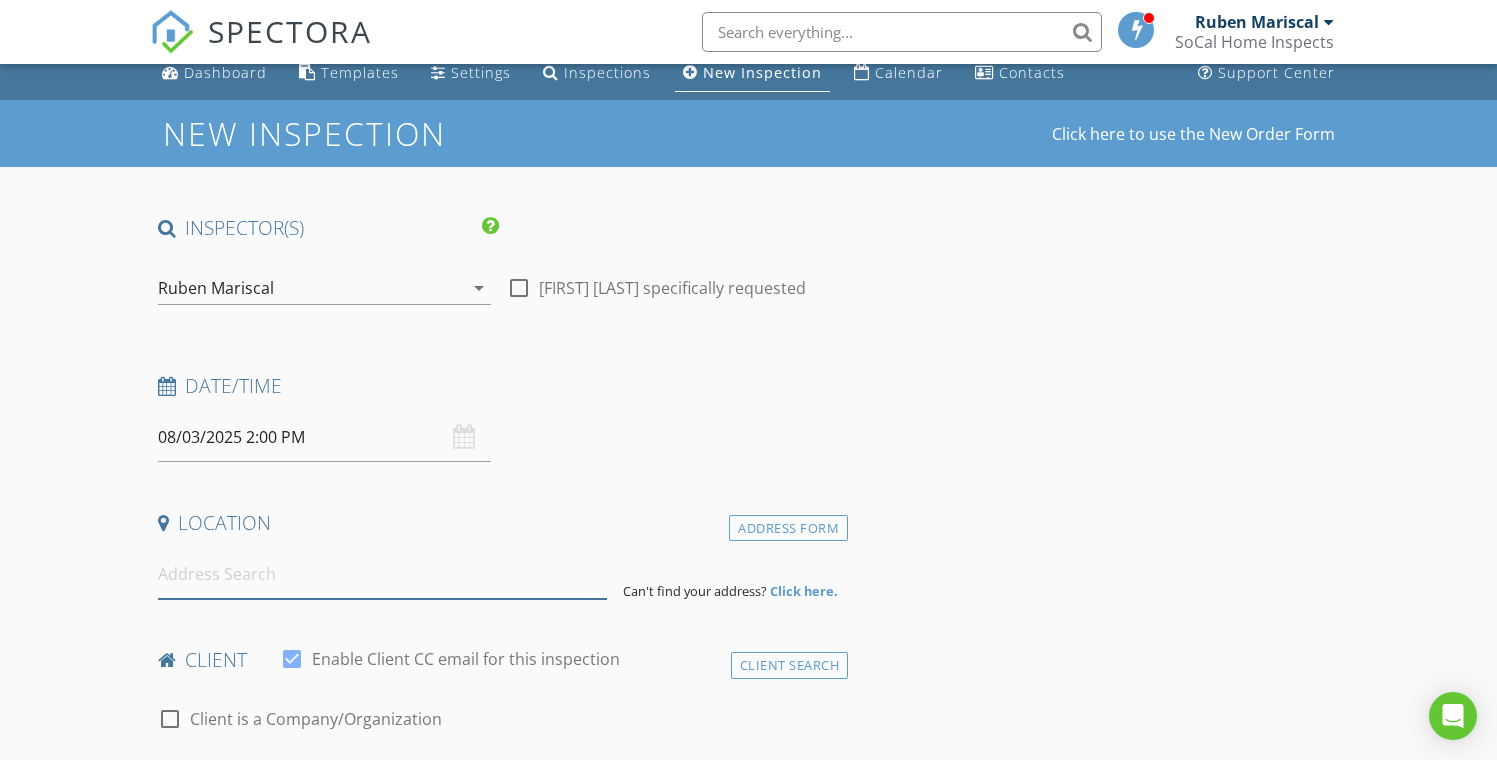 click at bounding box center (383, 574) 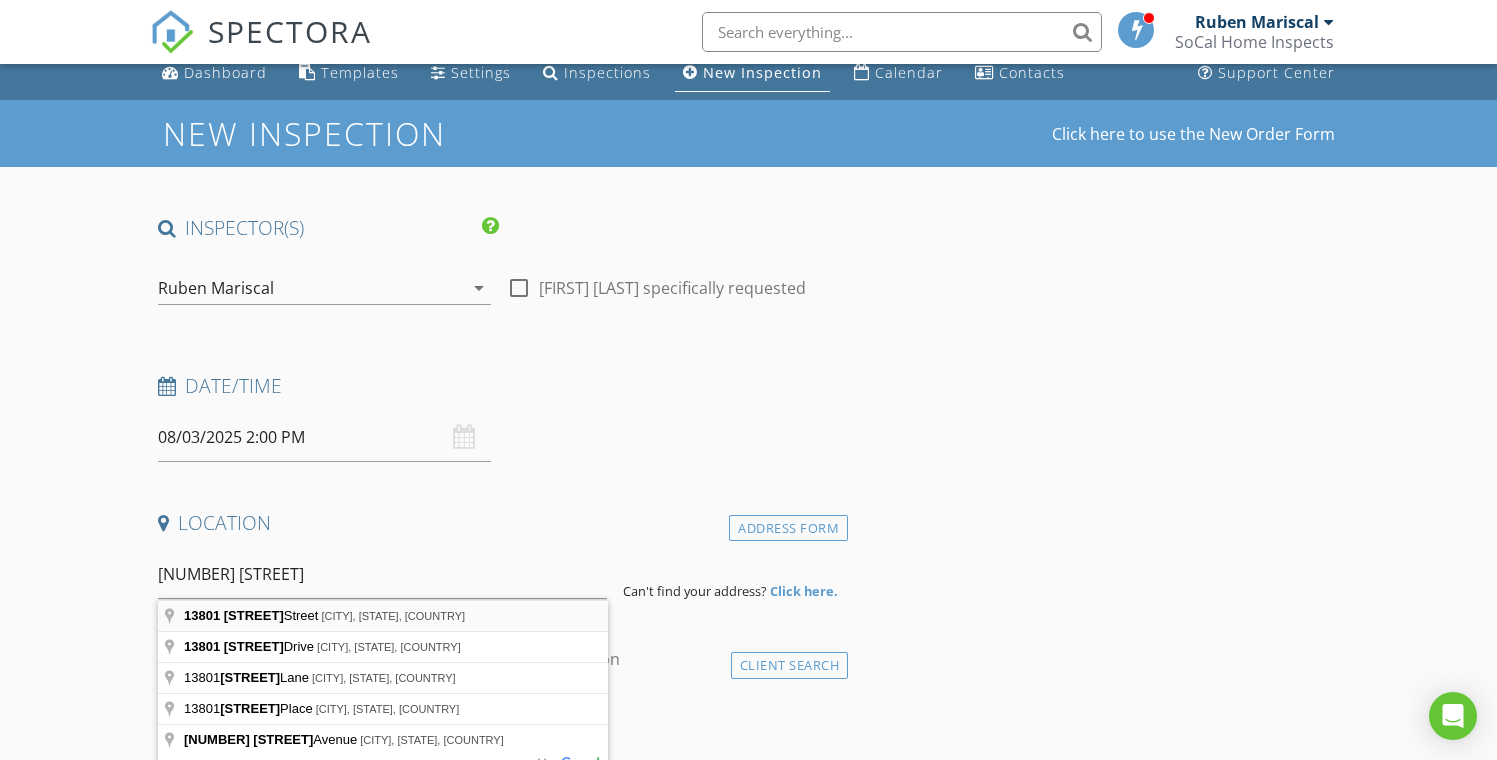 type on "13801 Shirley Street, Garden Grove, CA, USA" 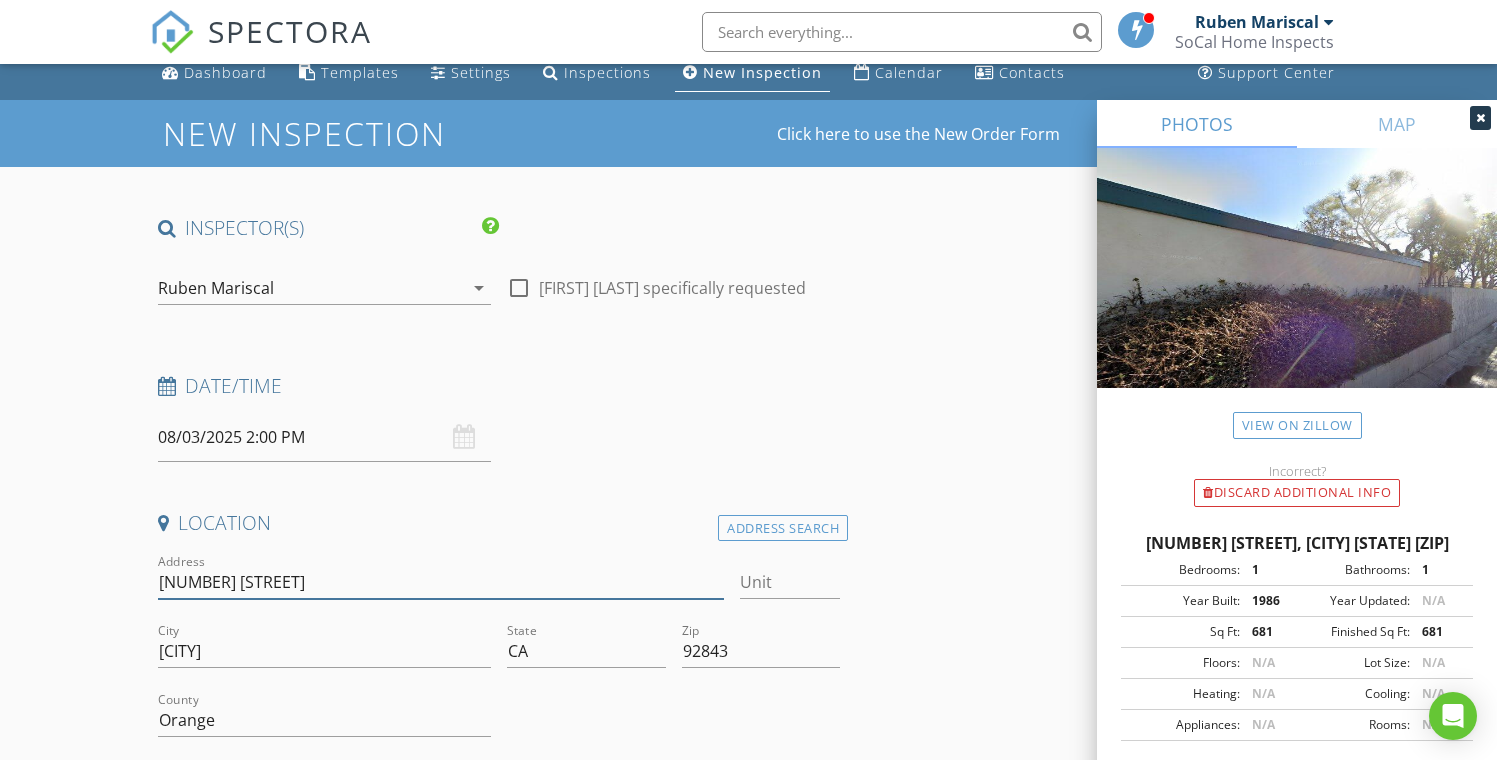 click on "13801 Shirley St" at bounding box center (441, 582) 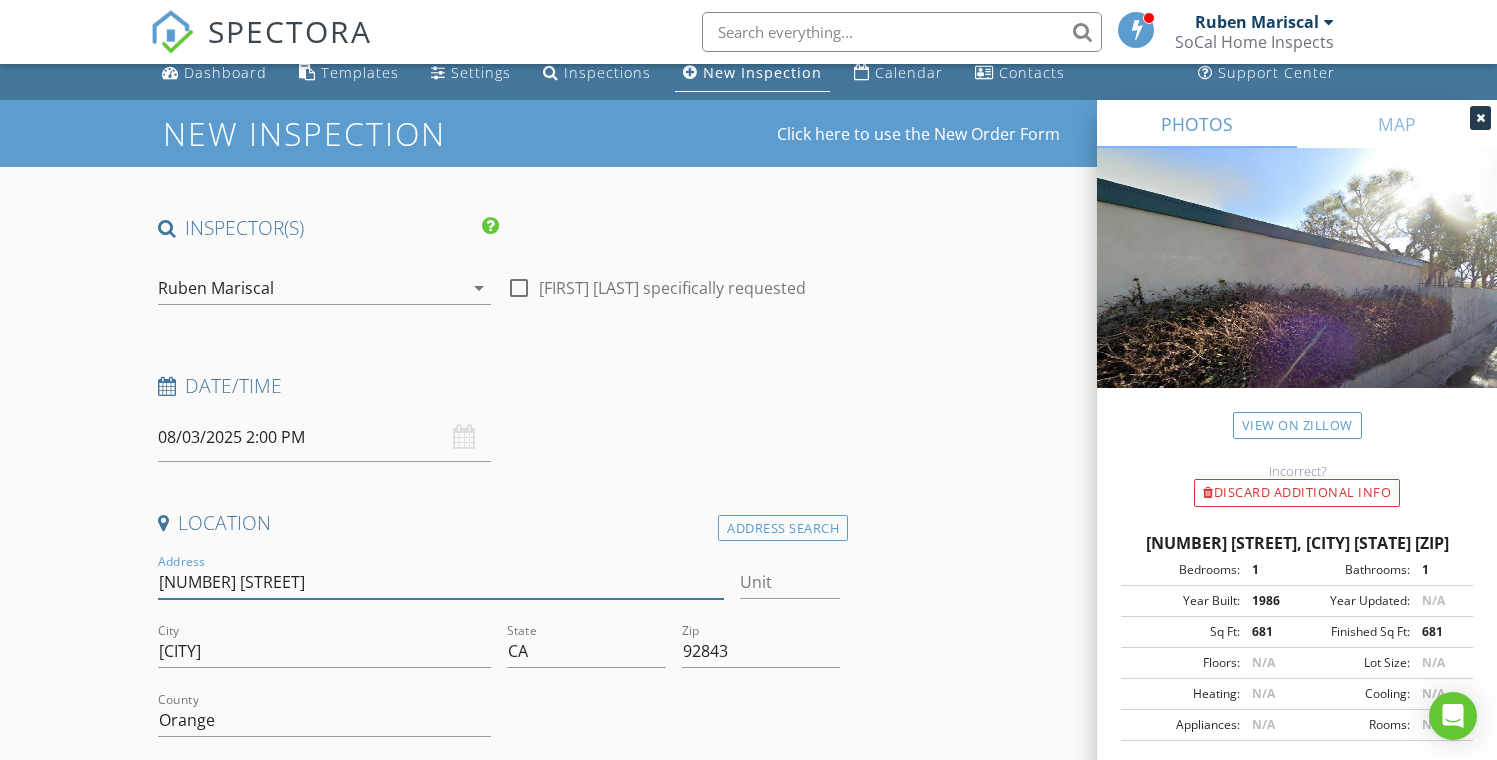 type on "13801 Shirley St." 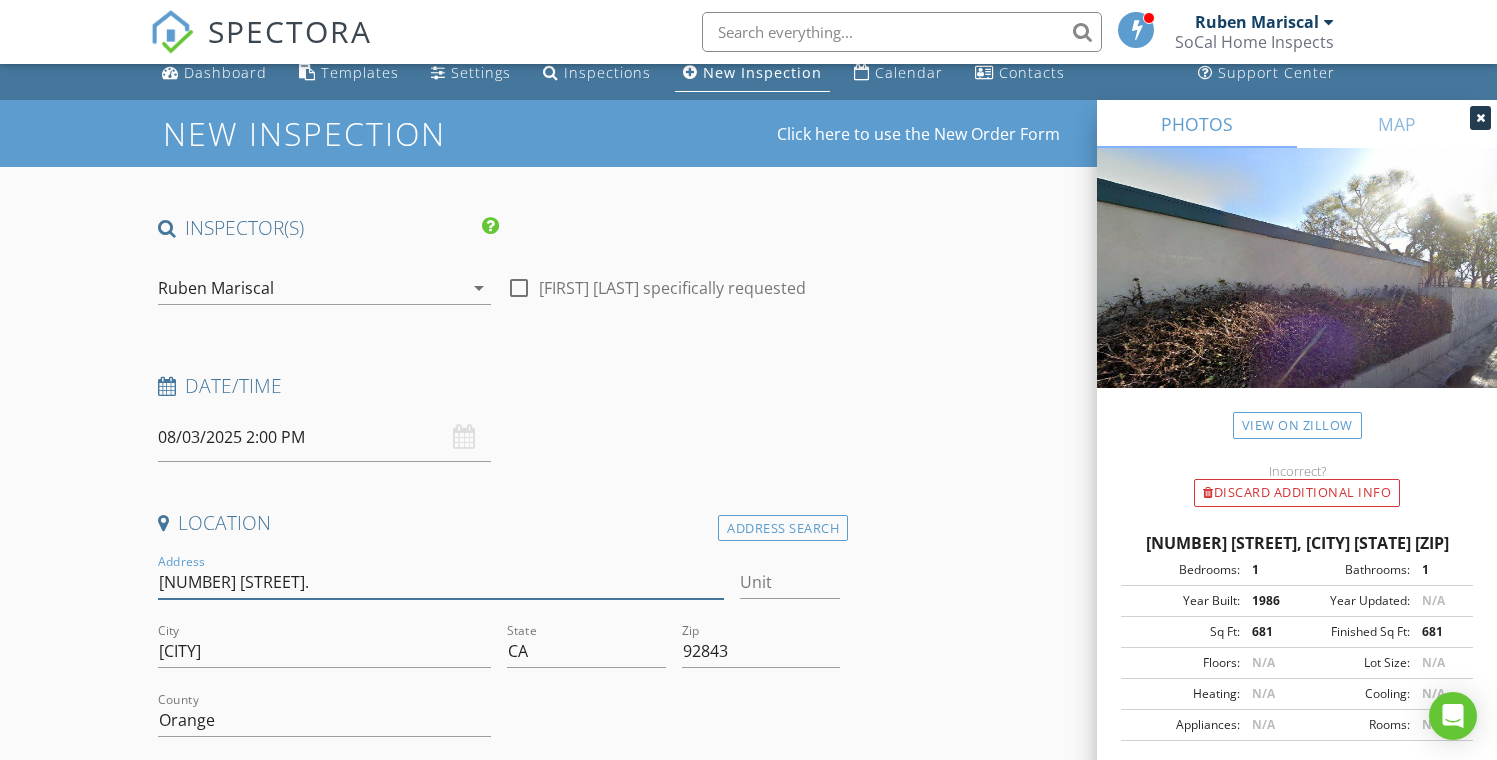 type 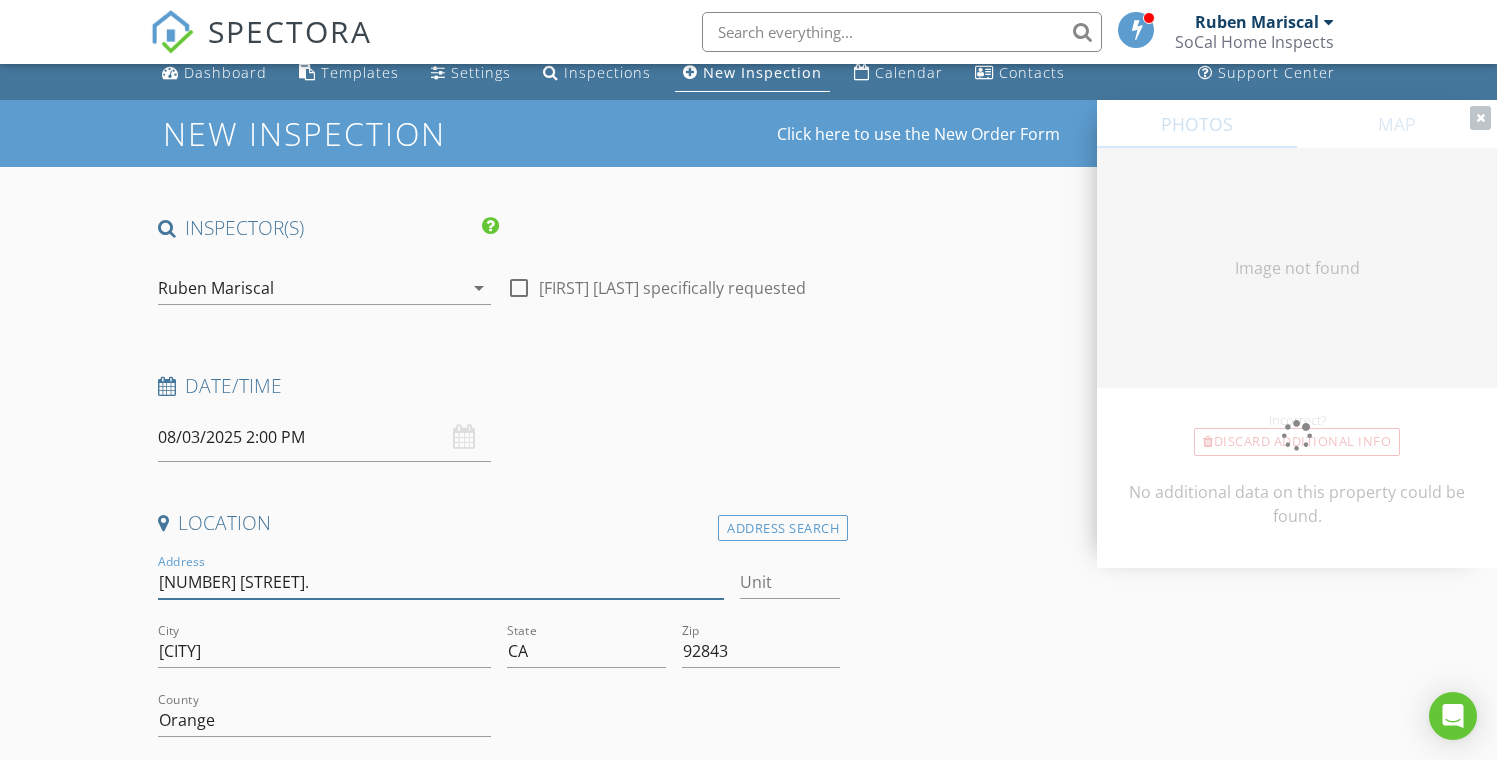 type on "681" 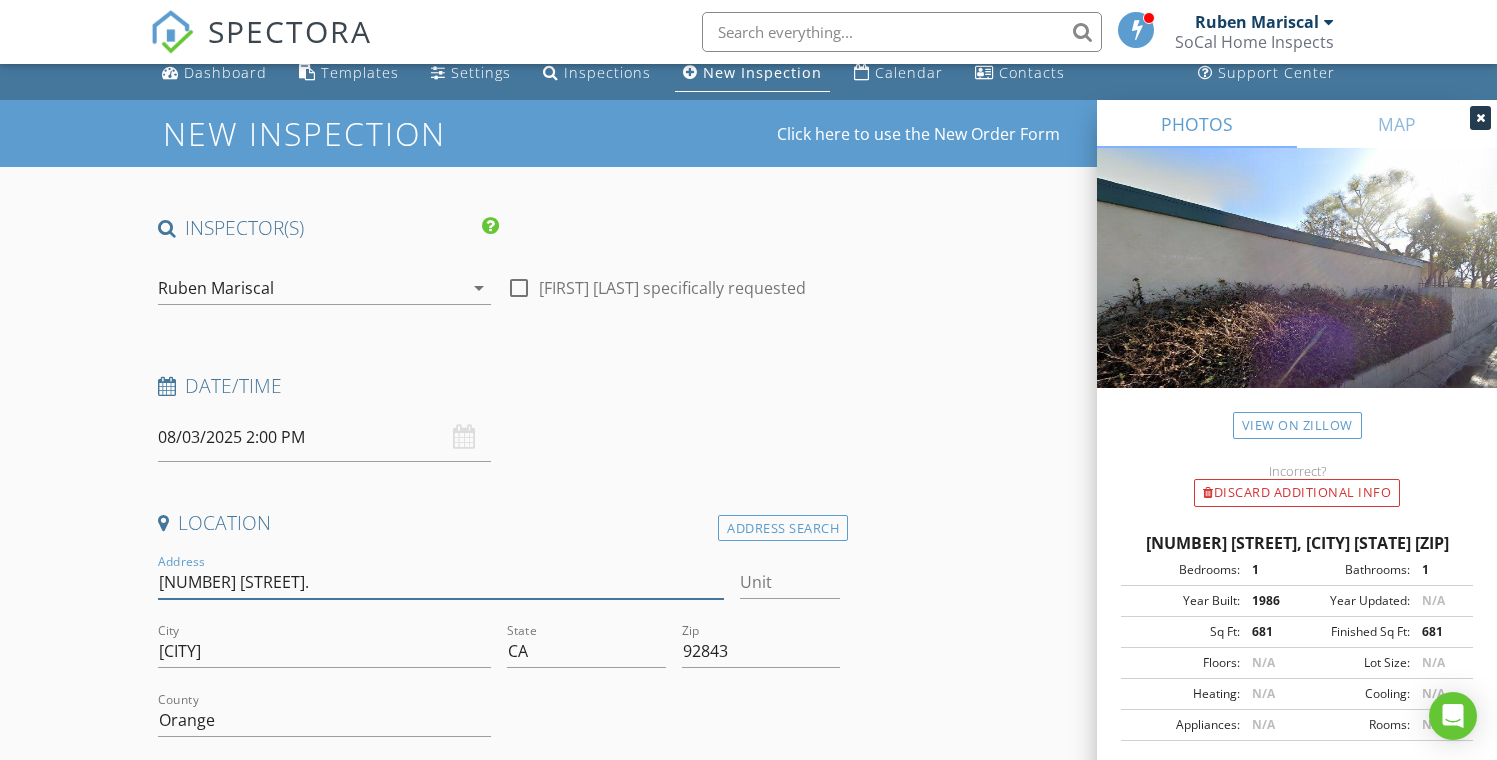 type on "13801 Shirley St." 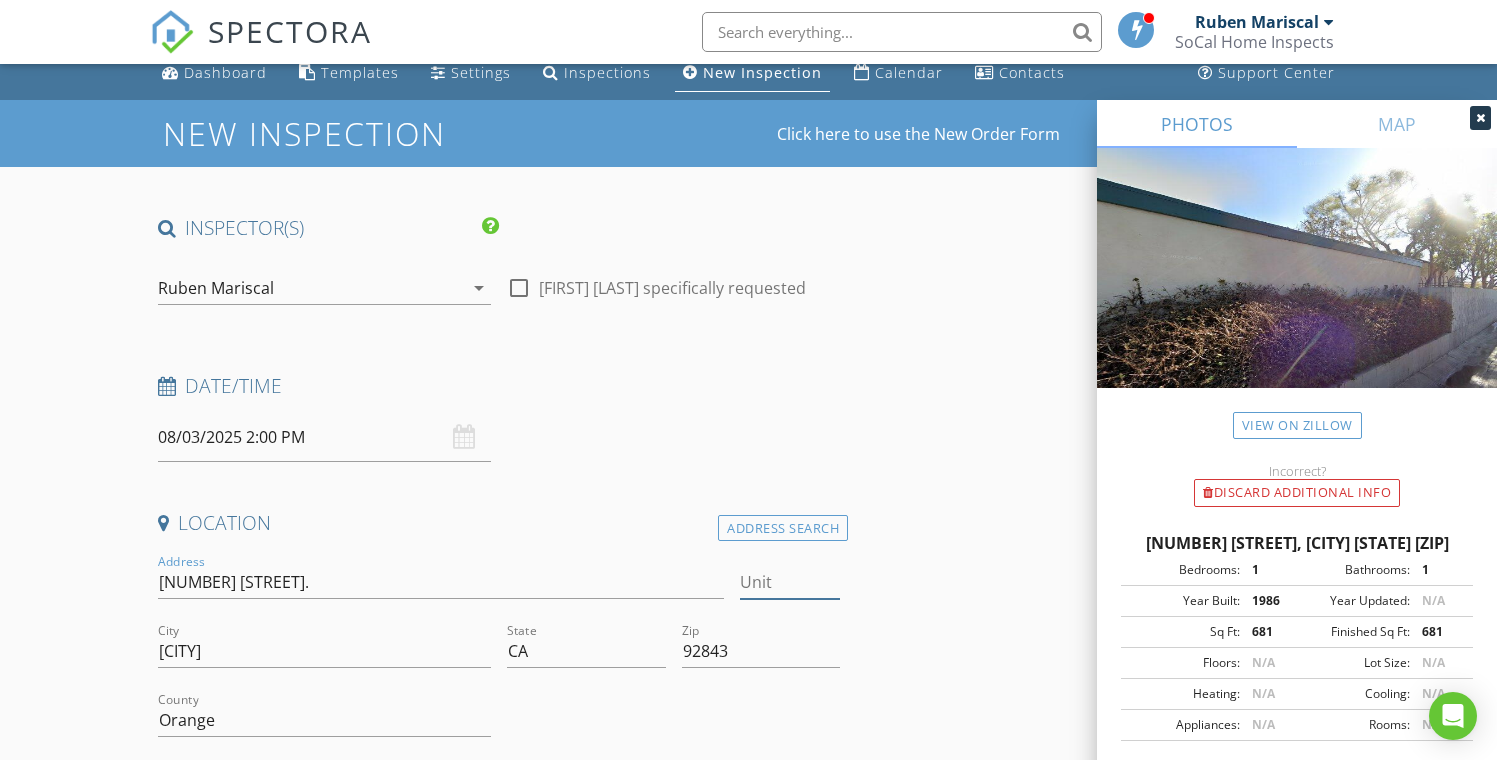 click on "Unit" at bounding box center [790, 582] 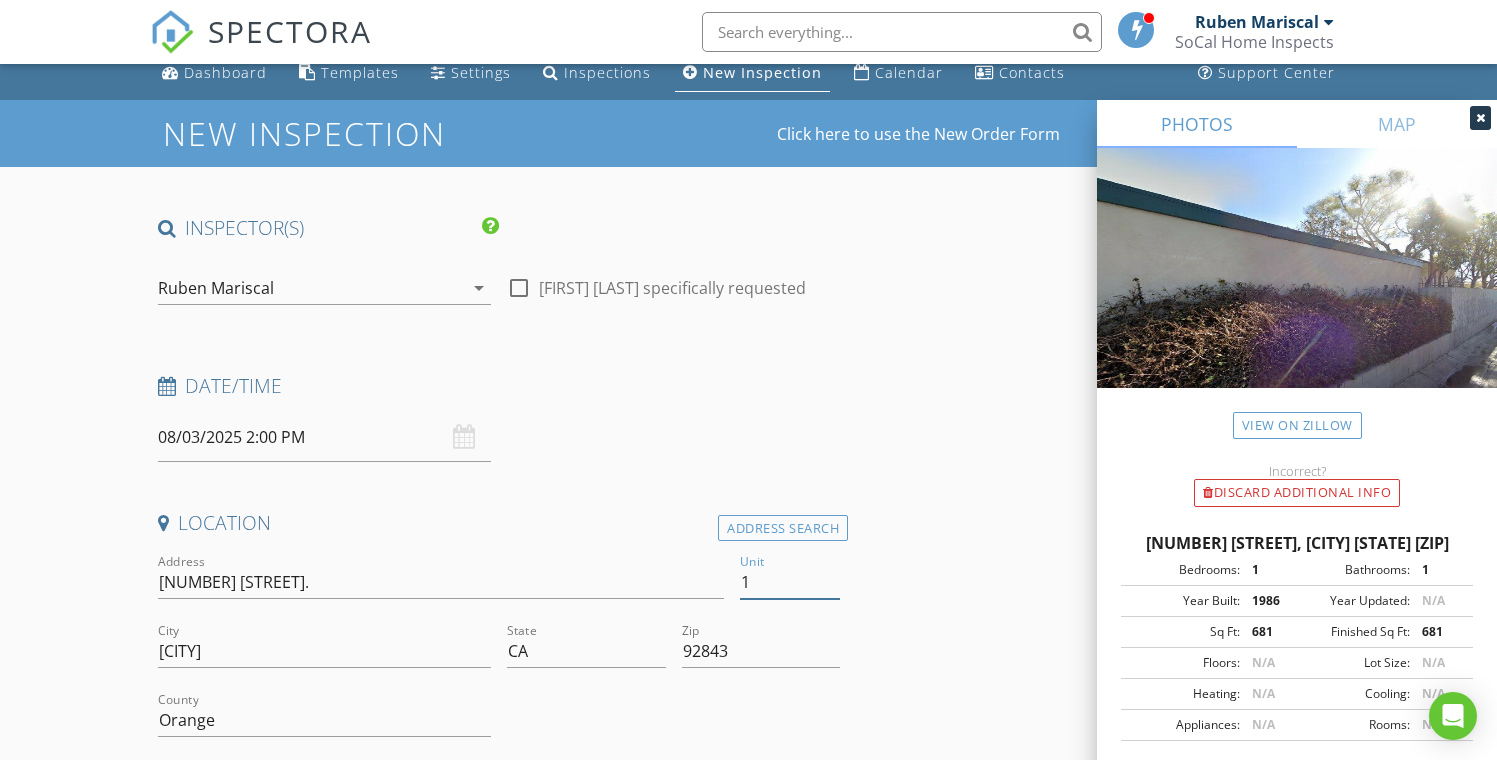 type on "14" 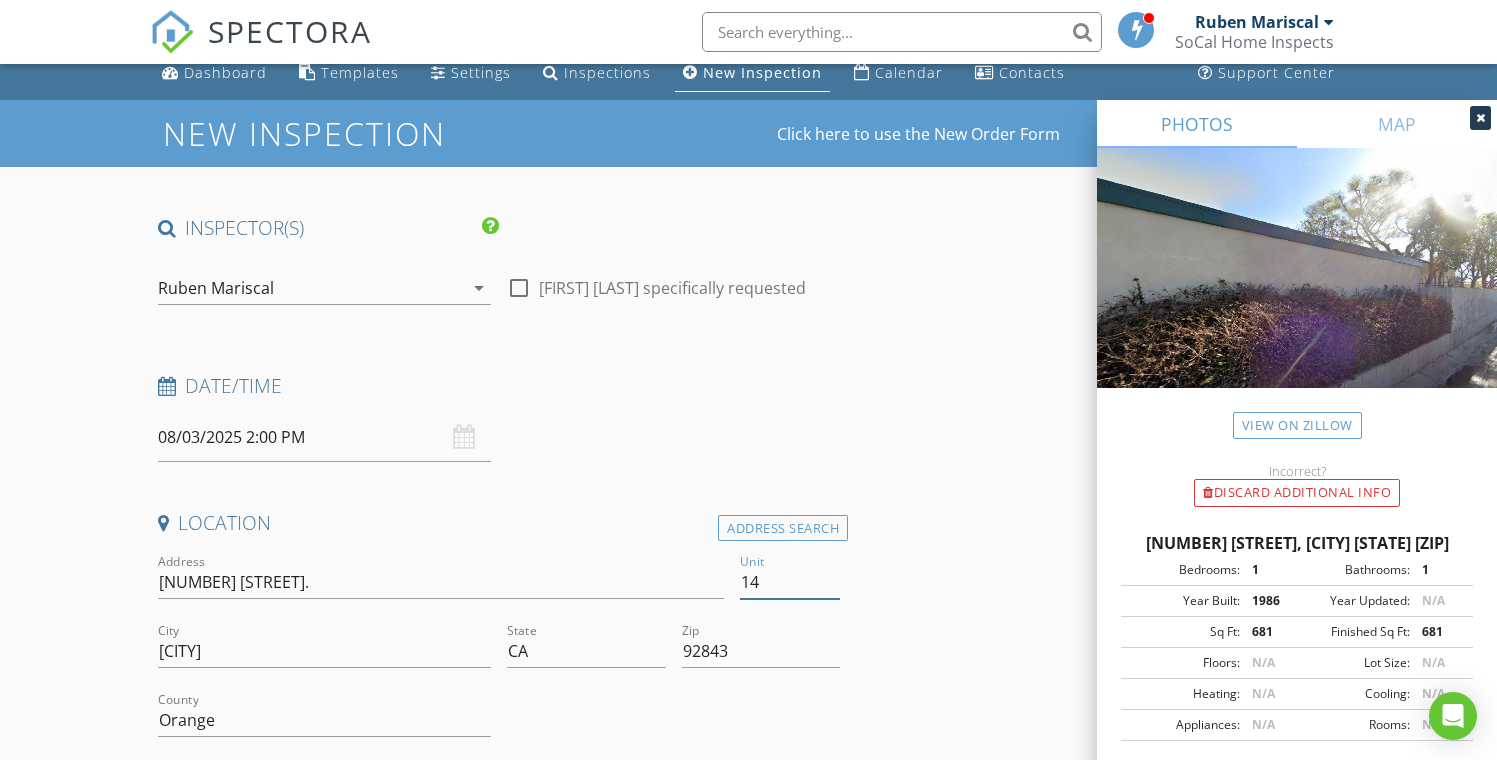 type 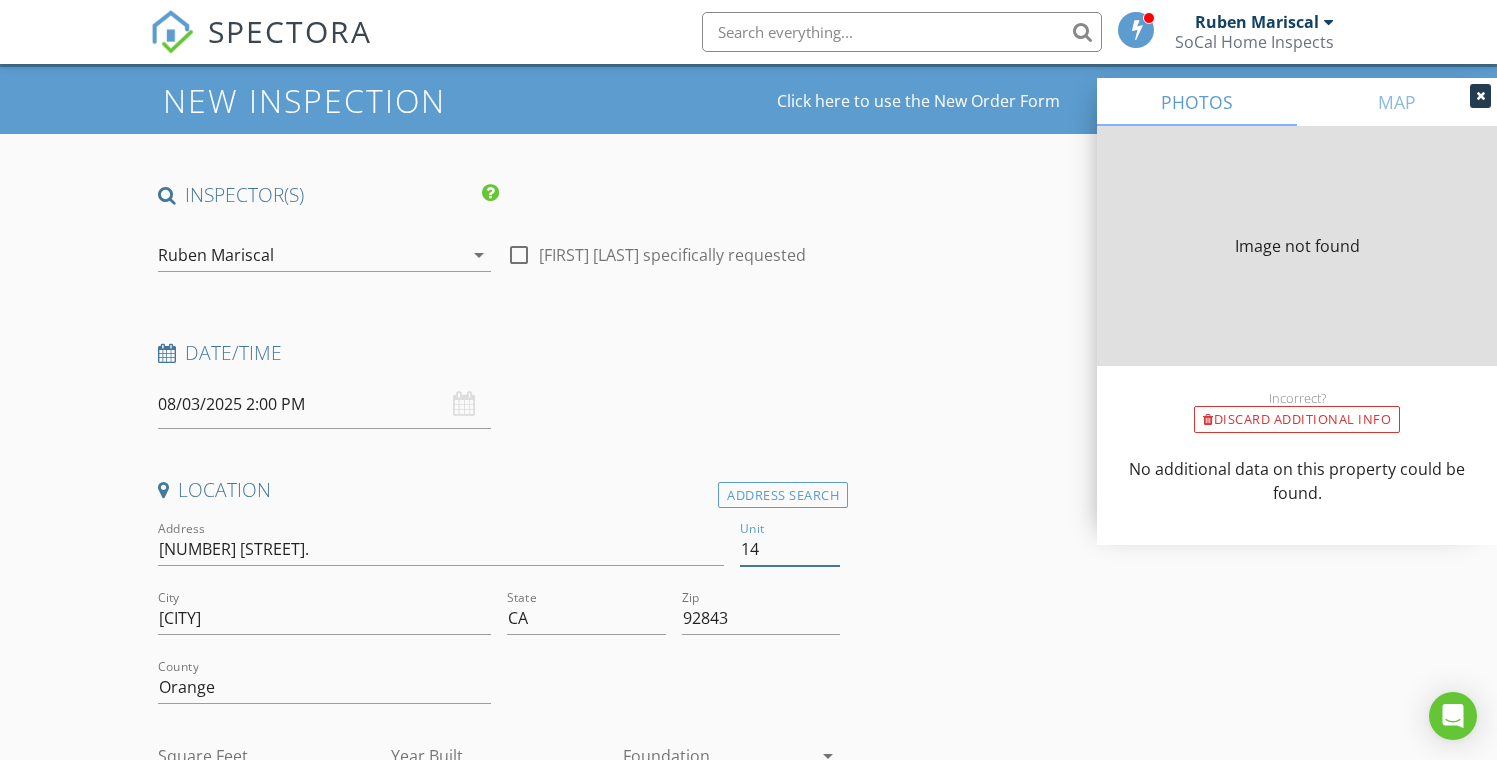 type on "830" 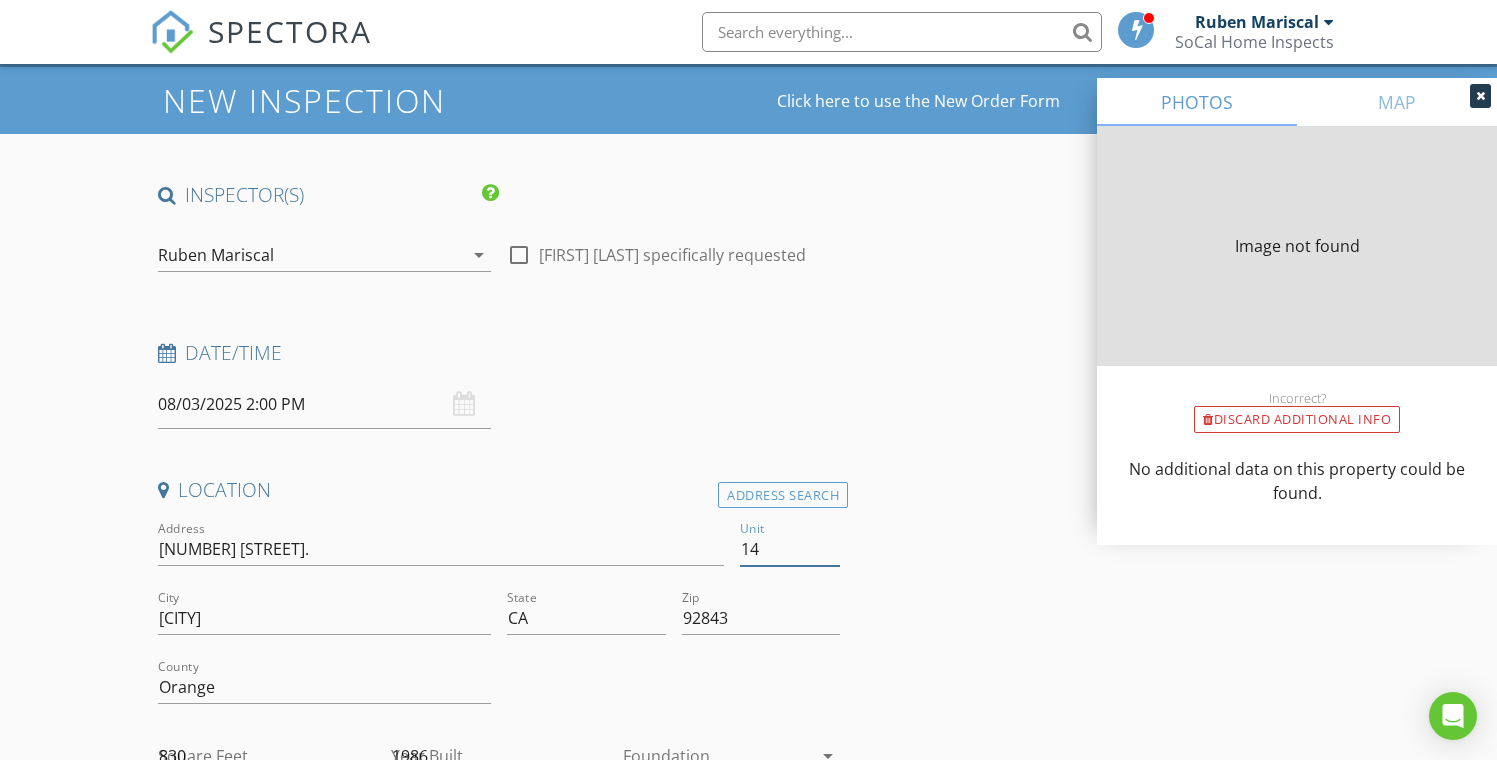 scroll, scrollTop: 250, scrollLeft: 0, axis: vertical 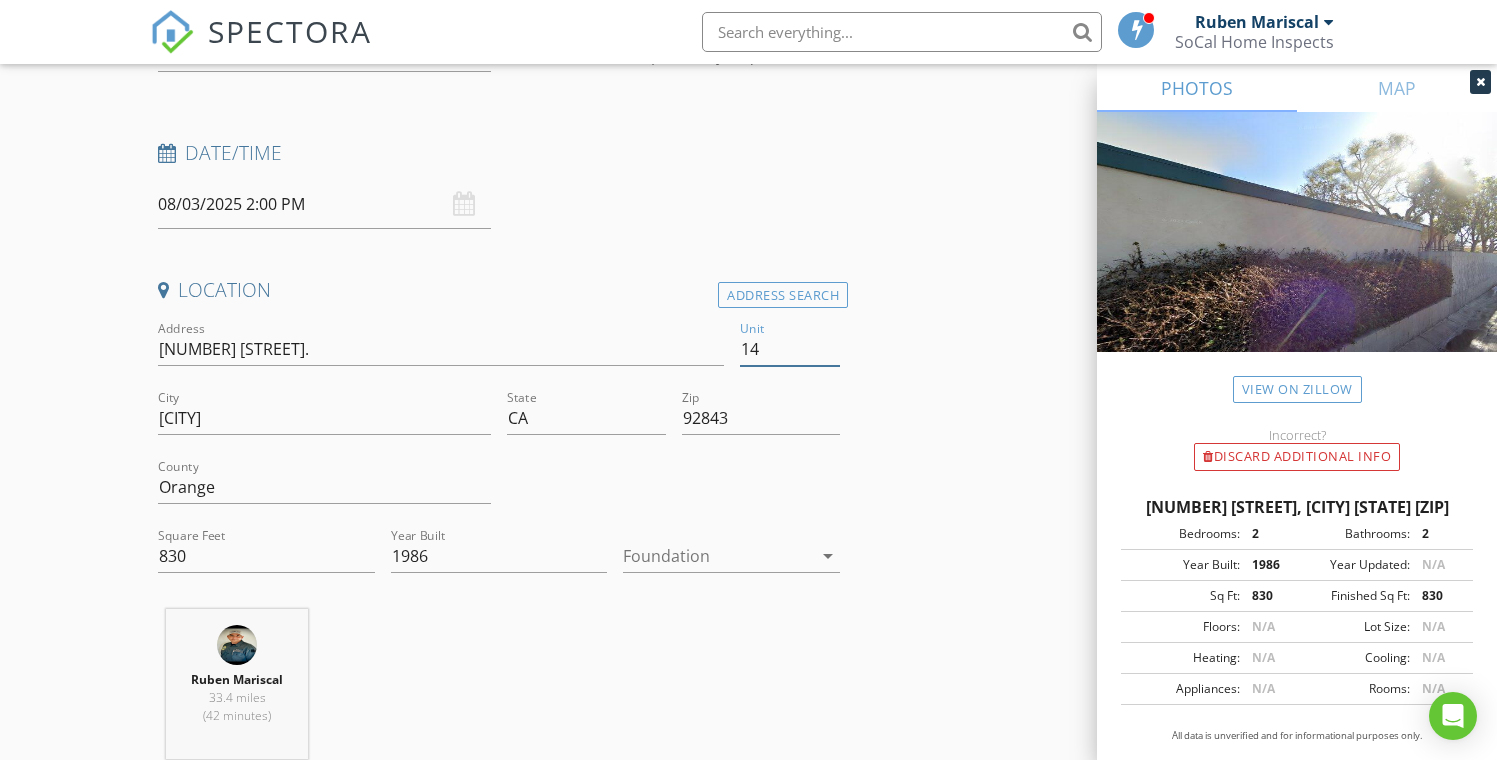 type on "14" 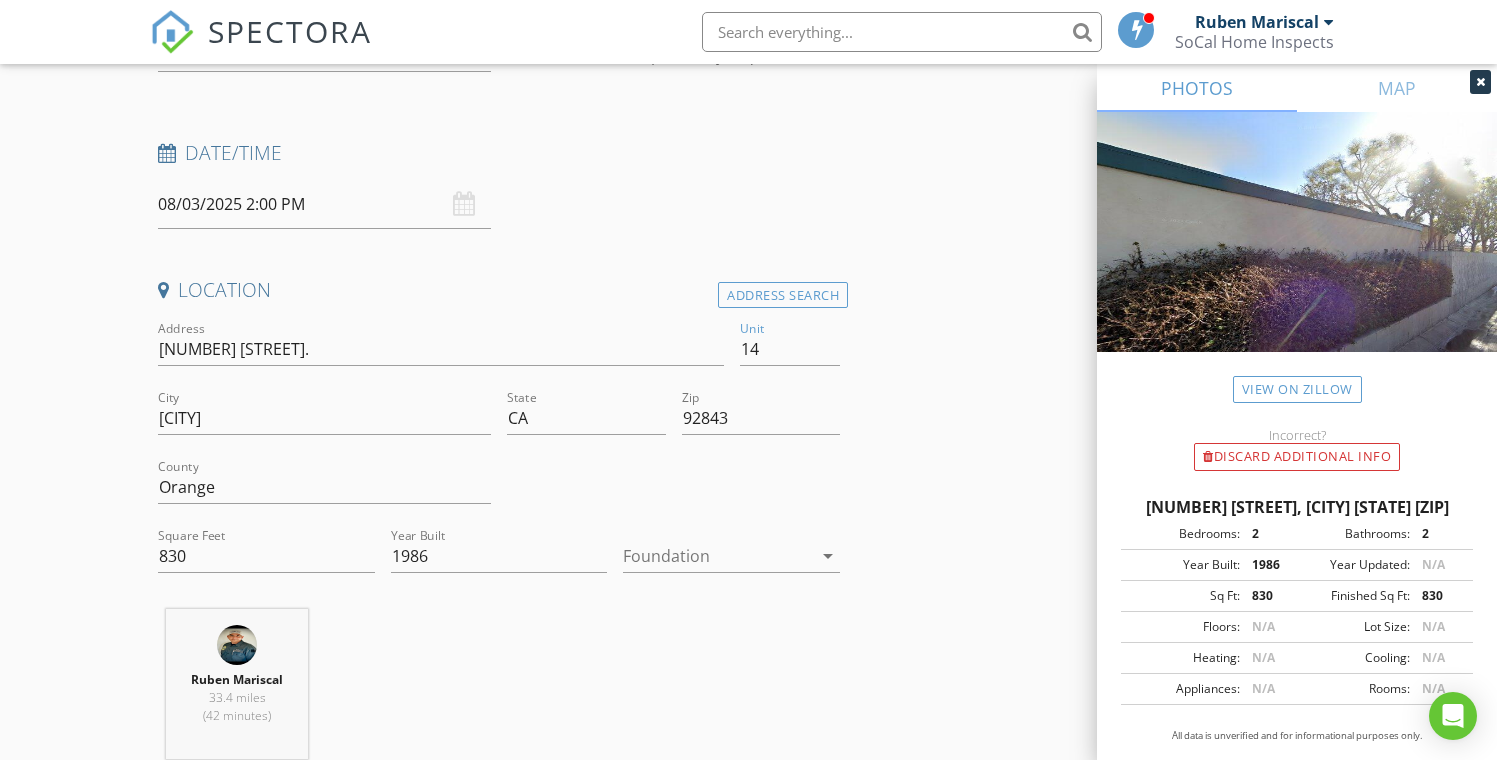 click at bounding box center (717, 556) 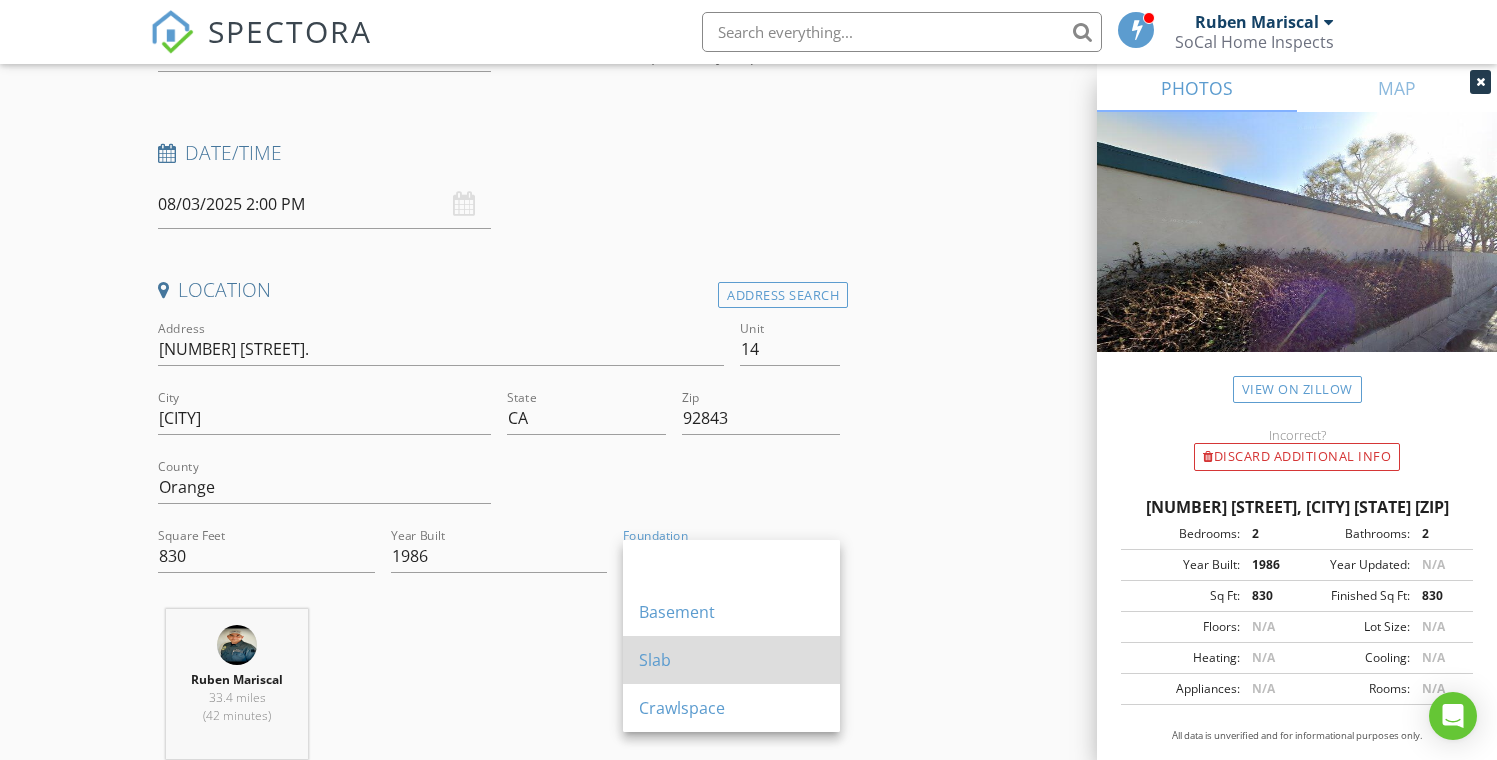 click on "Slab" at bounding box center (731, 660) 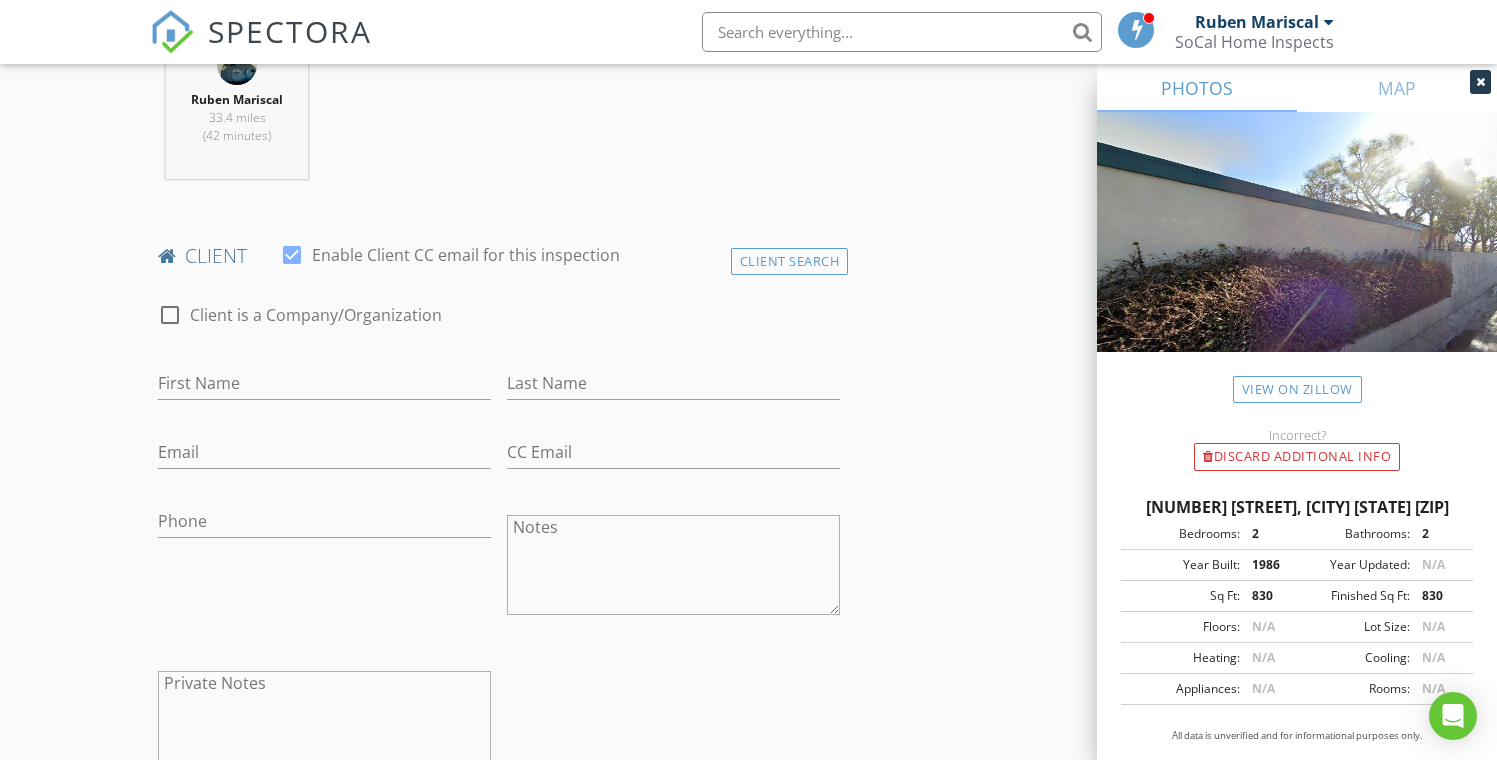 scroll, scrollTop: 948, scrollLeft: 0, axis: vertical 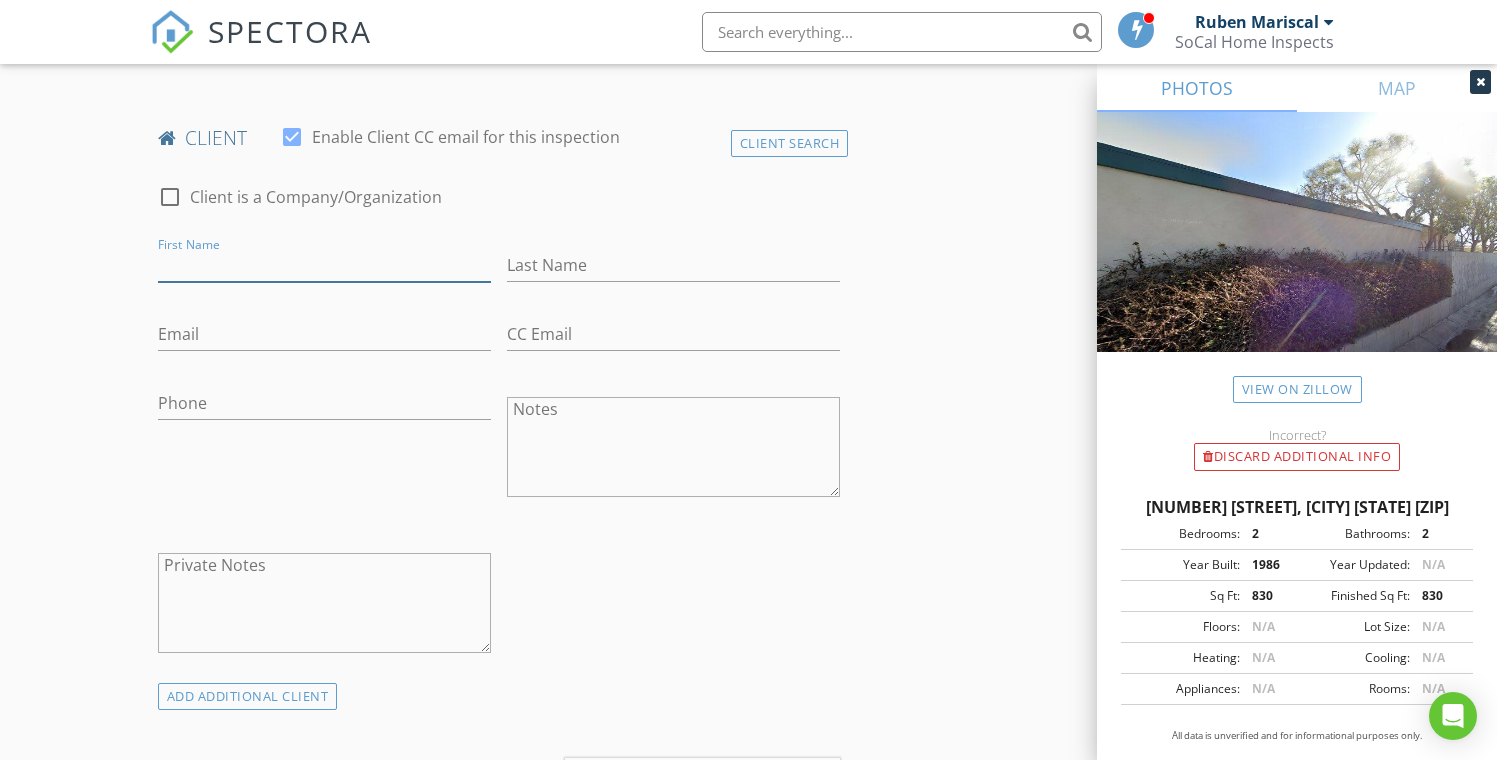 click on "First Name" at bounding box center (324, 265) 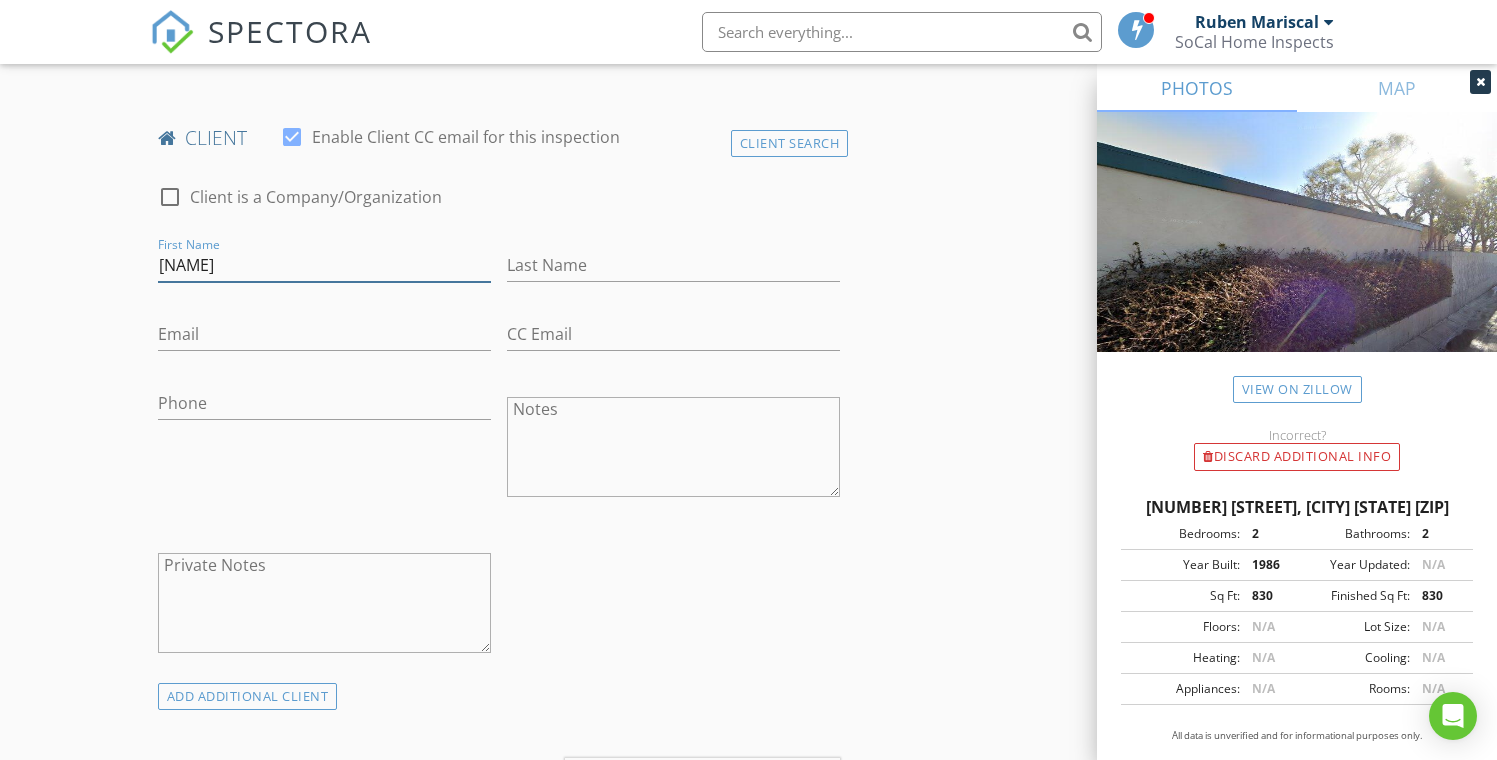 type on "[FIRST]" 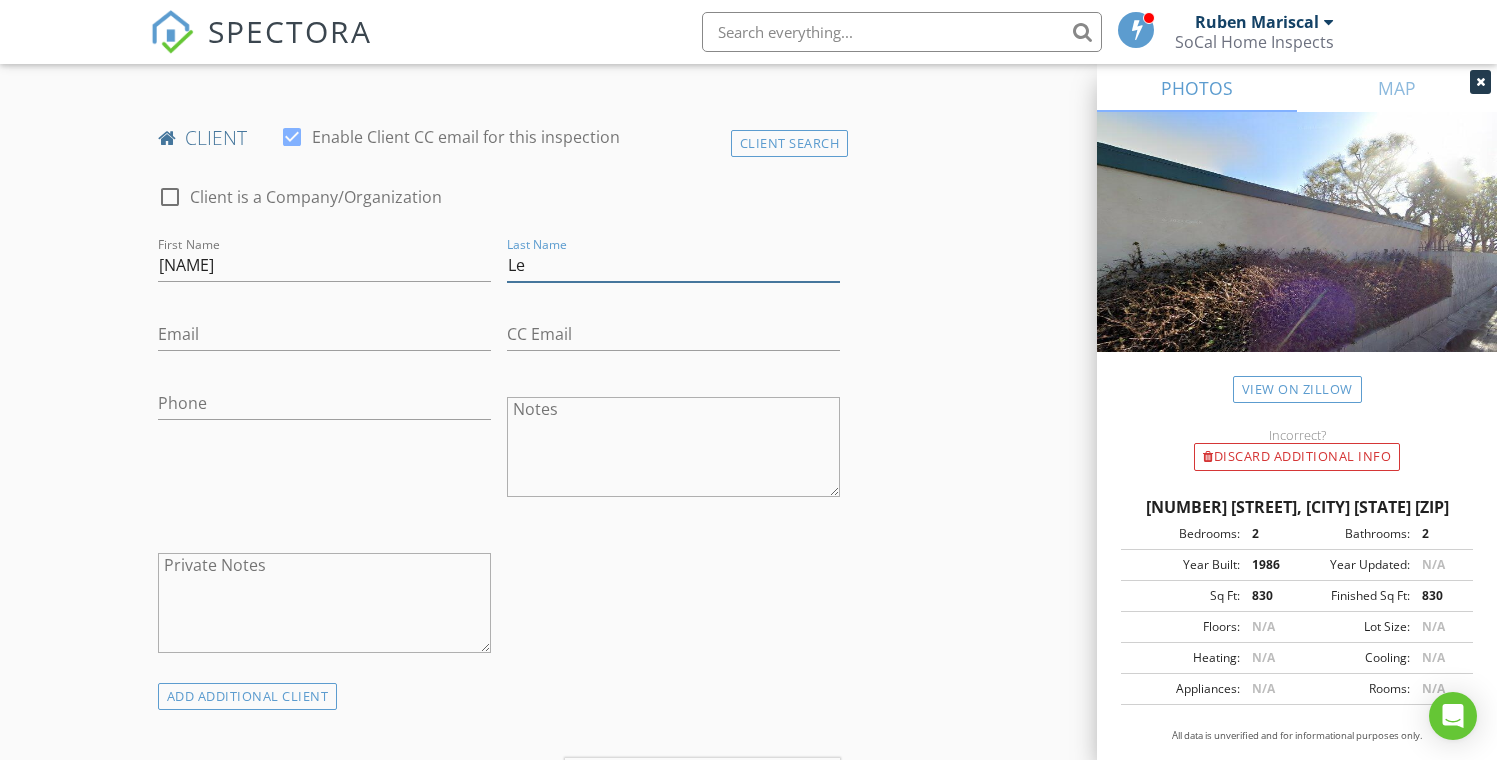 type on "Le" 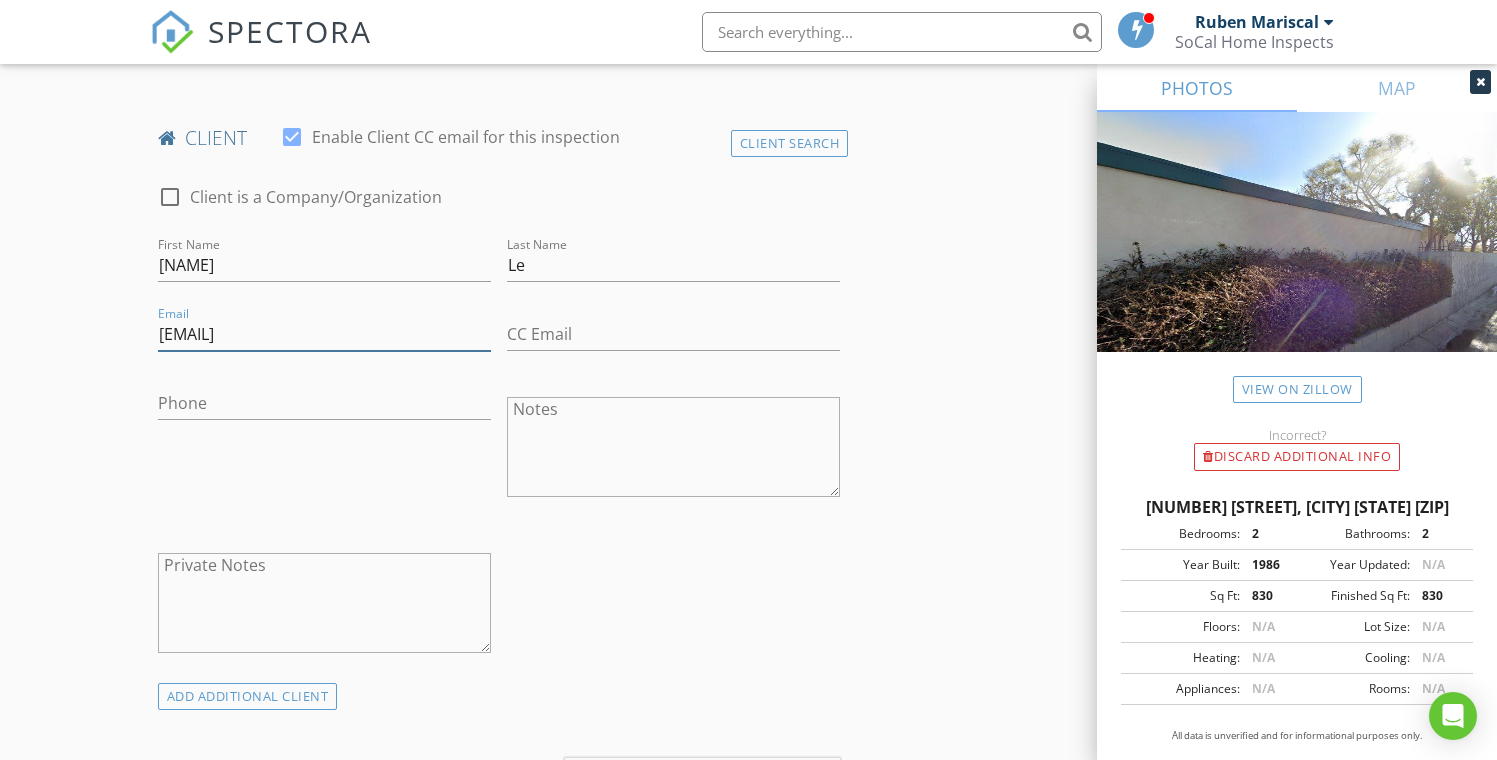 type on "[EMAIL]" 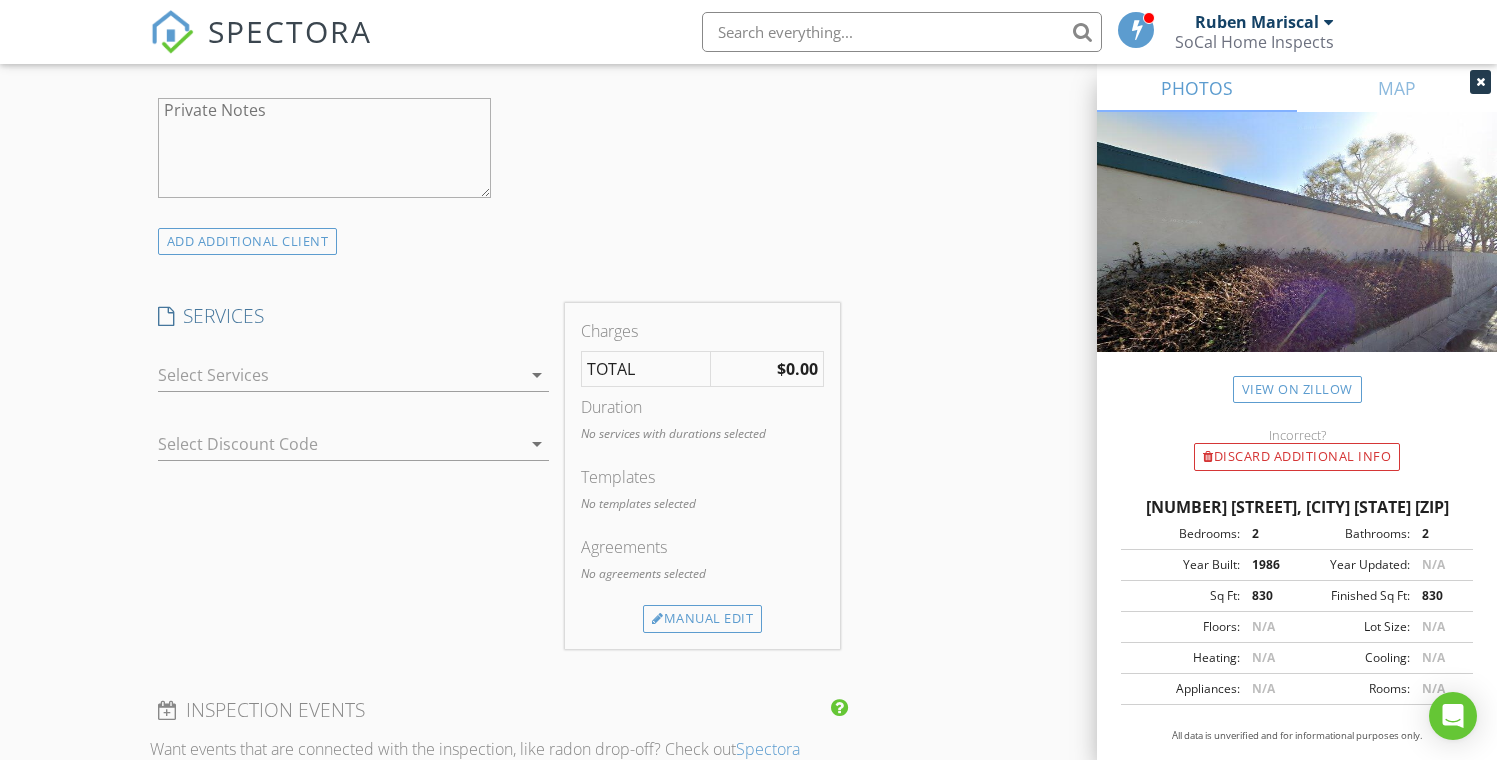 scroll, scrollTop: 1618, scrollLeft: 0, axis: vertical 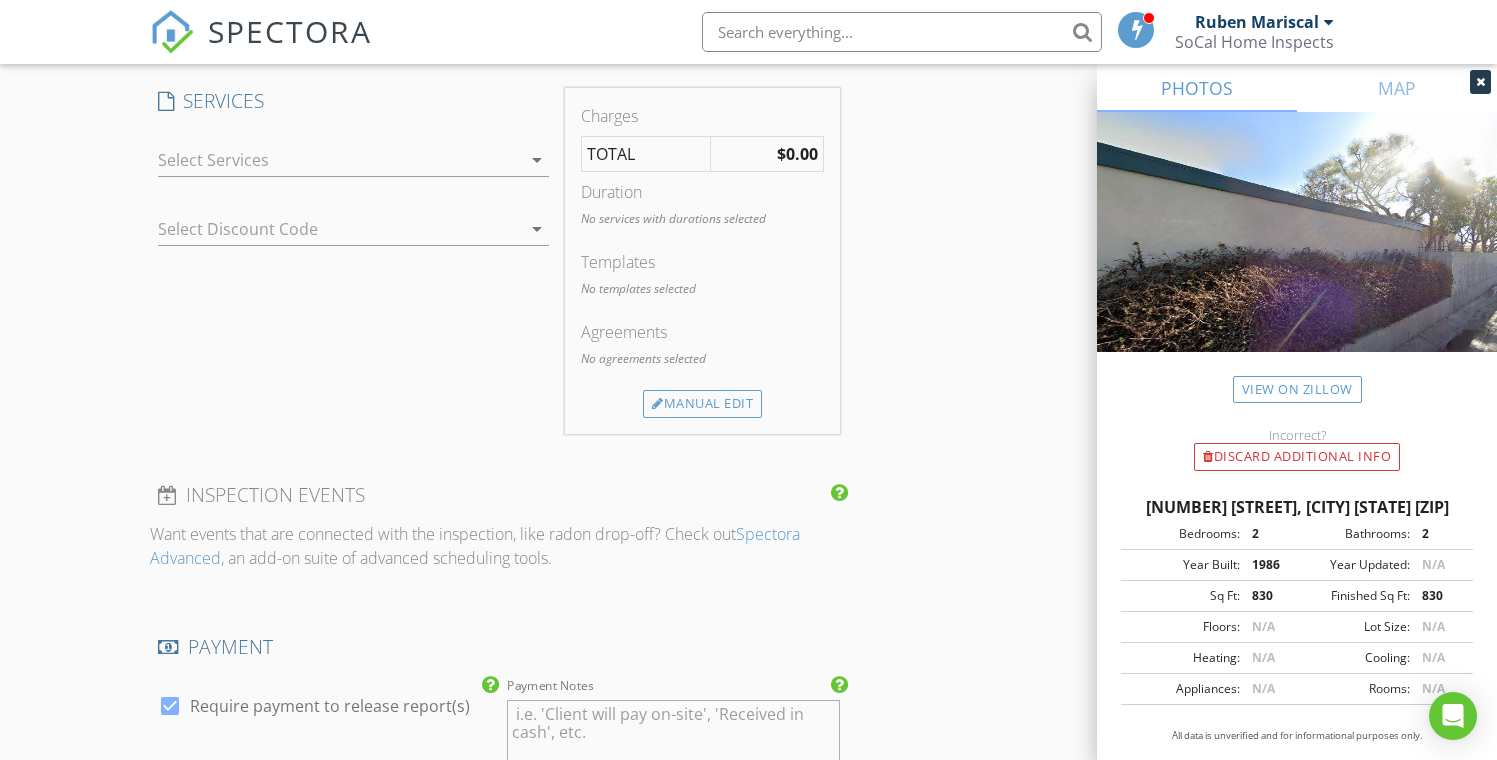 type on "[PHONE]" 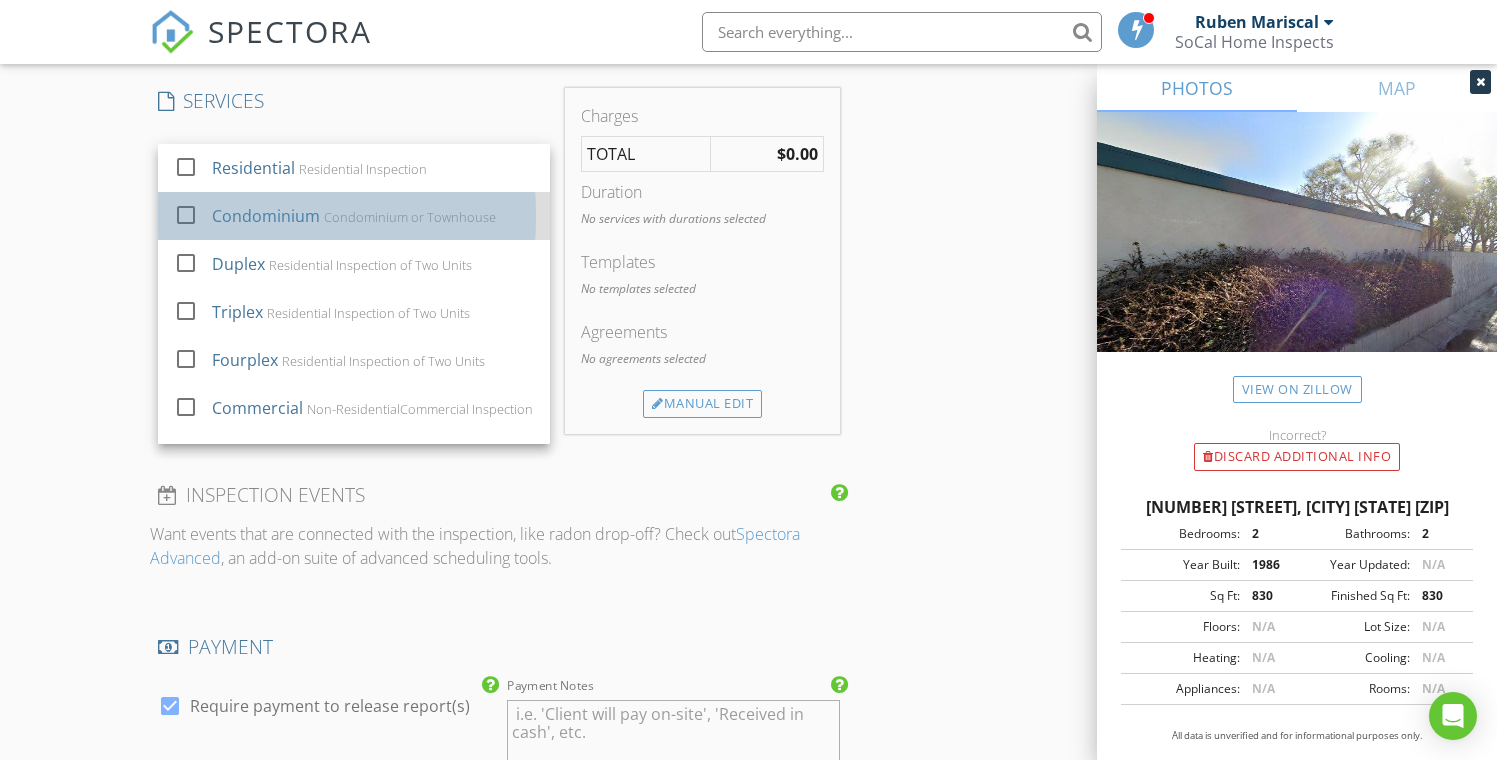 click on "Condominium   Condominium or Townhouse" at bounding box center (373, 216) 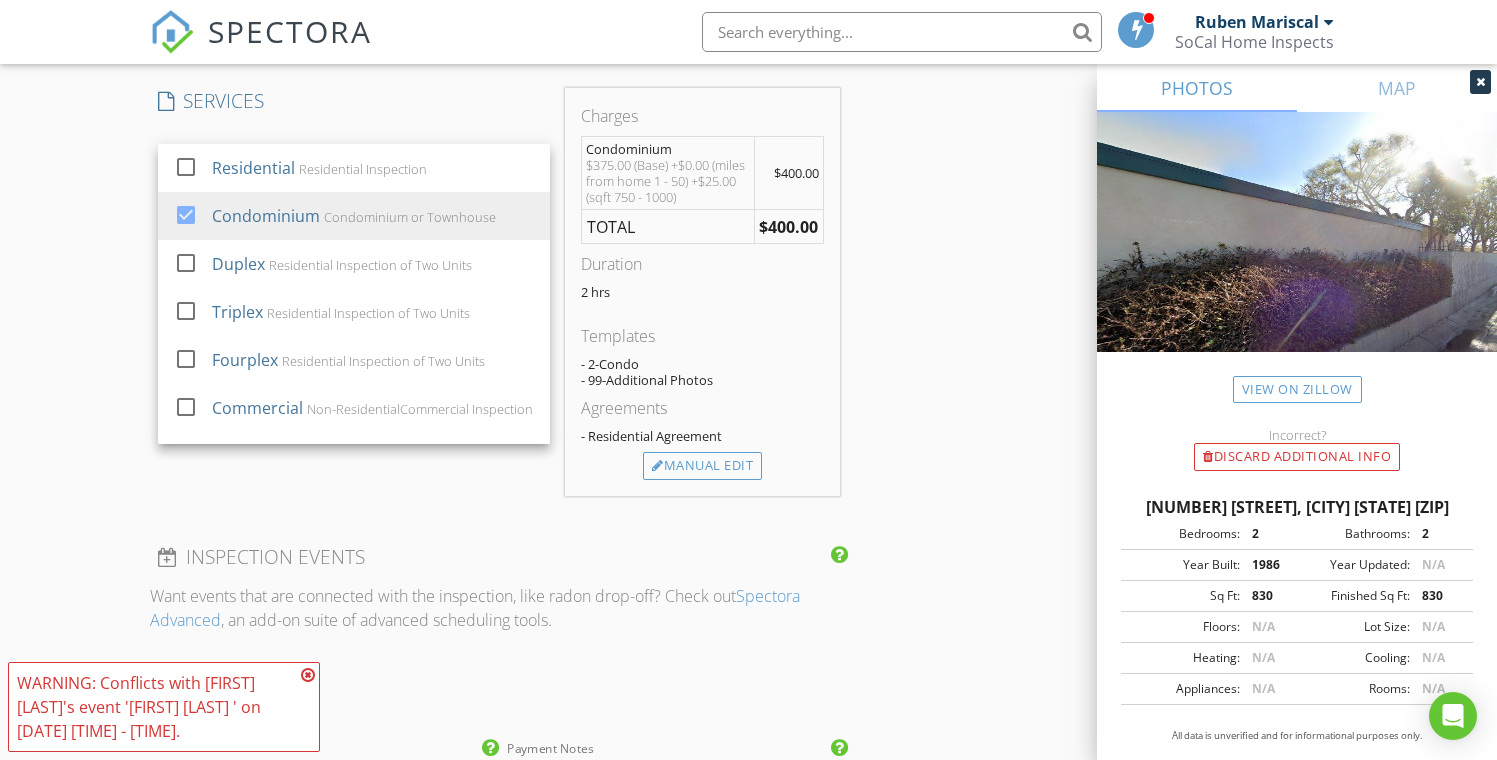 click at bounding box center [308, 675] 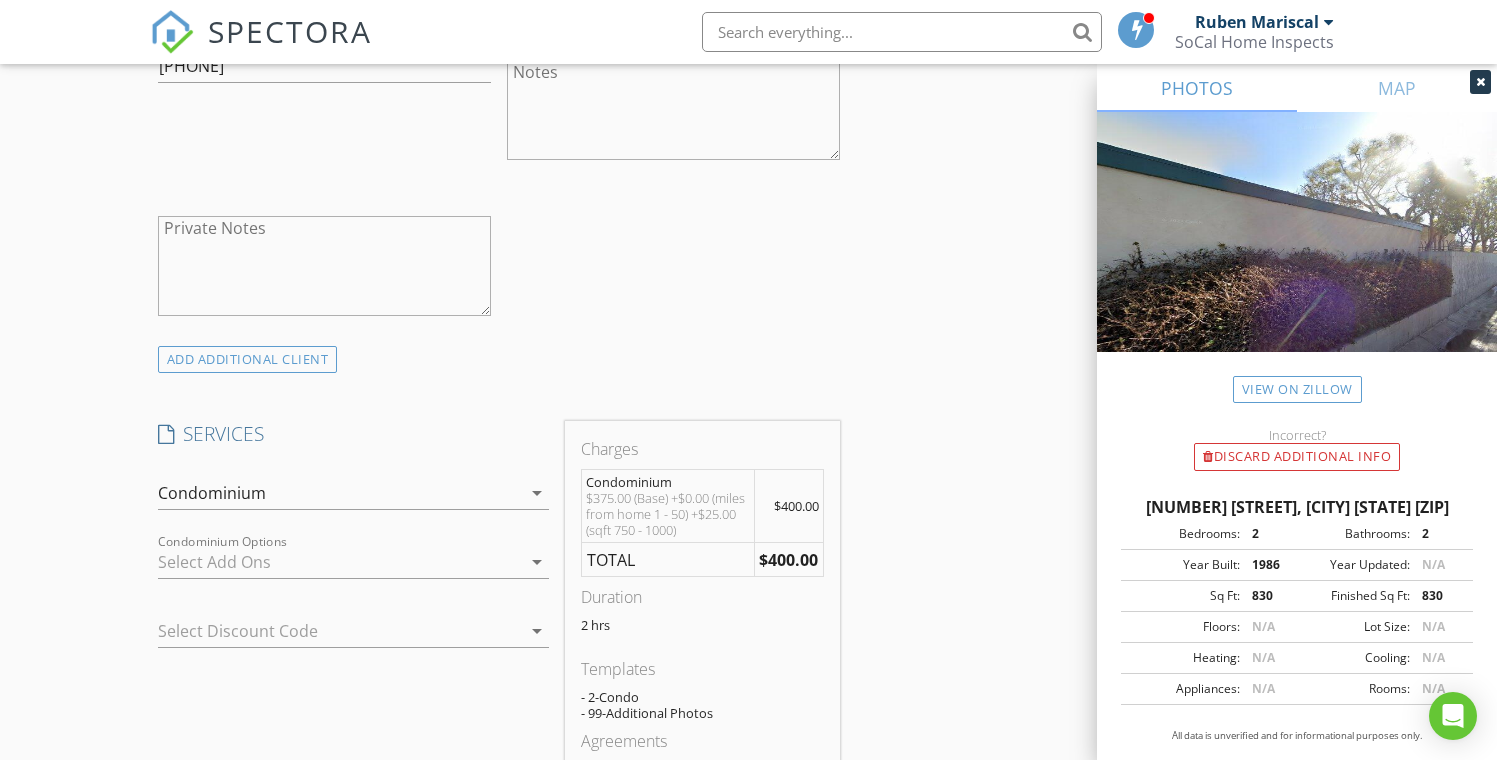 scroll, scrollTop: 1285, scrollLeft: 0, axis: vertical 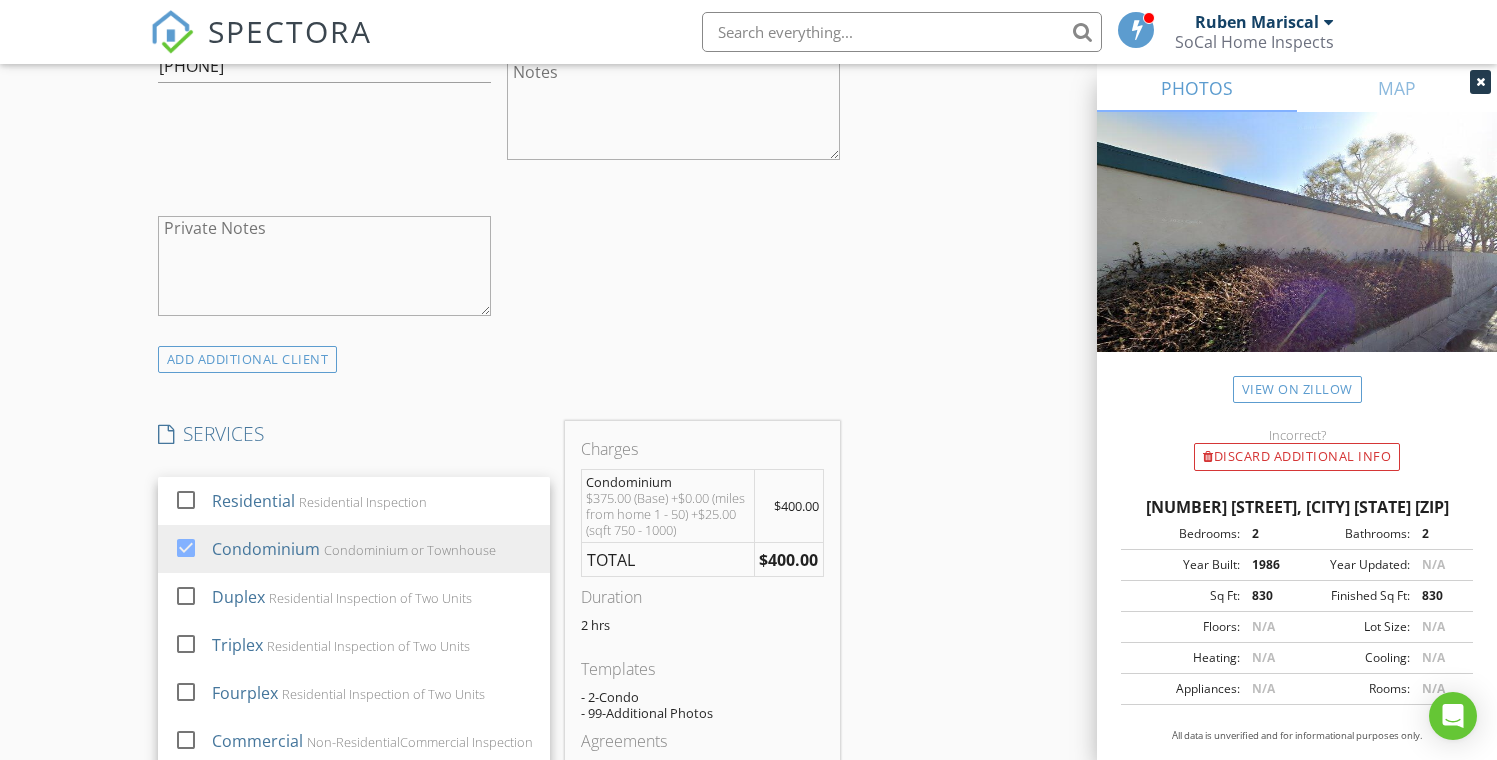 click on "SERVICES" at bounding box center [354, 434] 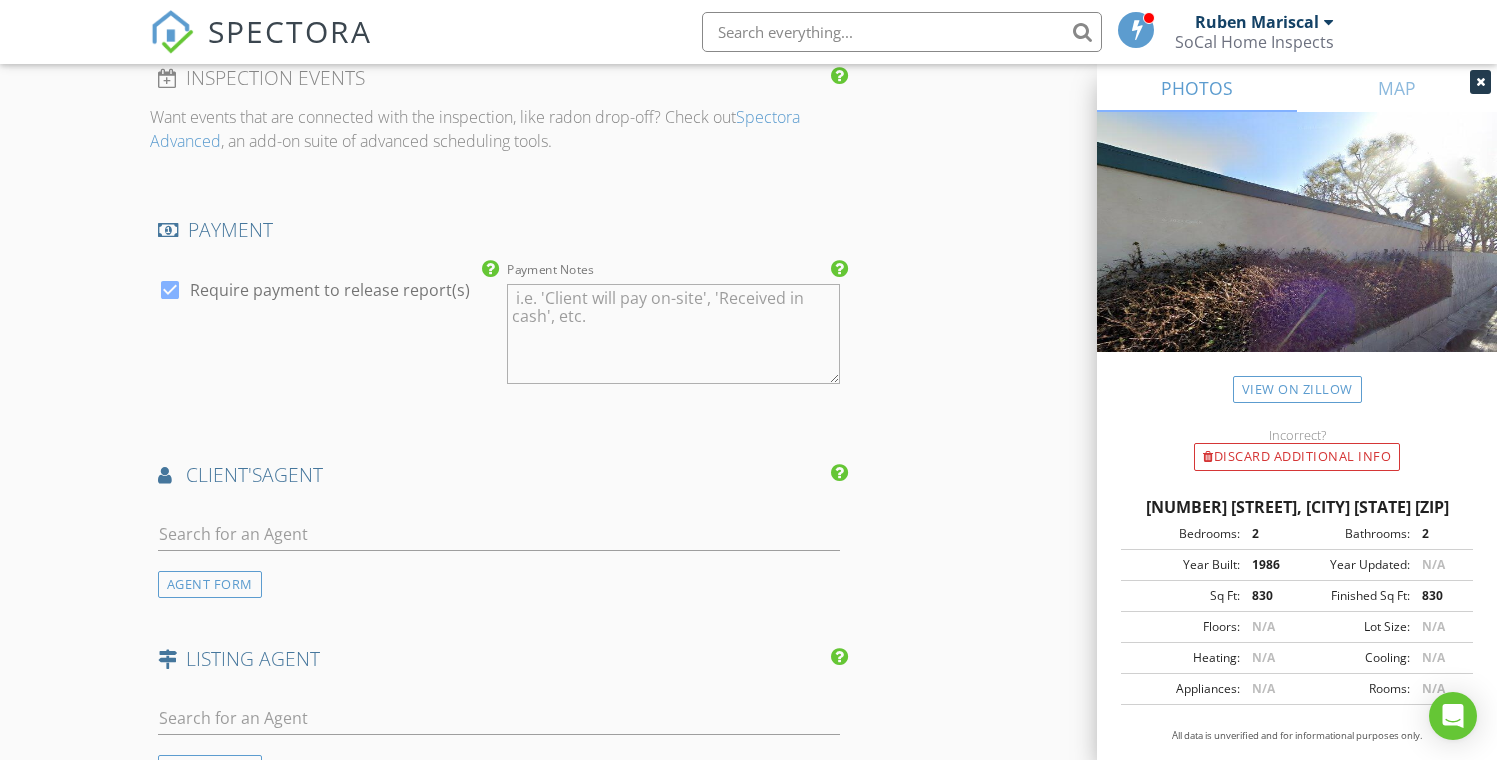 scroll, scrollTop: 2165, scrollLeft: 0, axis: vertical 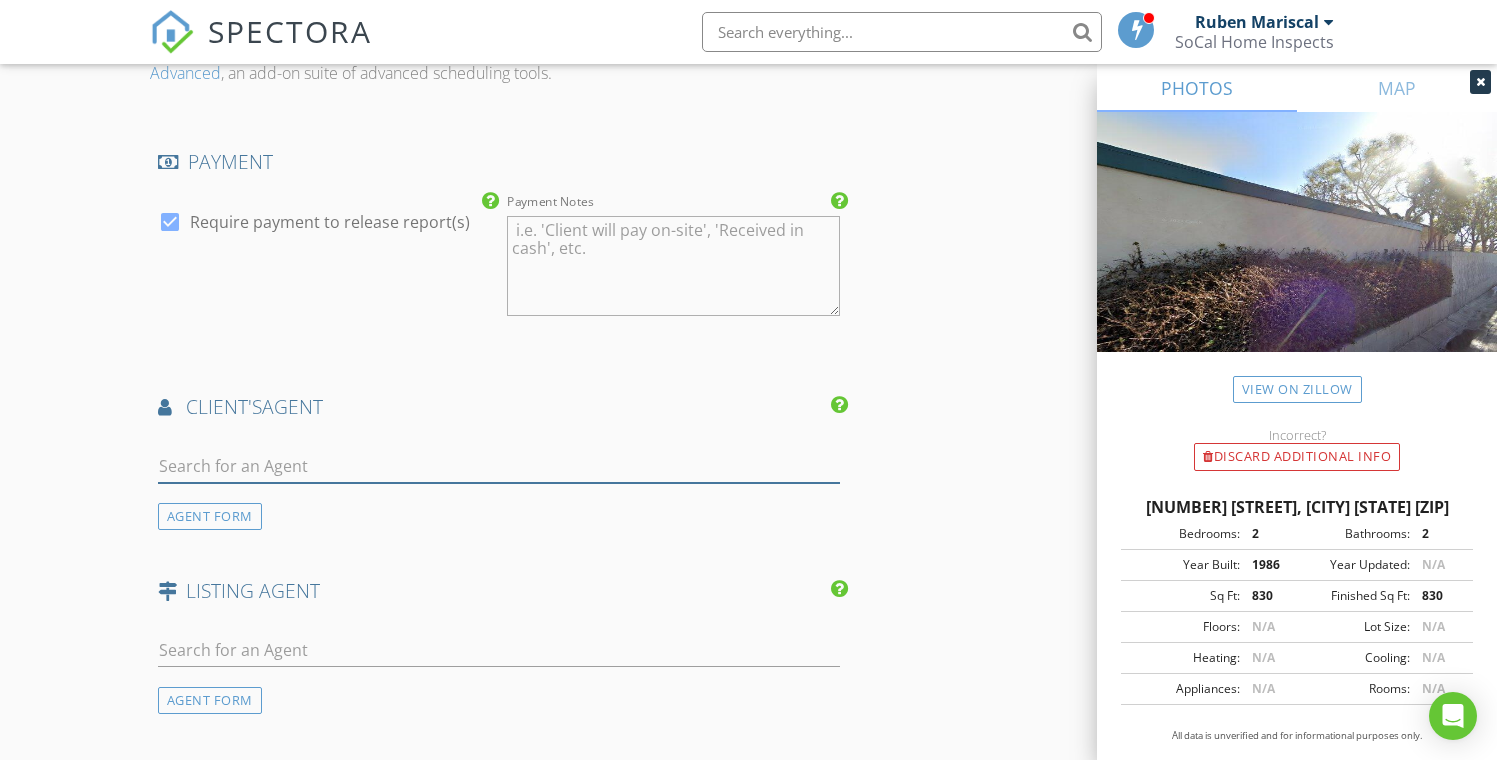 click at bounding box center [499, 466] 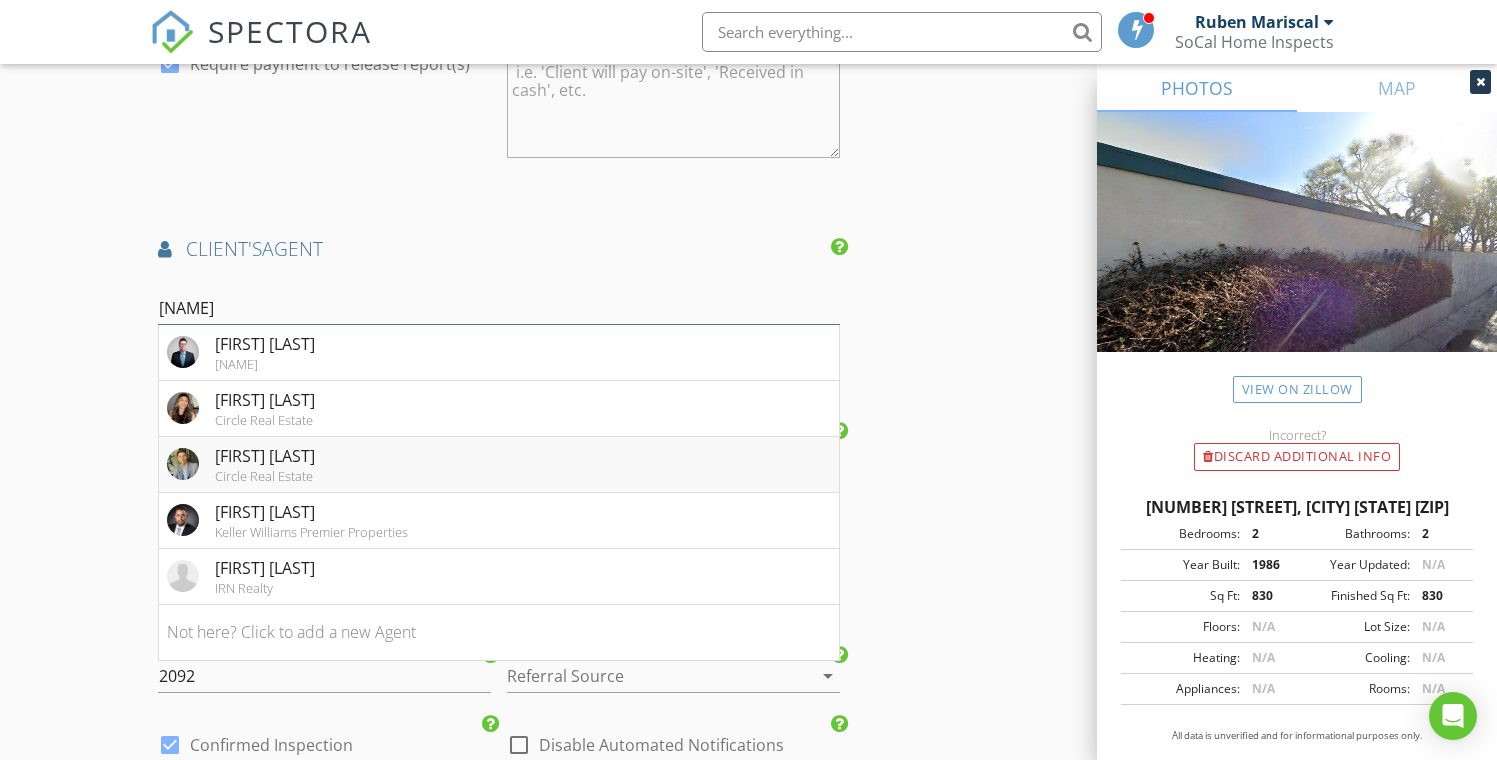 scroll, scrollTop: 2327, scrollLeft: 0, axis: vertical 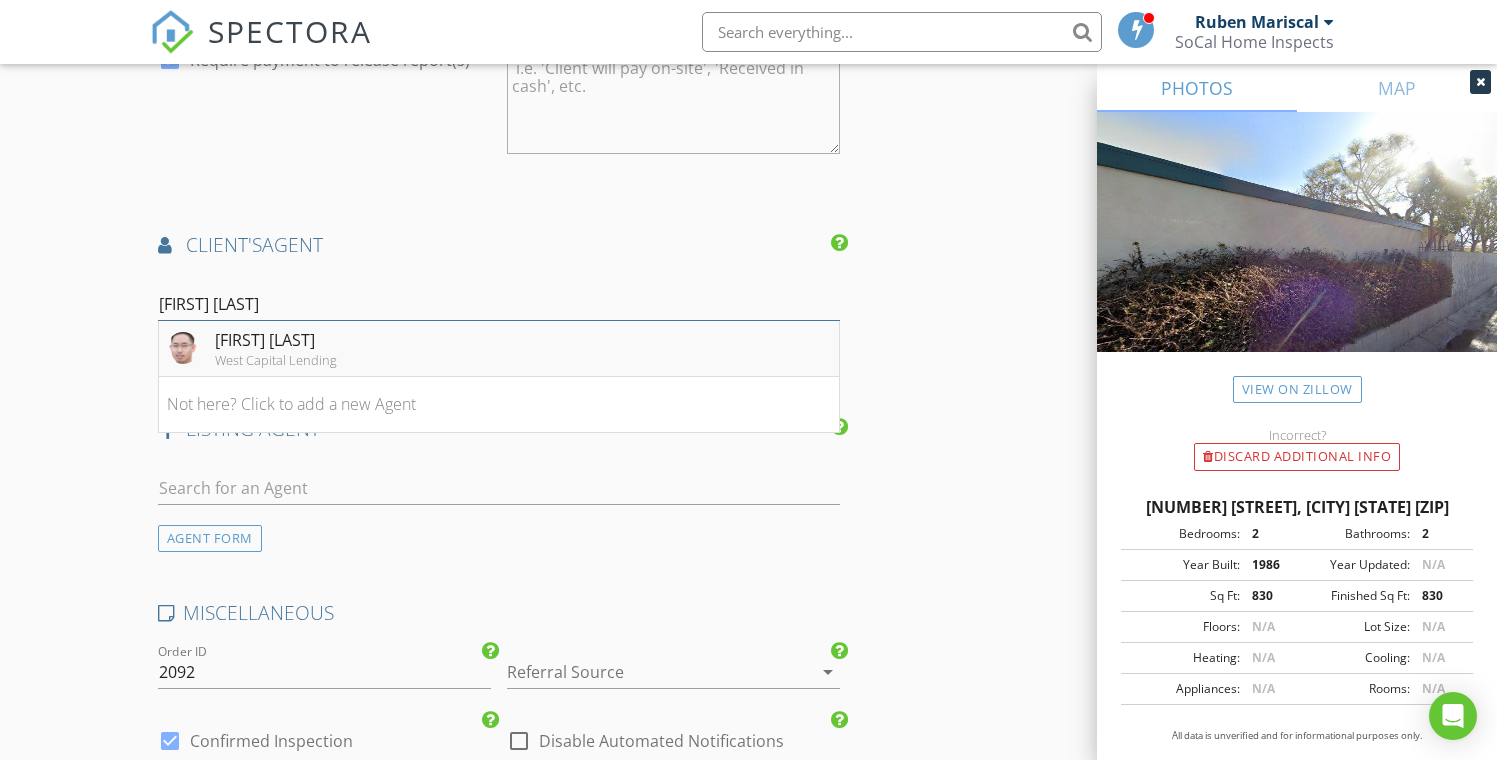 type on "dan tran" 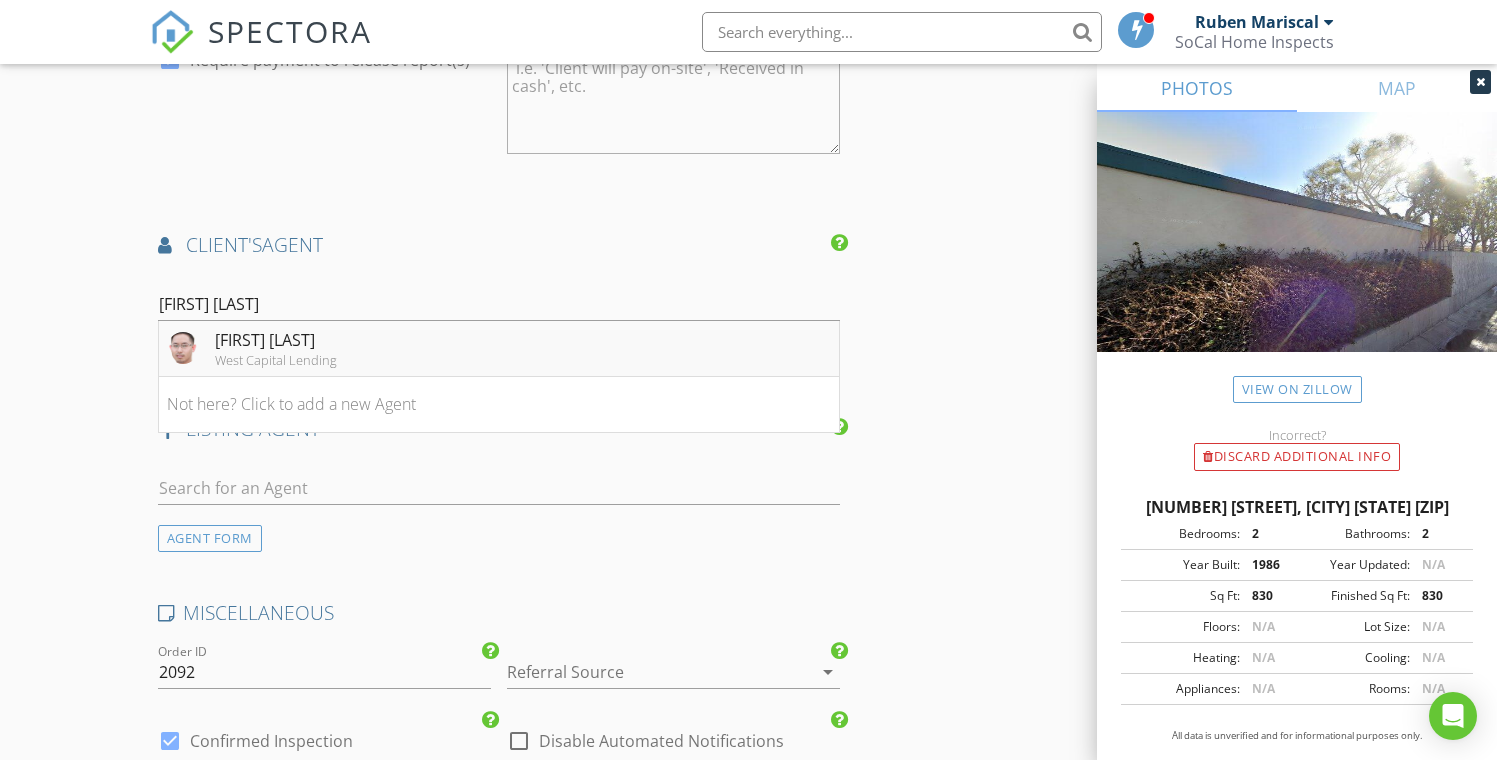click on "West Capital Lending" at bounding box center (276, 360) 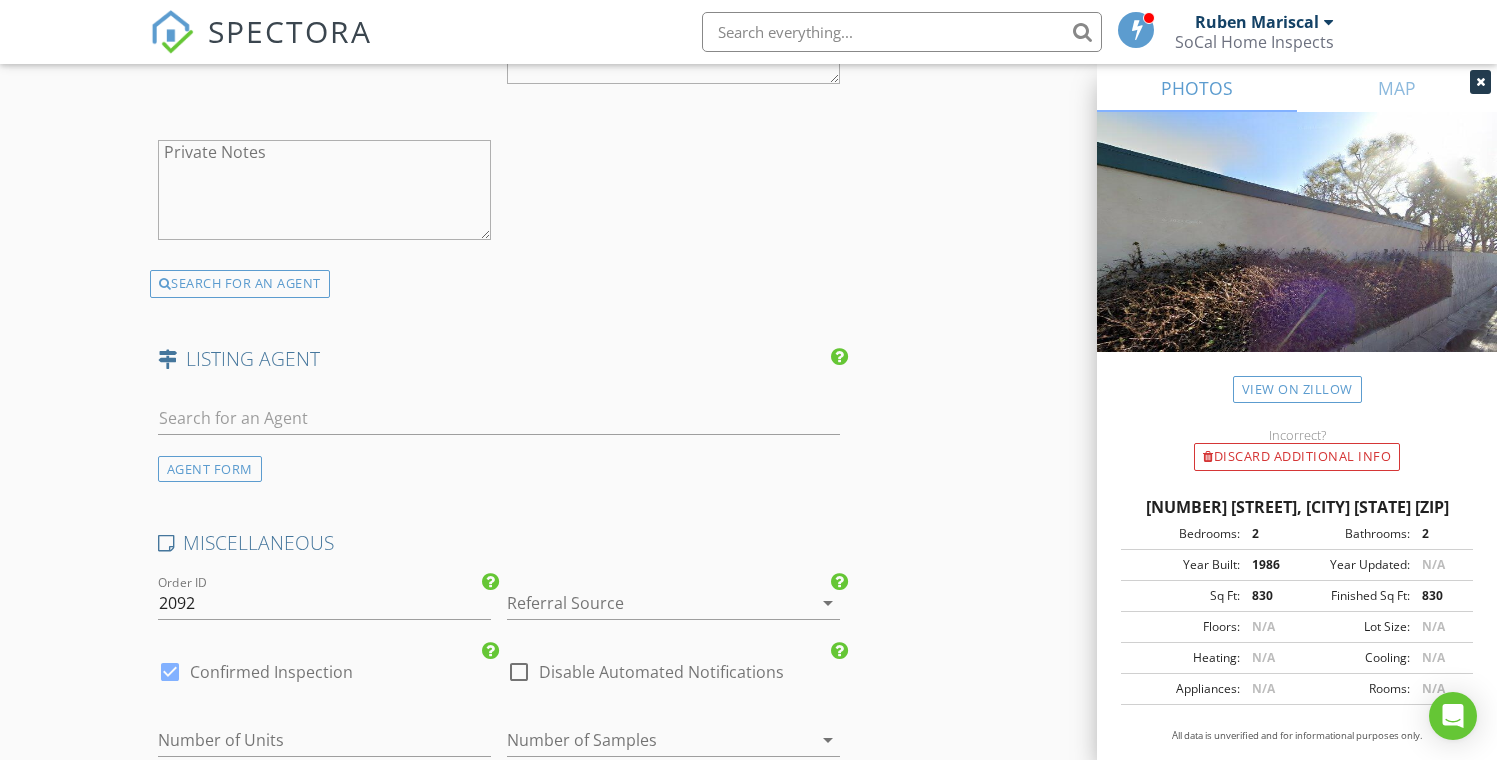 scroll, scrollTop: 2853, scrollLeft: 0, axis: vertical 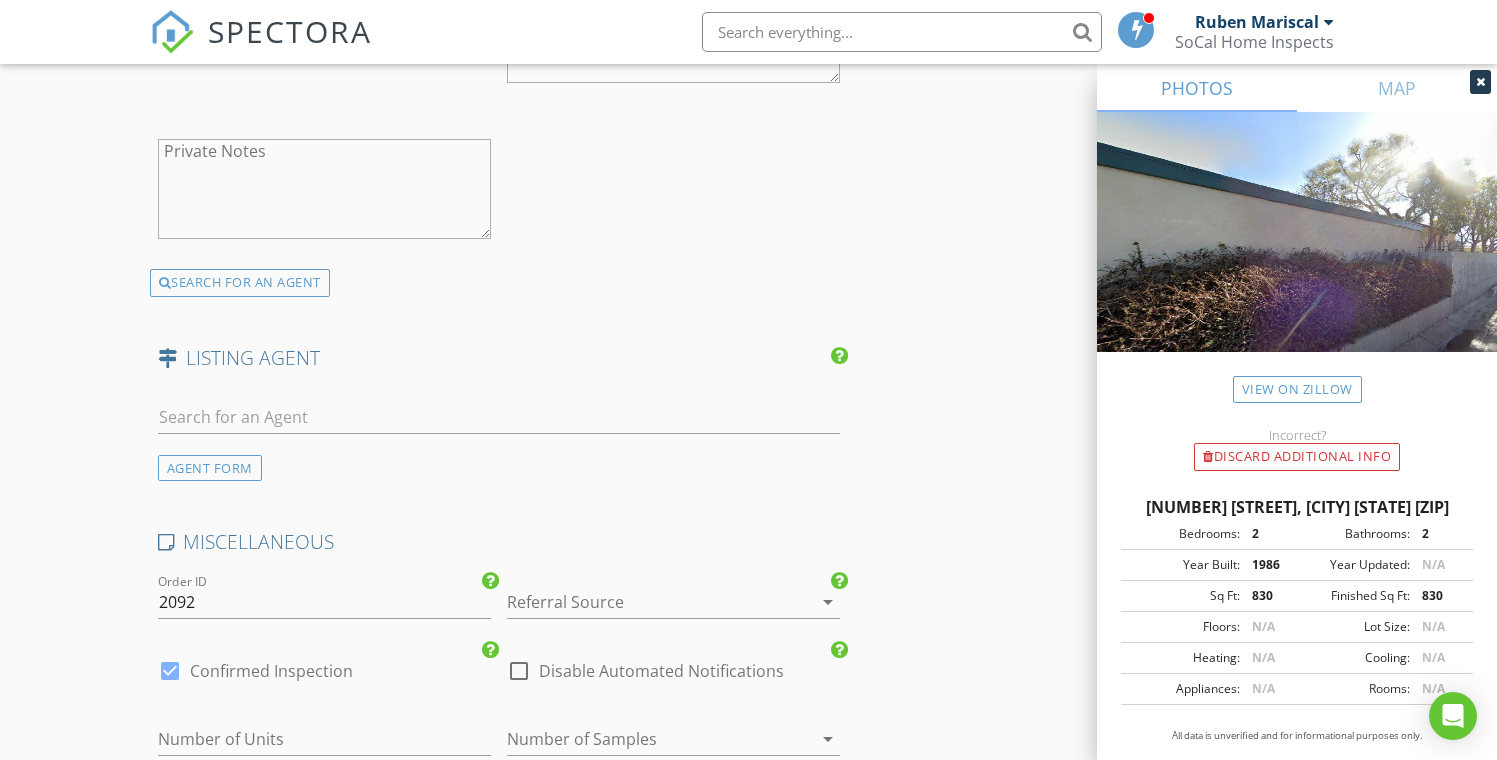 click at bounding box center [645, 602] 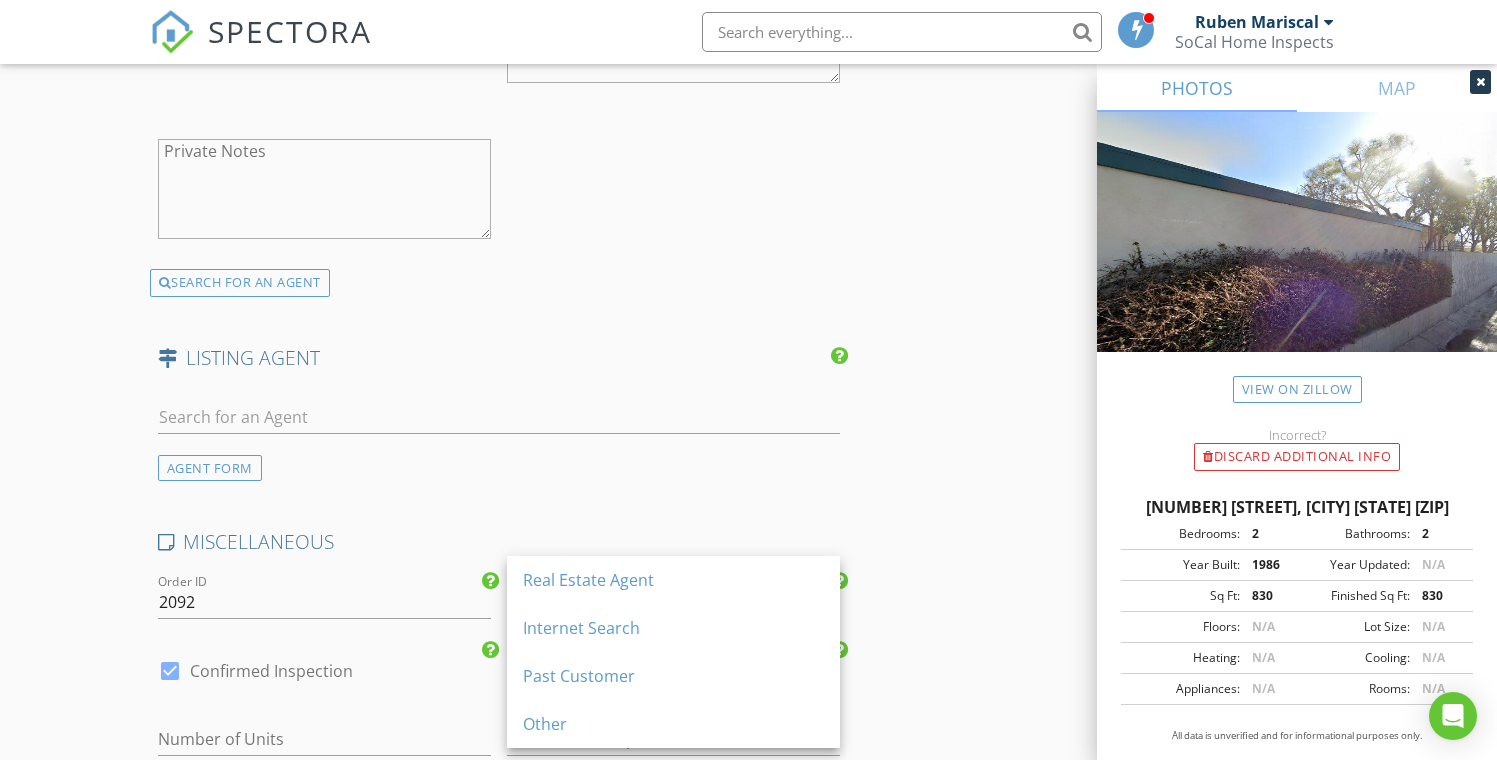 click on "Real Estate Agent" at bounding box center (673, 580) 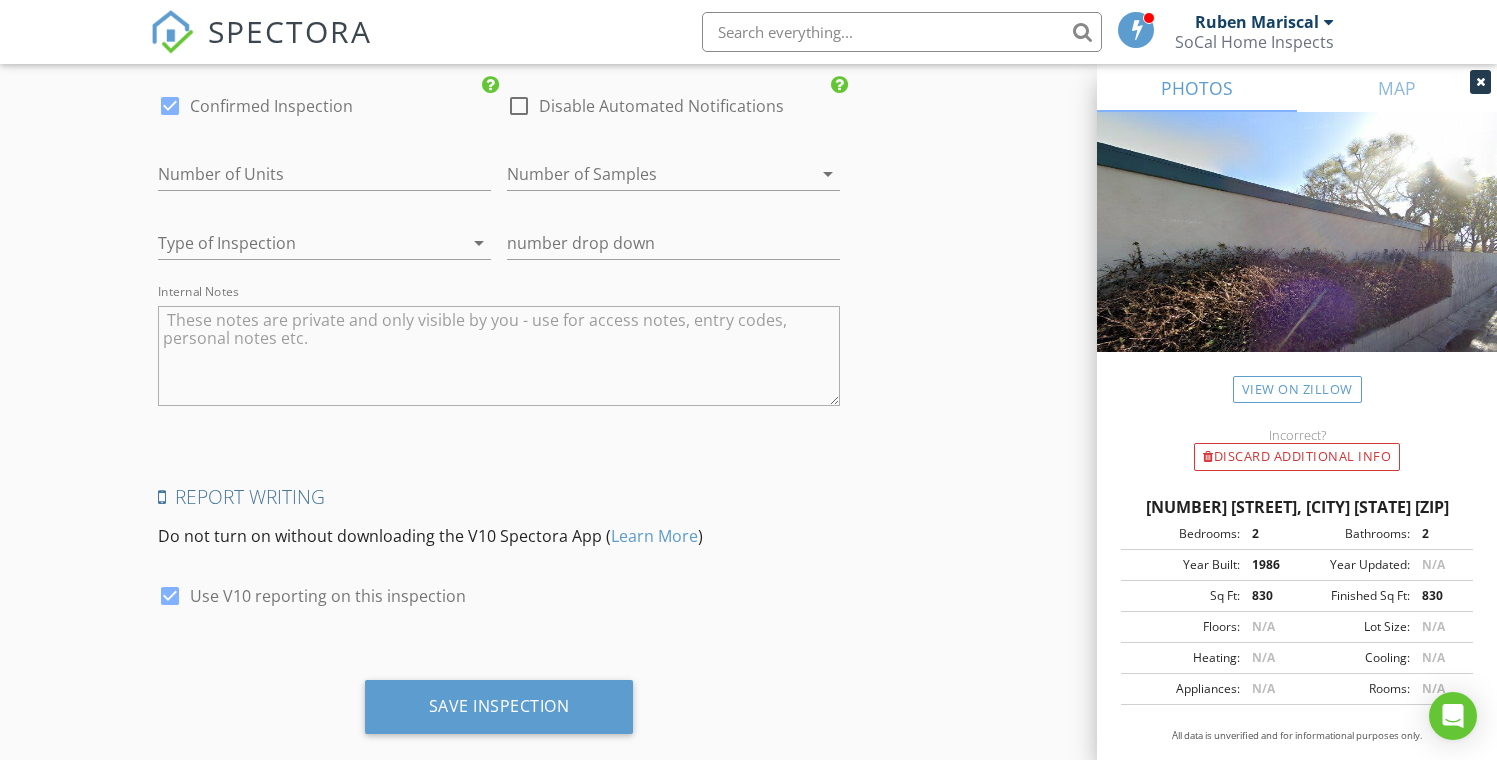 scroll, scrollTop: 3424, scrollLeft: 0, axis: vertical 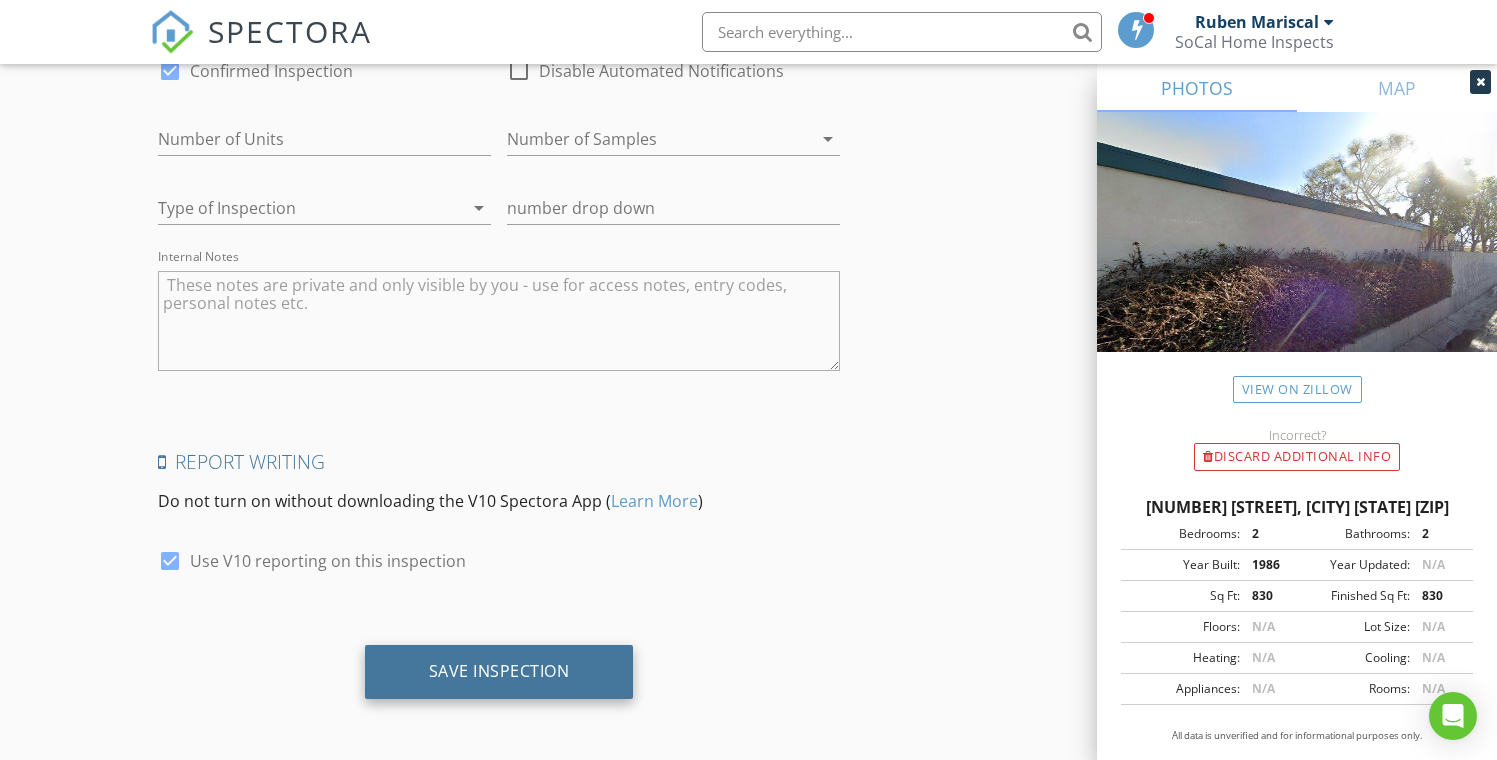 click on "Save Inspection" at bounding box center (499, 671) 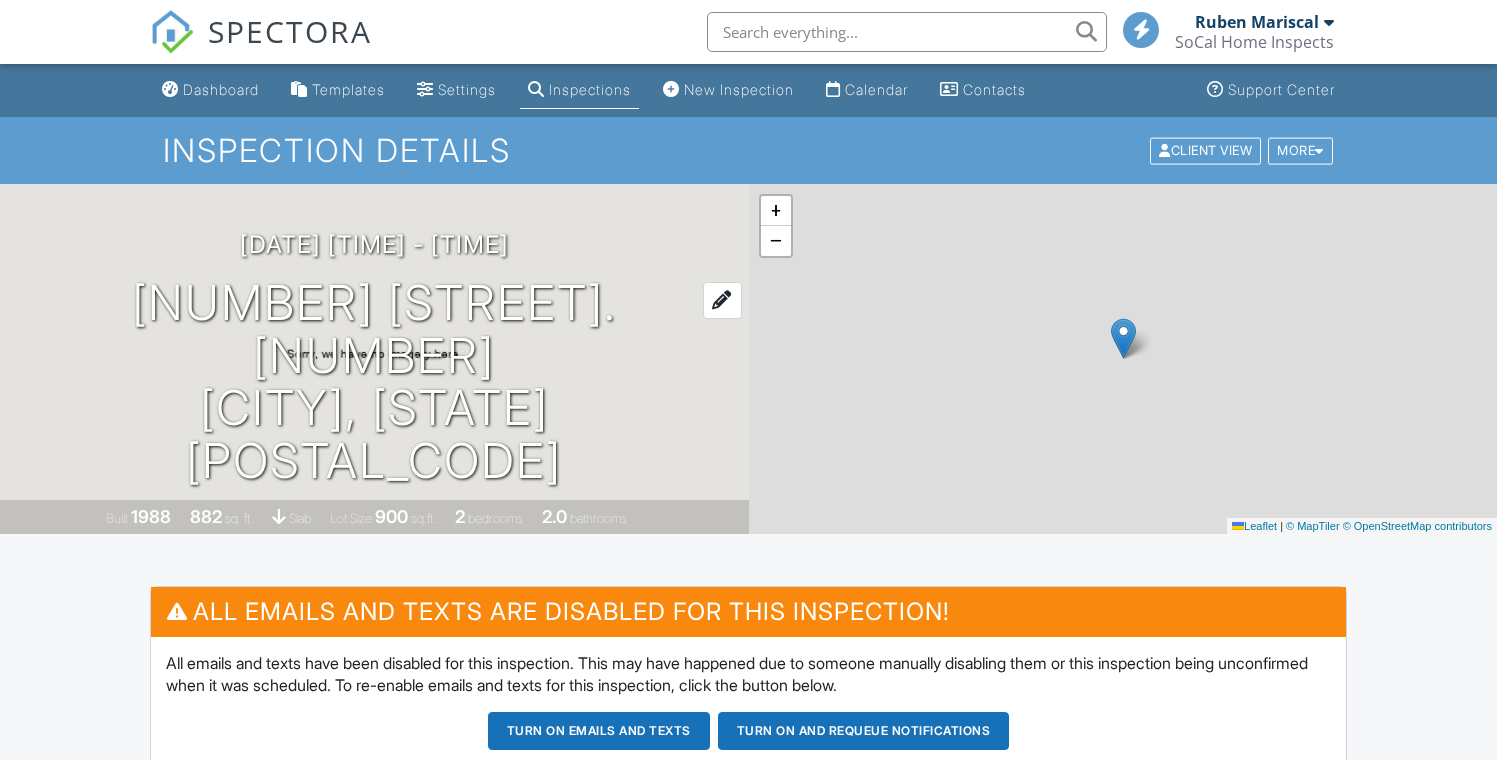 scroll, scrollTop: 0, scrollLeft: 0, axis: both 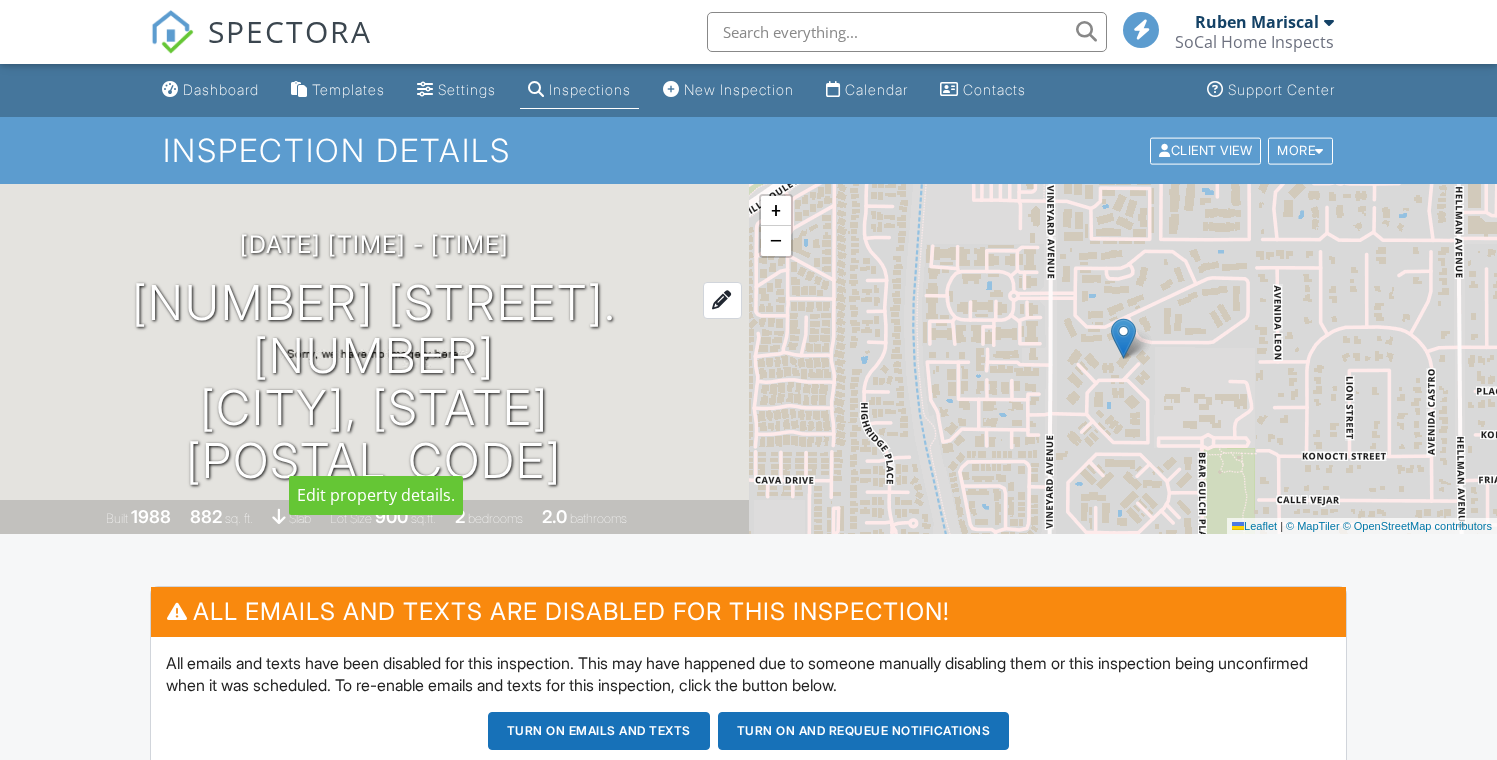 click on "[NUMBER] [STREET]. [NUMBER]
[CITY], [STATE] [POSTAL_CODE]" at bounding box center (374, 382) 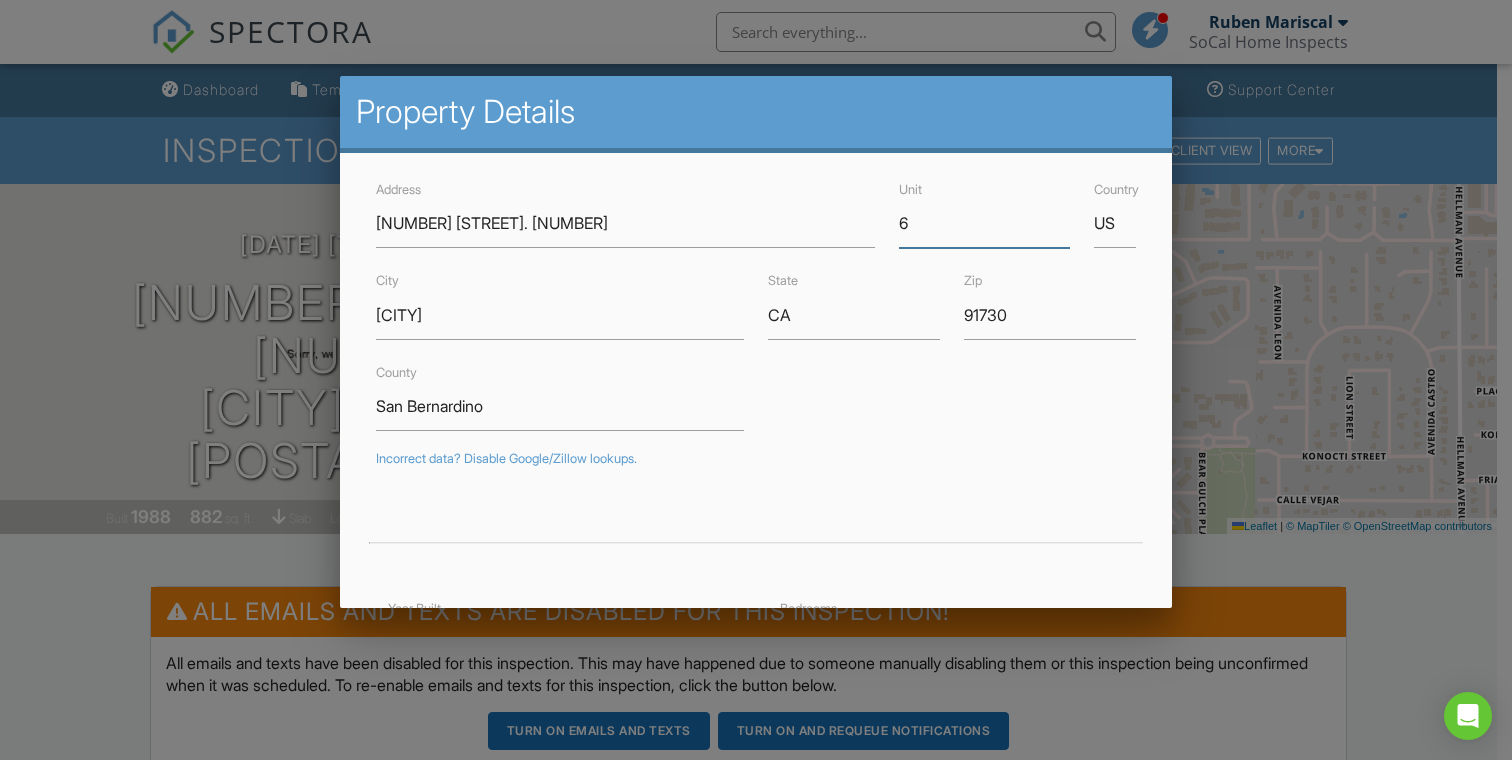 drag, startPoint x: 899, startPoint y: 235, endPoint x: 911, endPoint y: 226, distance: 15 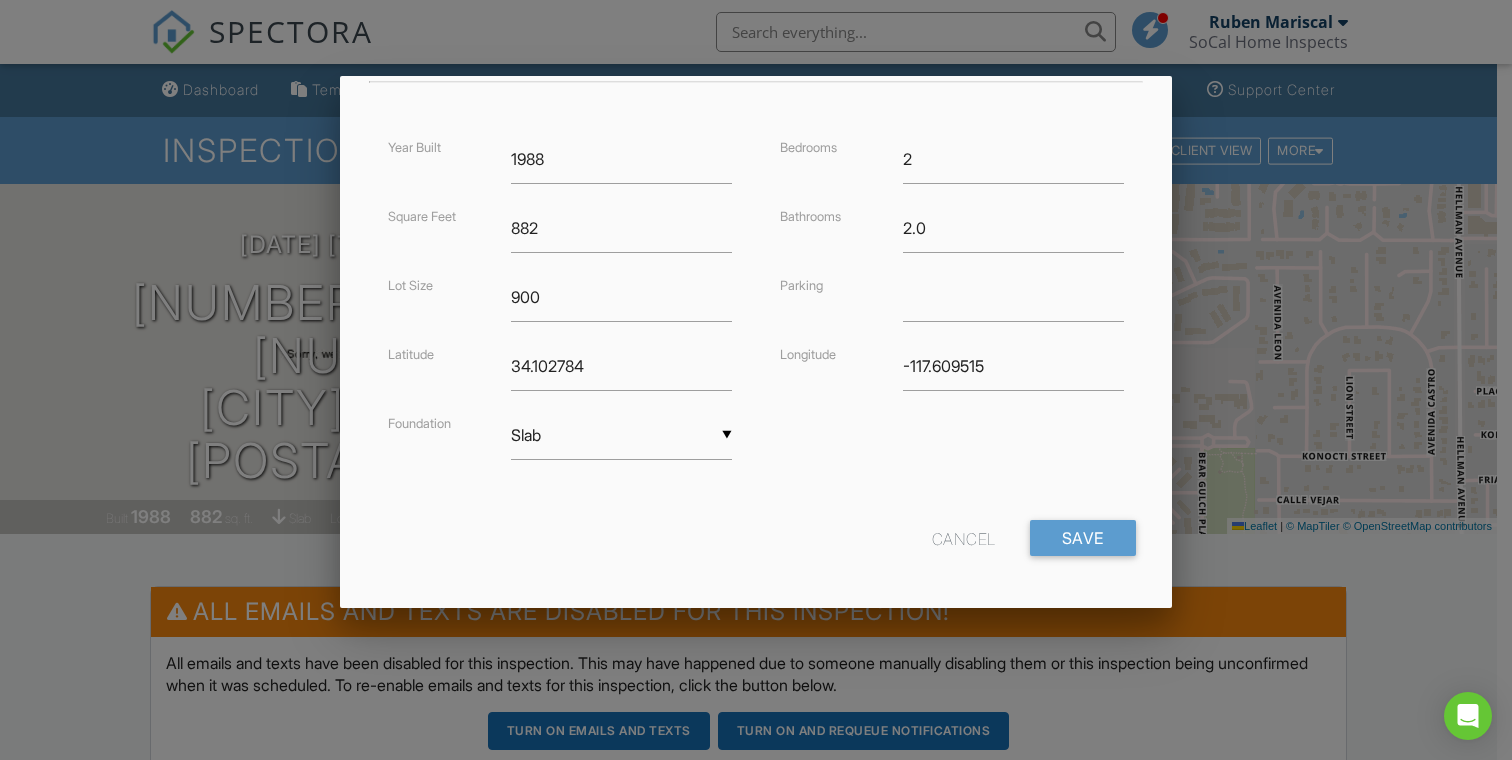scroll, scrollTop: 467, scrollLeft: 0, axis: vertical 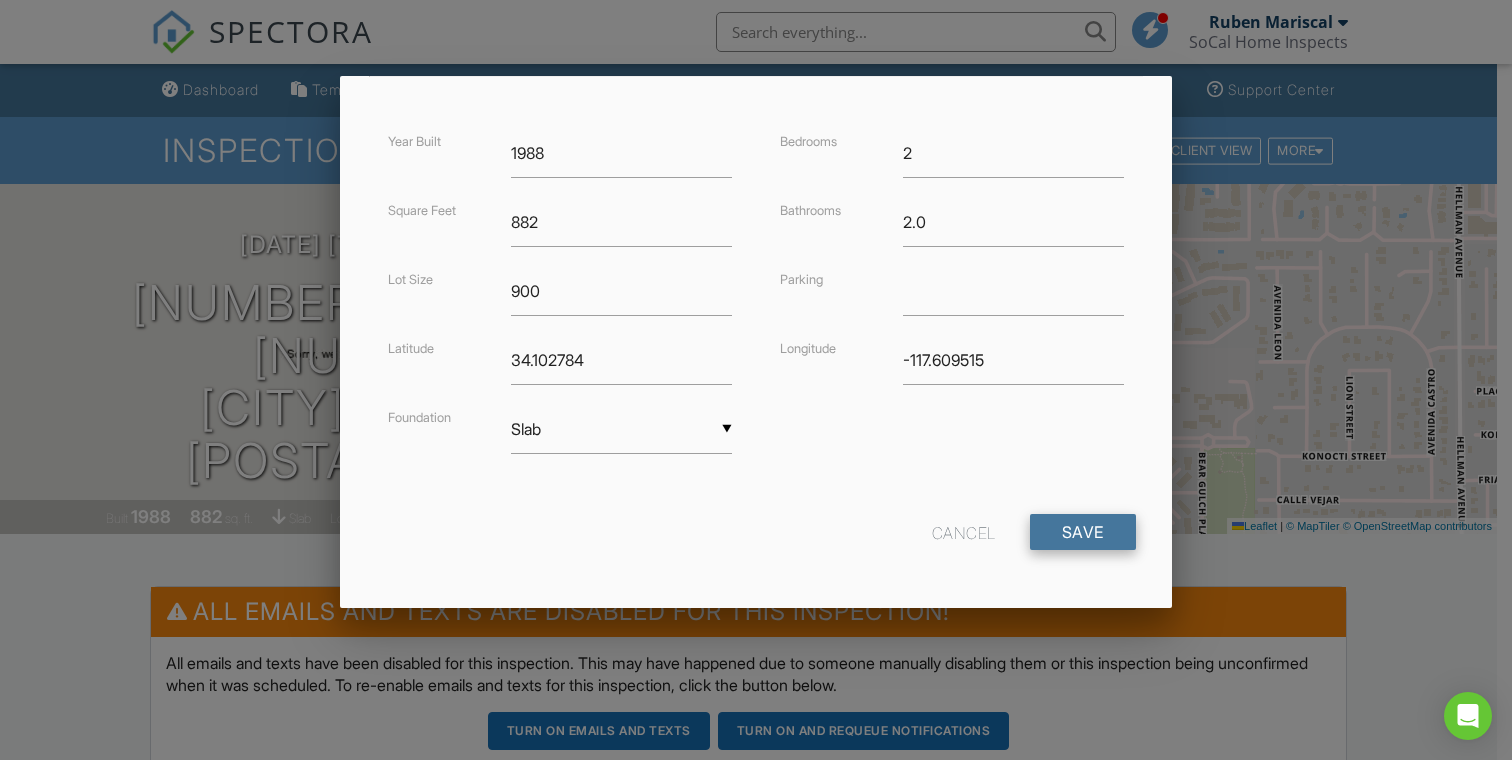 type on "#6" 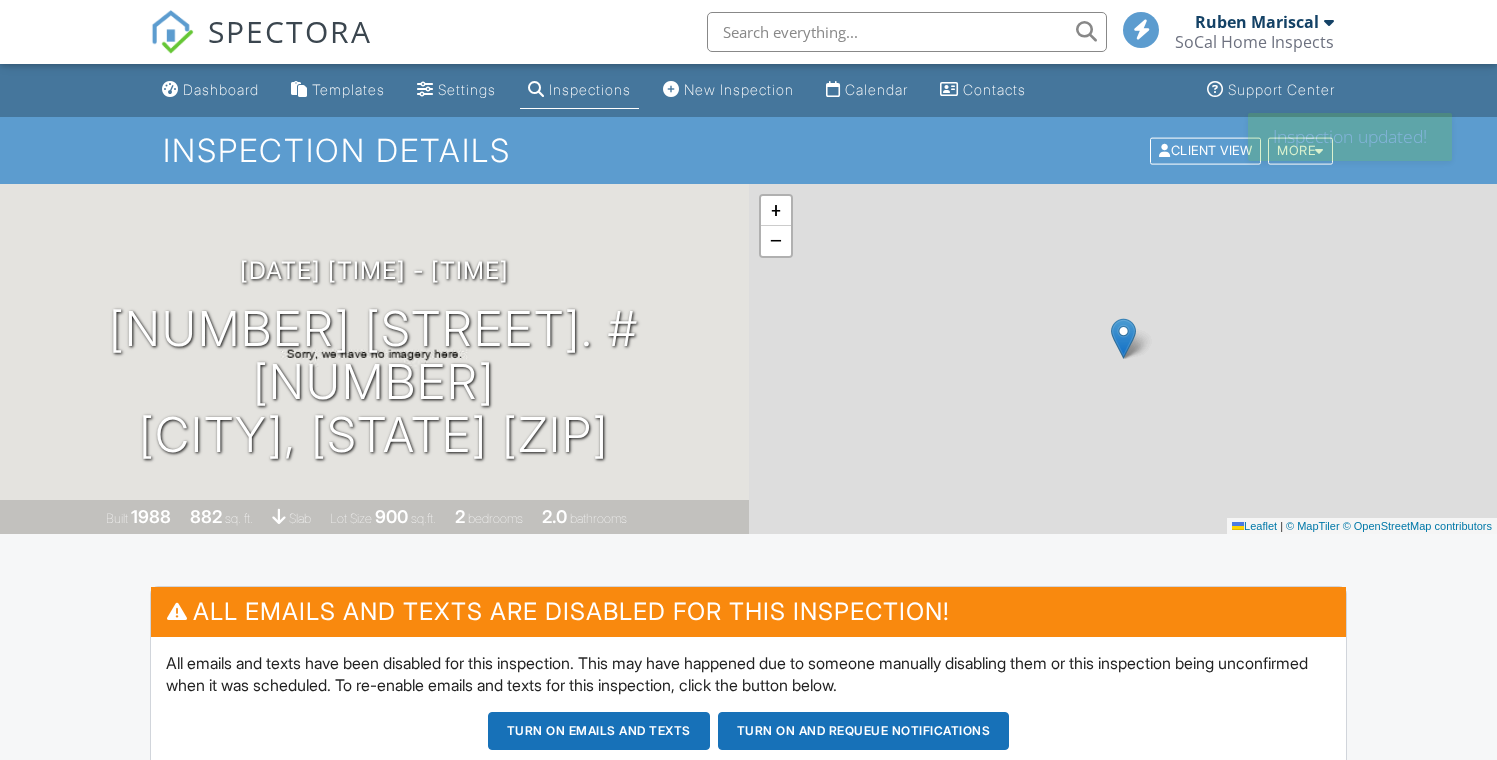 scroll, scrollTop: 0, scrollLeft: 0, axis: both 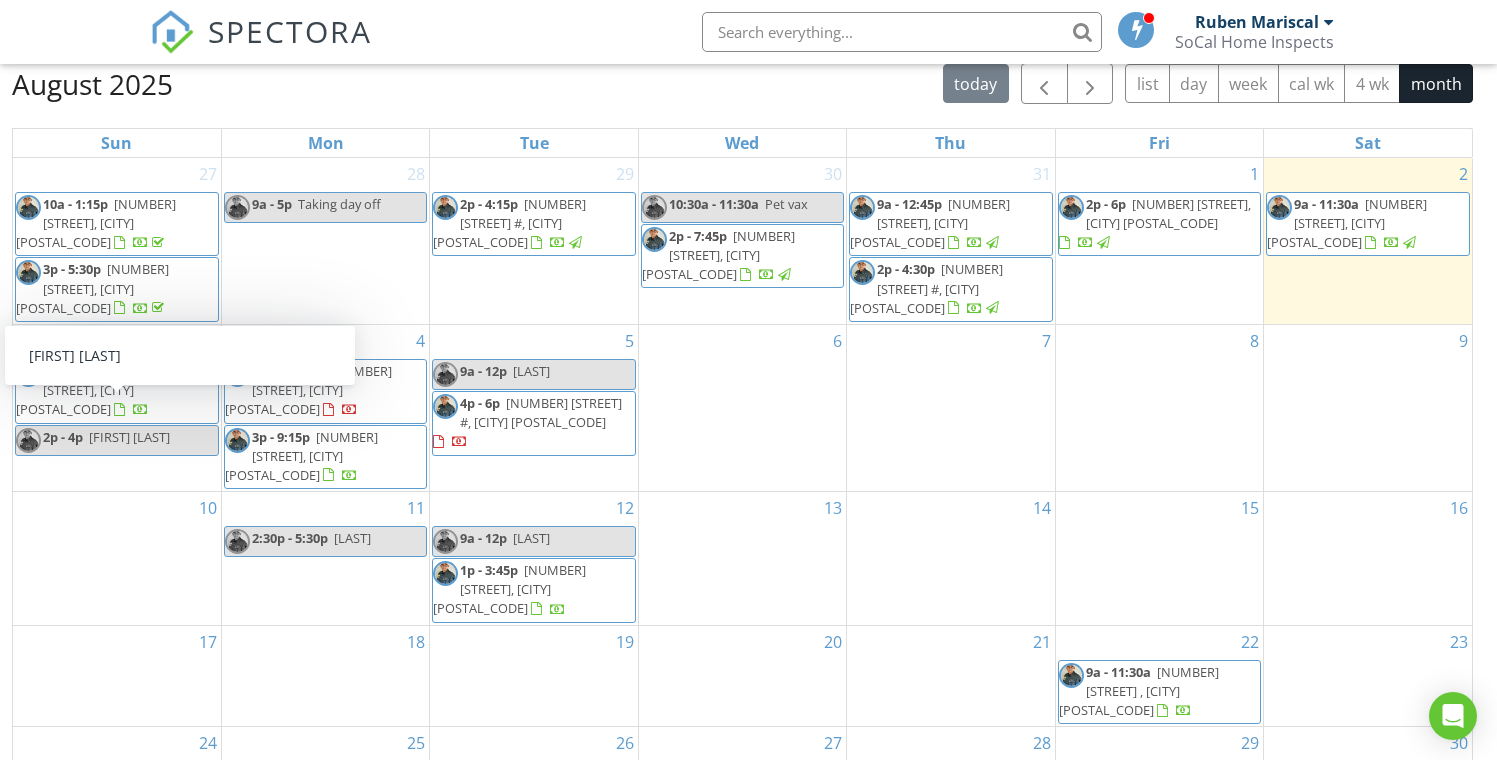 click on "[FIRST] [LAST]" at bounding box center (129, 437) 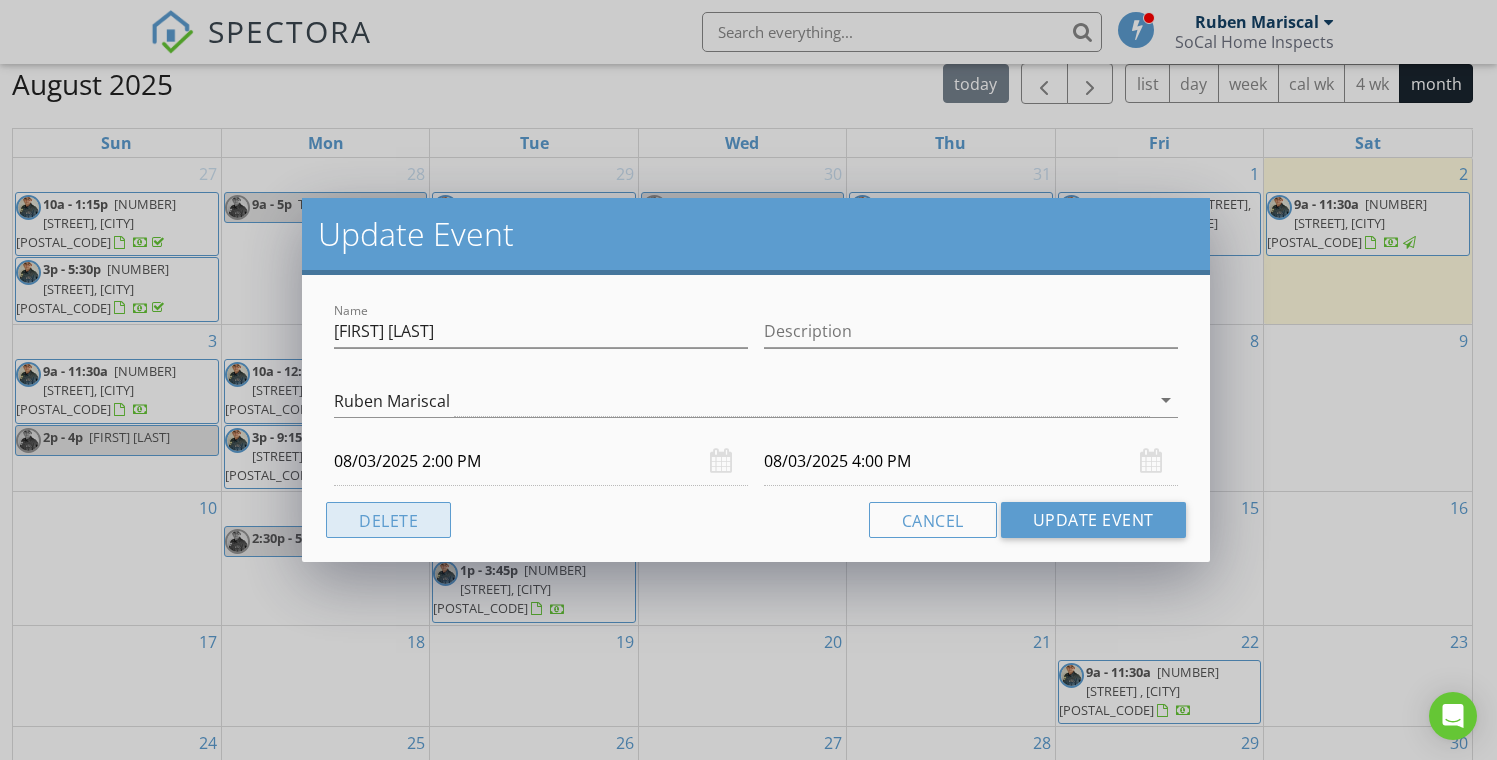 click on "Delete" at bounding box center [388, 520] 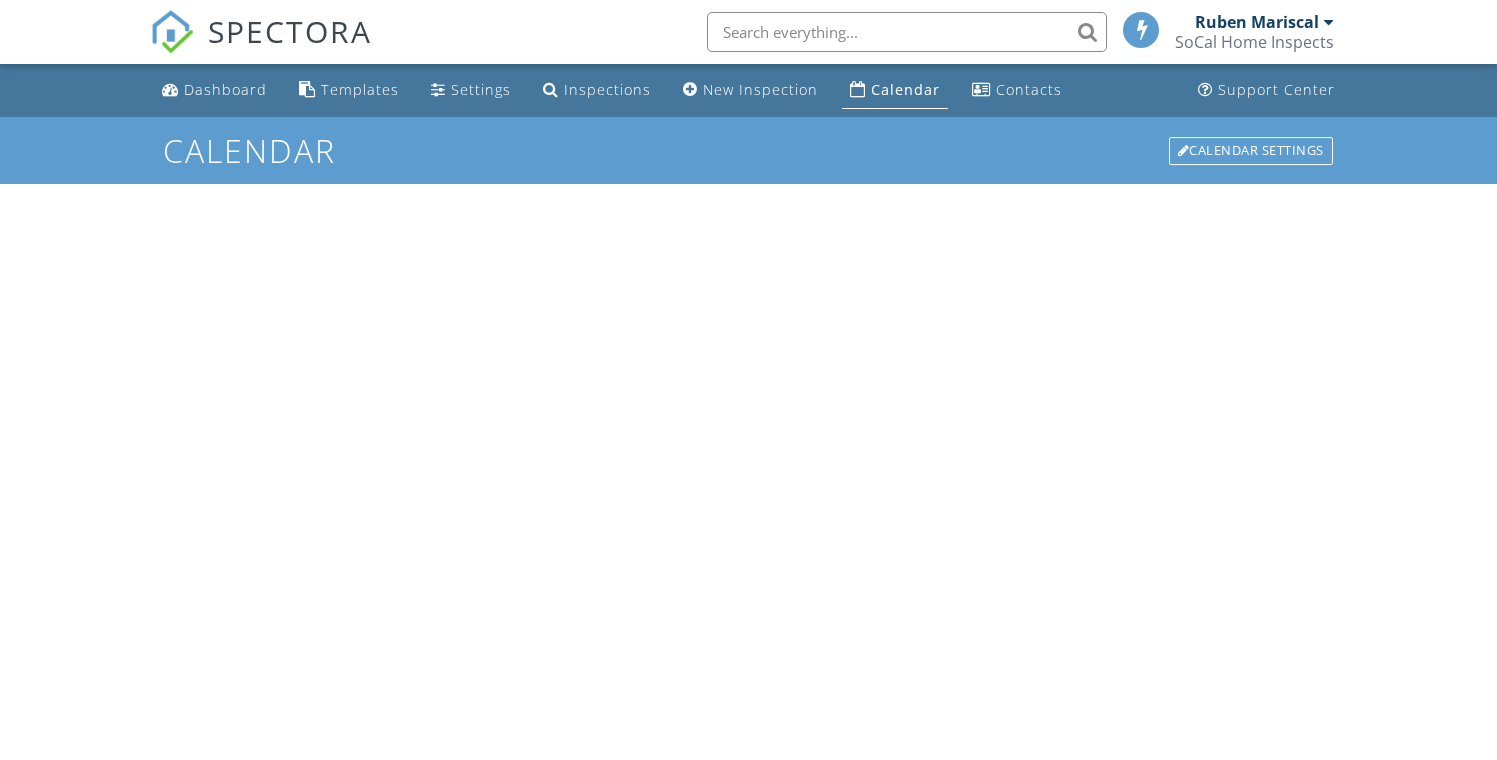 scroll, scrollTop: 0, scrollLeft: 0, axis: both 